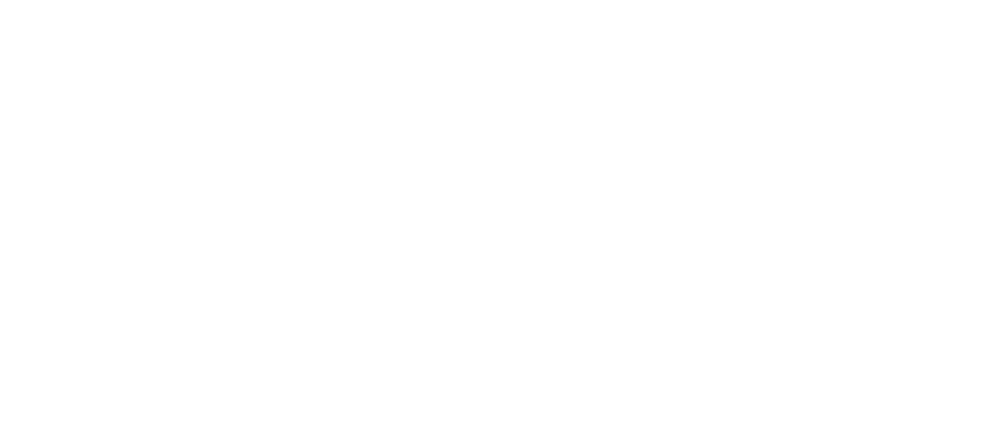 scroll, scrollTop: 0, scrollLeft: 0, axis: both 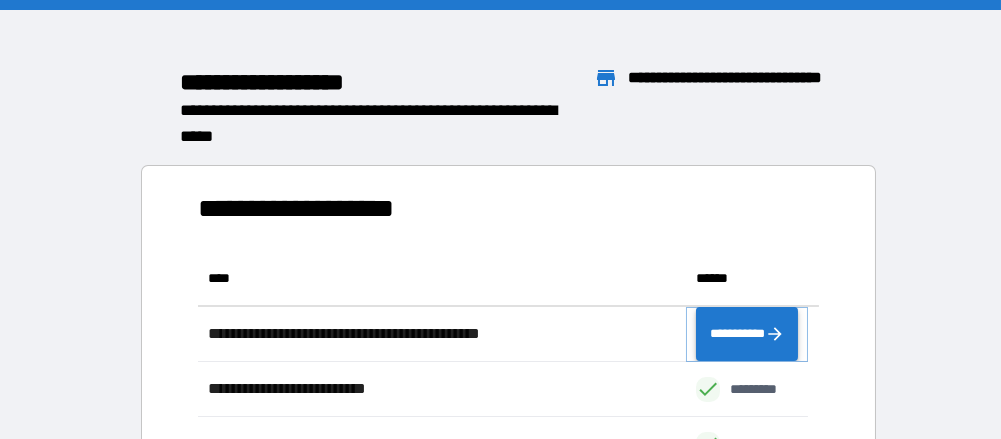 click on "**********" at bounding box center (747, 333) 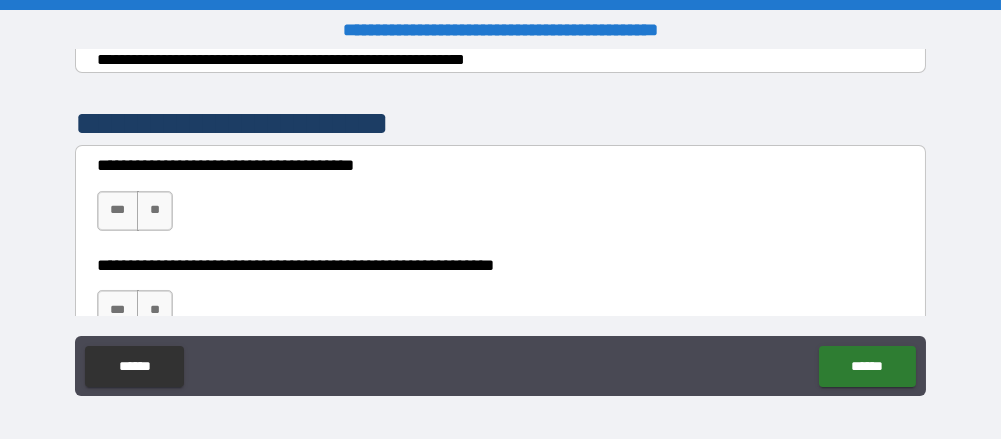 scroll, scrollTop: 408, scrollLeft: 0, axis: vertical 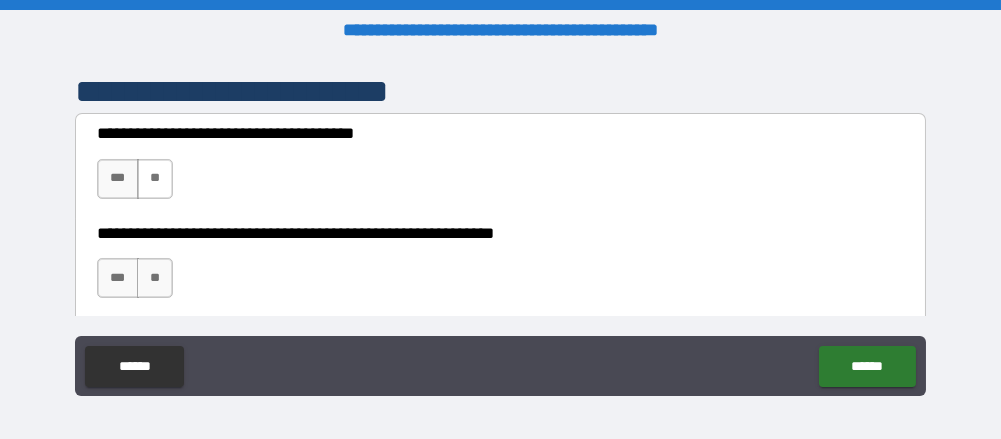 click on "**" at bounding box center [155, 179] 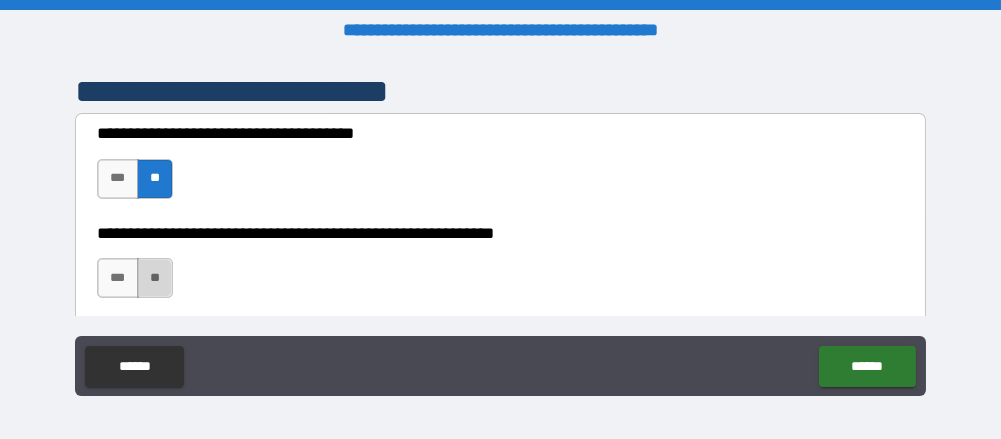 click on "**" at bounding box center (155, 278) 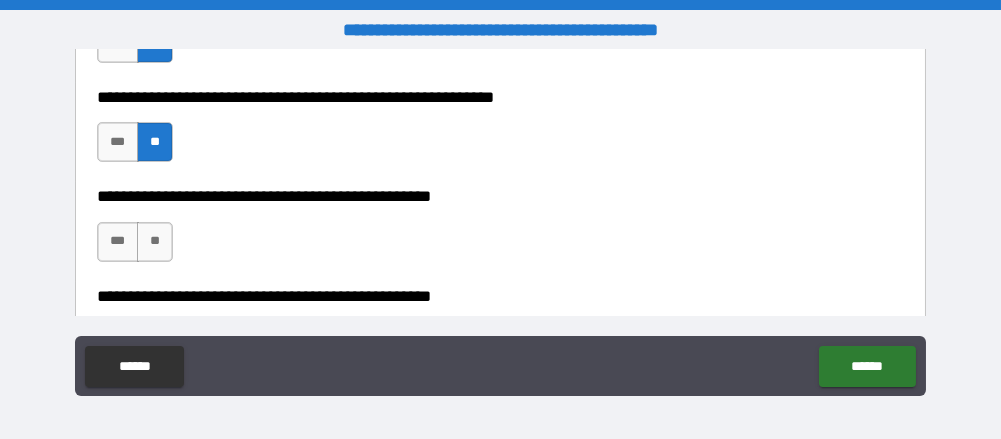 scroll, scrollTop: 547, scrollLeft: 0, axis: vertical 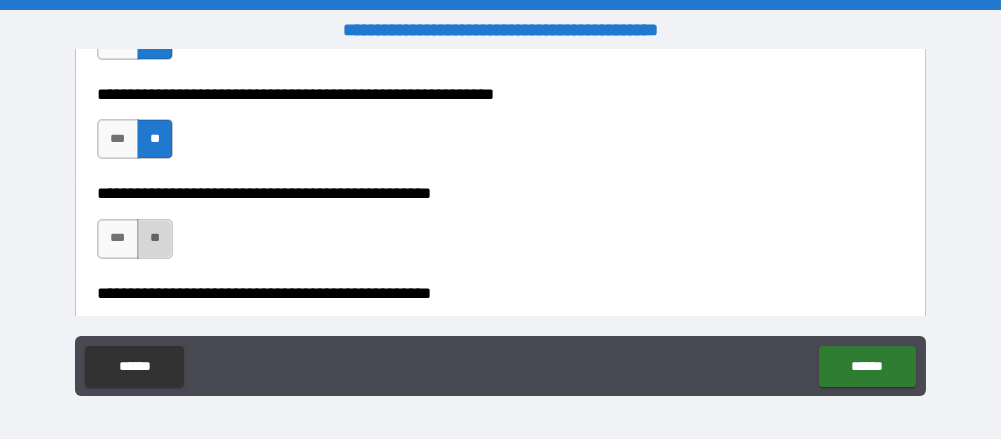 click on "**" at bounding box center [155, 239] 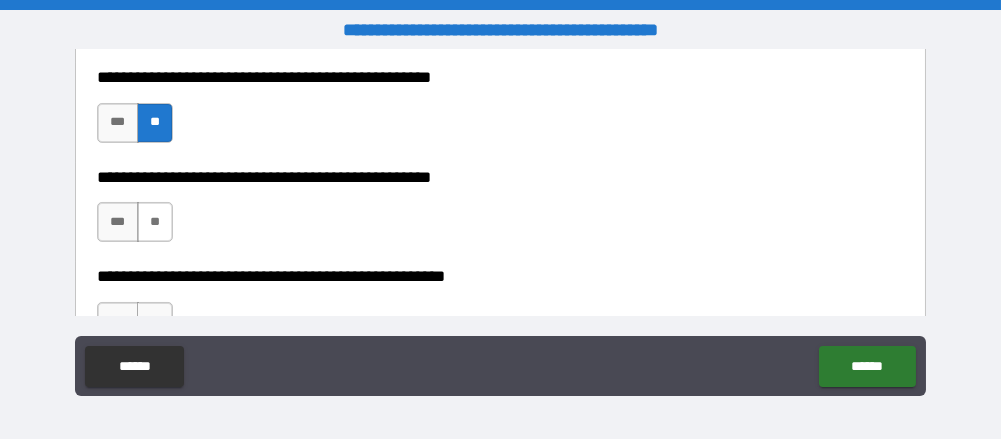 scroll, scrollTop: 664, scrollLeft: 0, axis: vertical 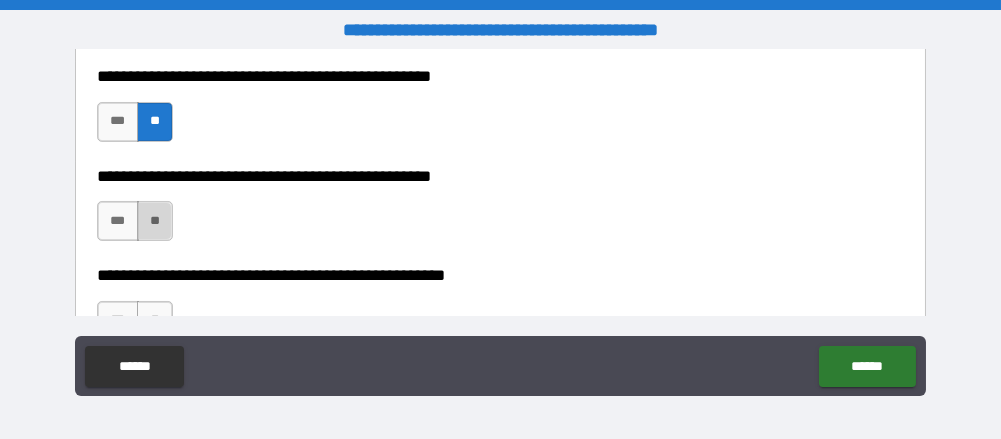 click on "**" at bounding box center [155, 221] 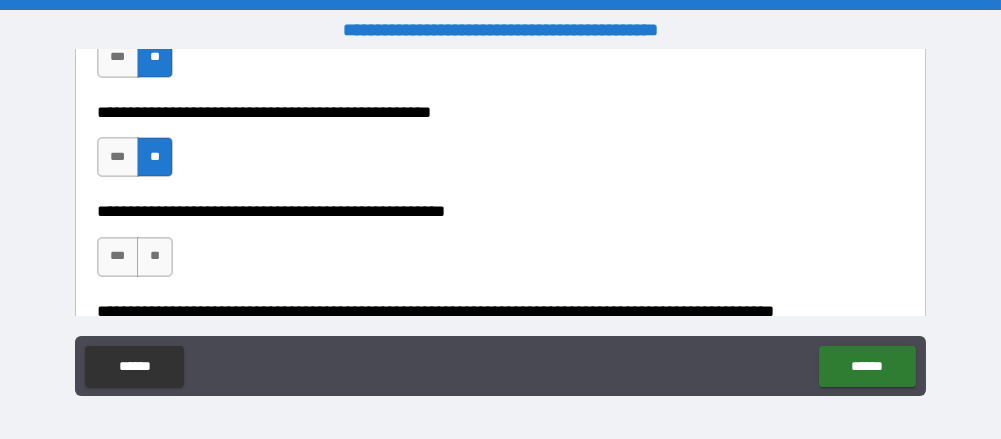 scroll, scrollTop: 736, scrollLeft: 0, axis: vertical 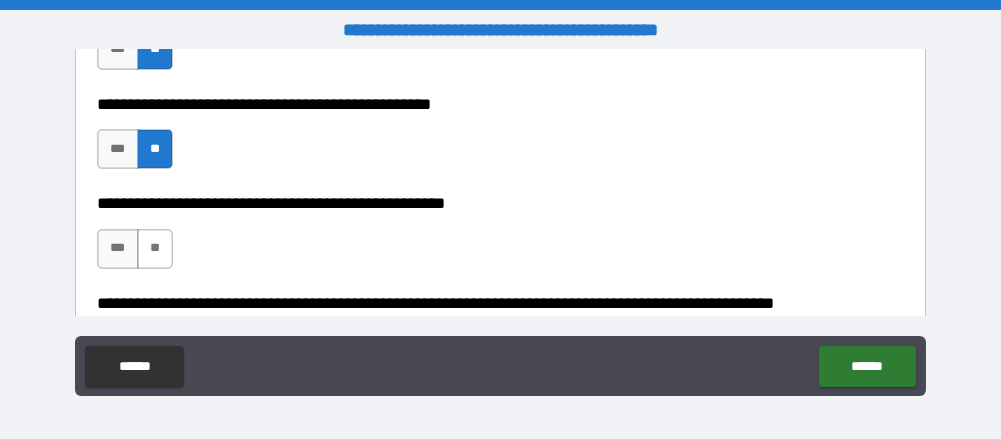 click on "**" at bounding box center [155, 249] 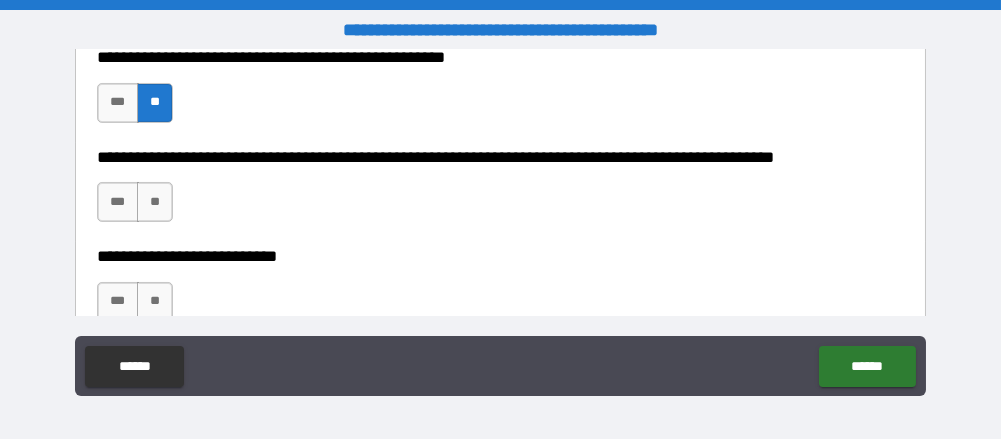 scroll, scrollTop: 883, scrollLeft: 0, axis: vertical 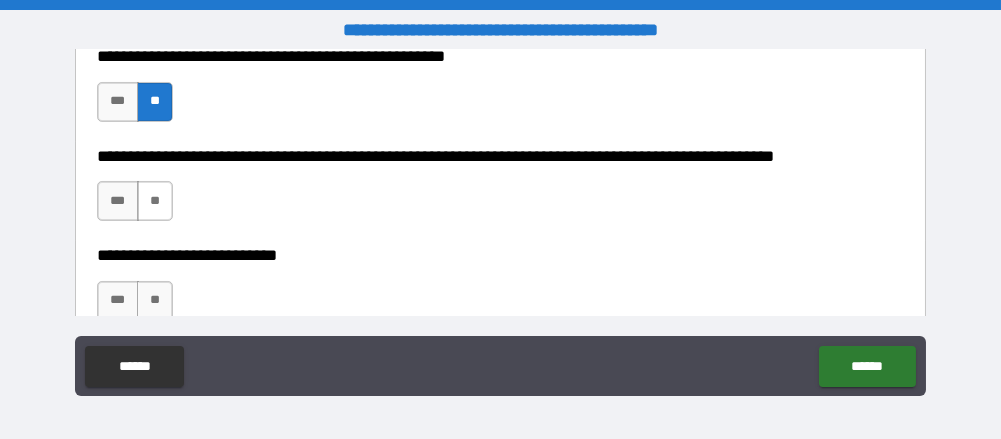 click on "**" at bounding box center [155, 201] 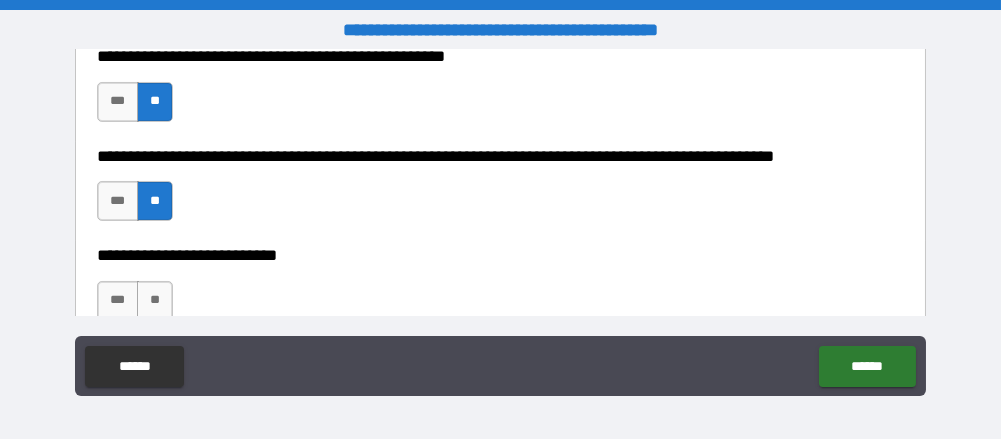 scroll, scrollTop: 972, scrollLeft: 0, axis: vertical 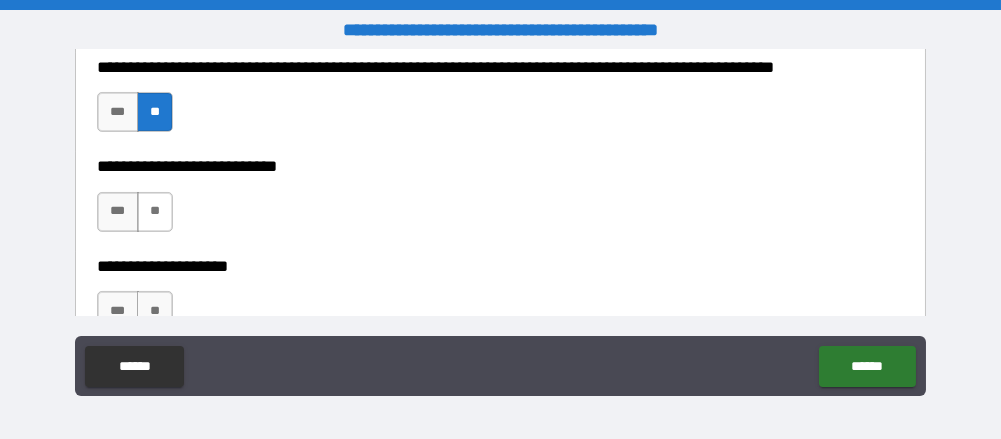 click on "**" at bounding box center [155, 212] 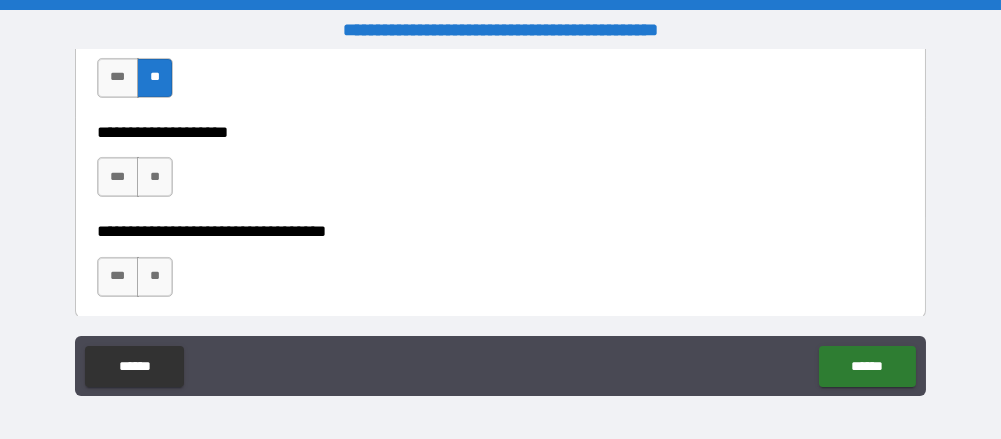 scroll, scrollTop: 1109, scrollLeft: 0, axis: vertical 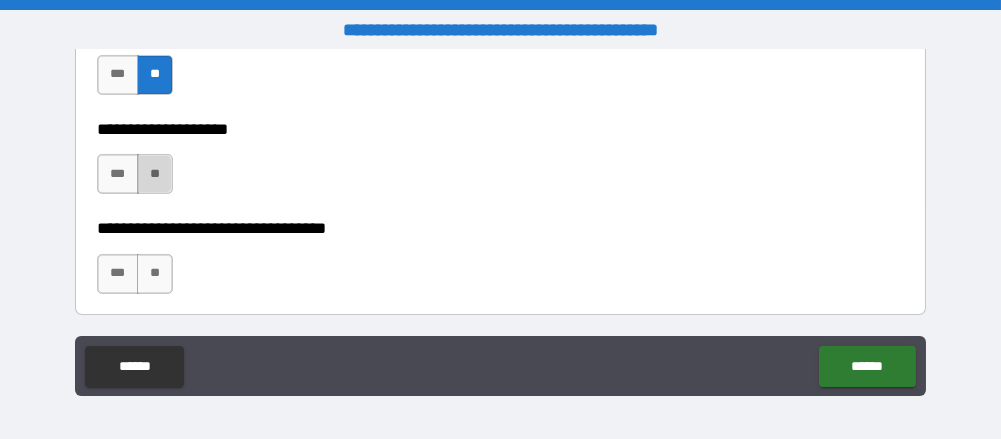 click on "**" at bounding box center [155, 174] 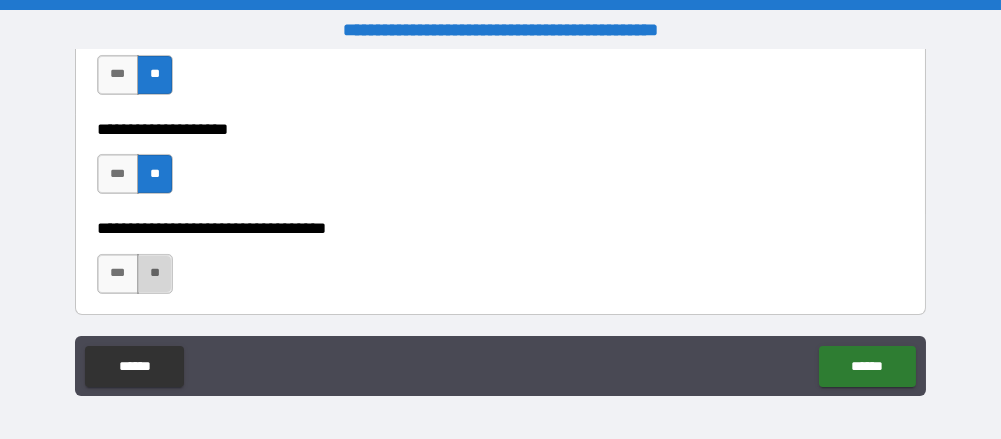 click on "**" at bounding box center [155, 274] 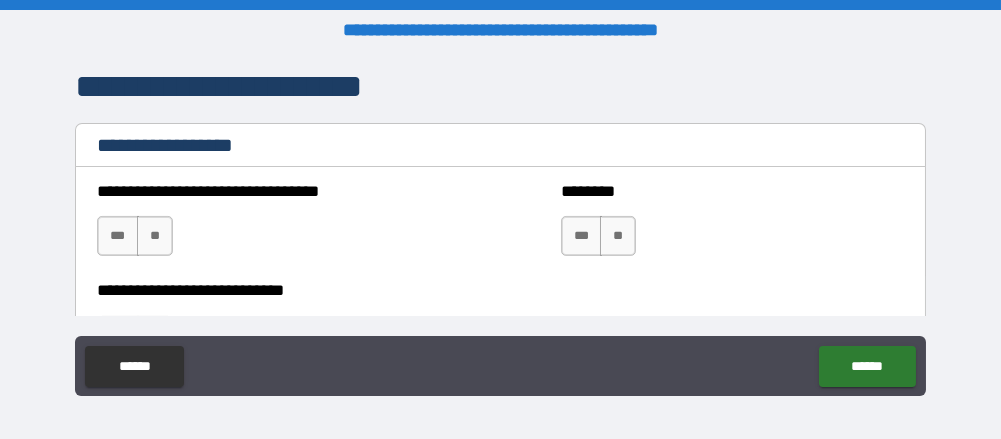 scroll, scrollTop: 1400, scrollLeft: 0, axis: vertical 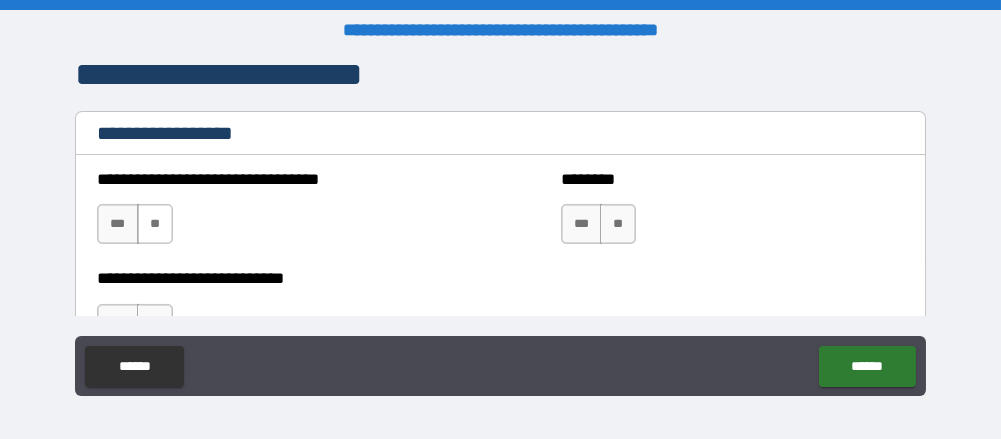 click on "**" at bounding box center [155, 224] 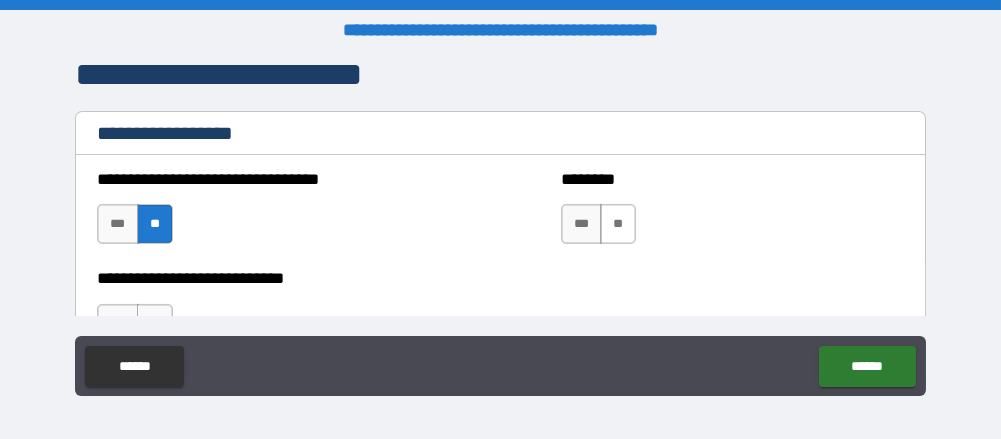 click on "**" at bounding box center (618, 224) 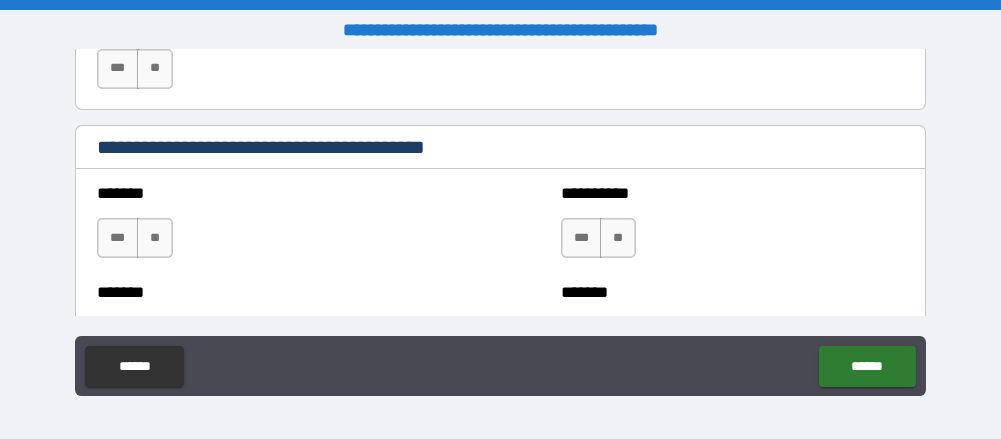 scroll, scrollTop: 1657, scrollLeft: 0, axis: vertical 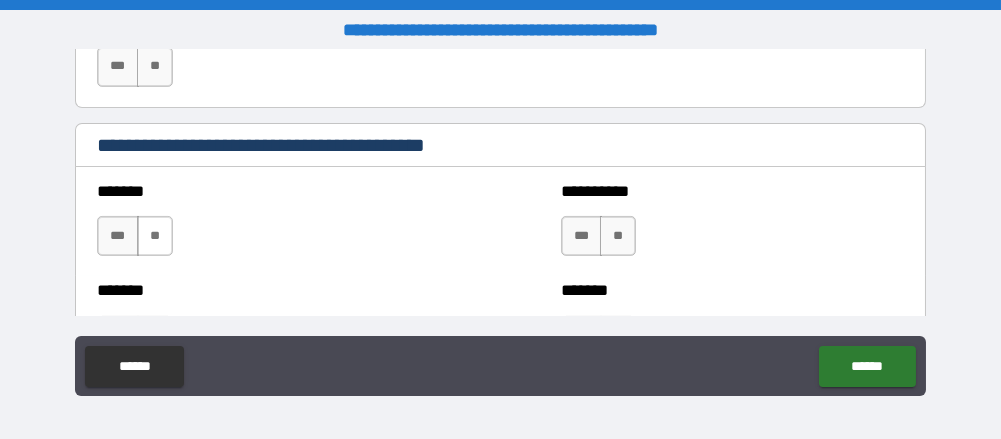 click on "**" at bounding box center [155, 236] 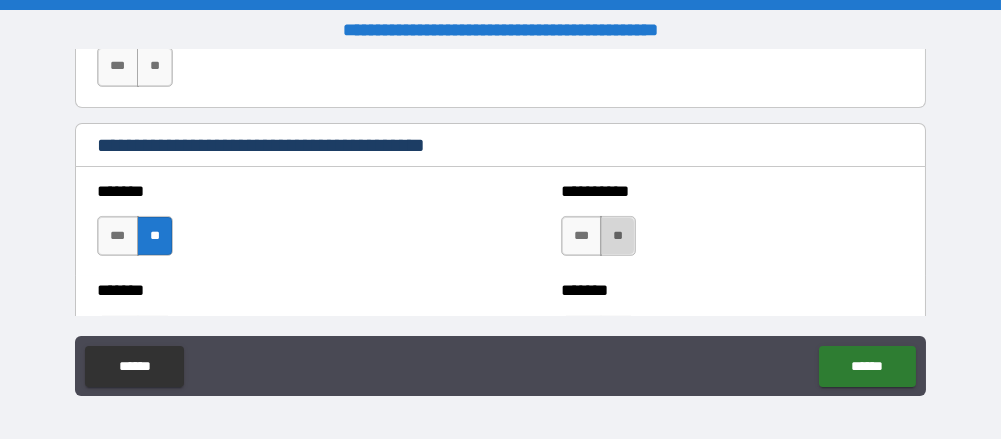 click on "**" at bounding box center (618, 236) 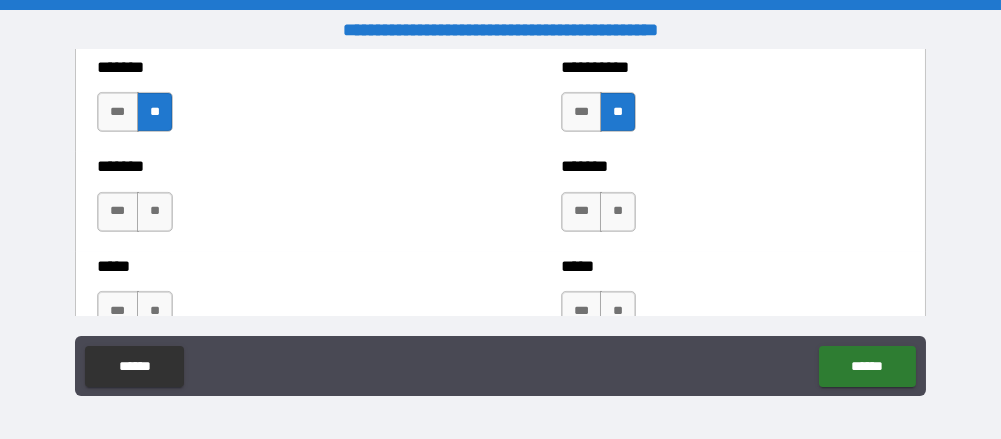 scroll, scrollTop: 1780, scrollLeft: 0, axis: vertical 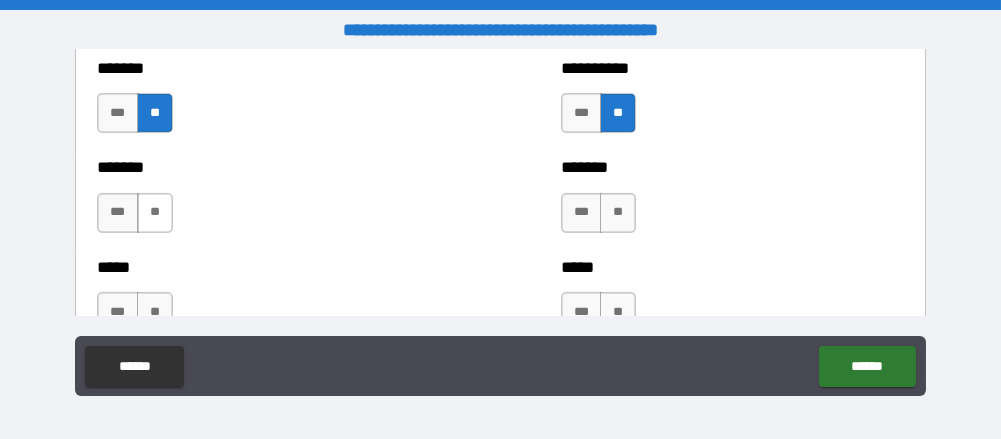 click on "**" at bounding box center [155, 213] 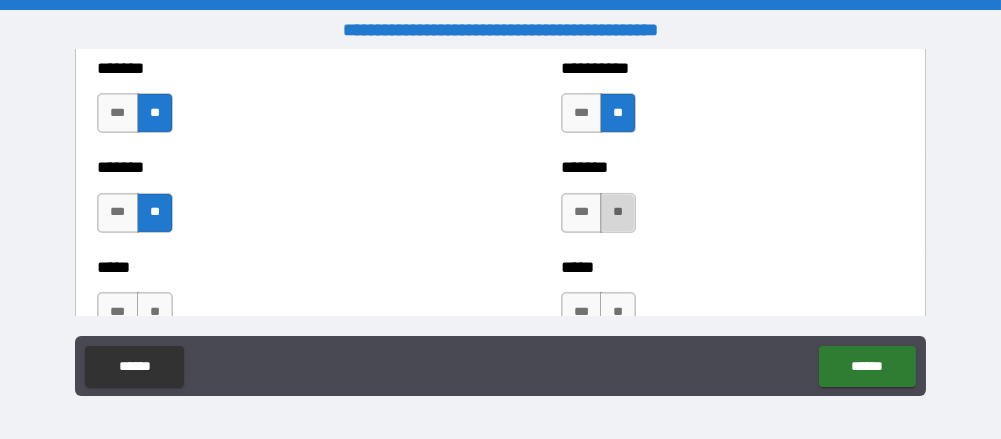 click on "**" at bounding box center (618, 213) 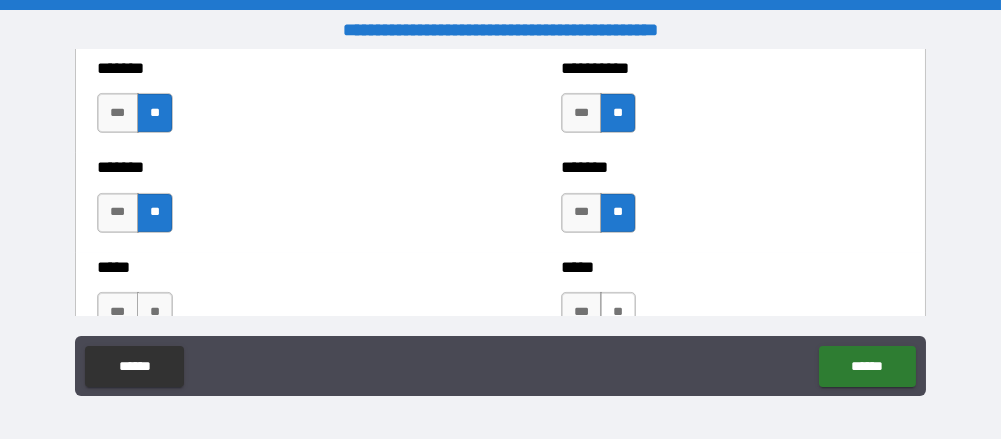 click on "**" at bounding box center [618, 312] 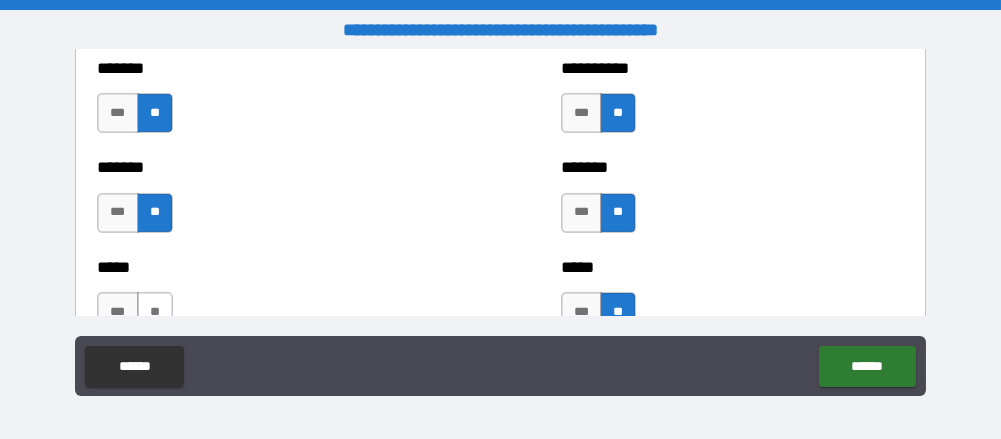 click on "**" at bounding box center [155, 312] 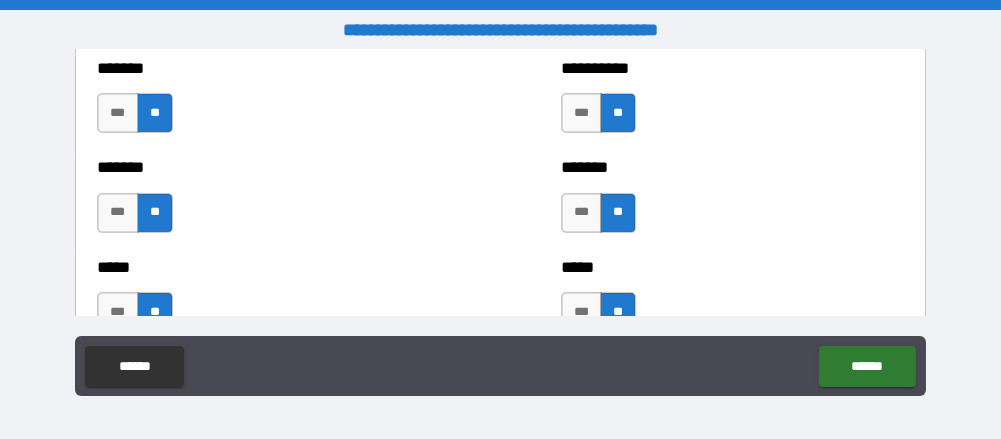 scroll, scrollTop: 1927, scrollLeft: 0, axis: vertical 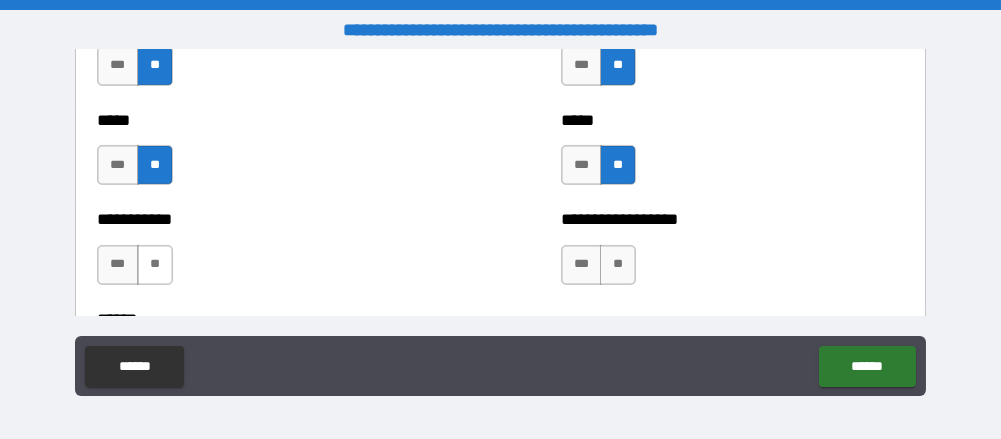 click on "**" at bounding box center (155, 265) 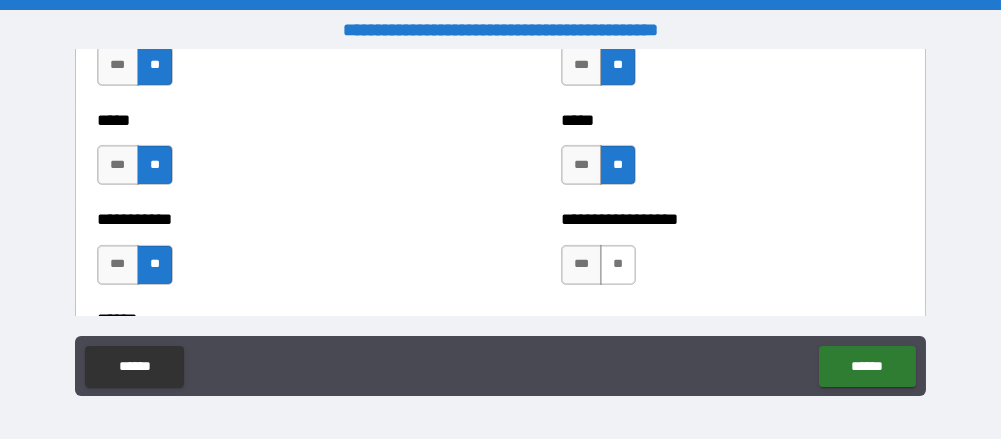 click on "**" at bounding box center (618, 265) 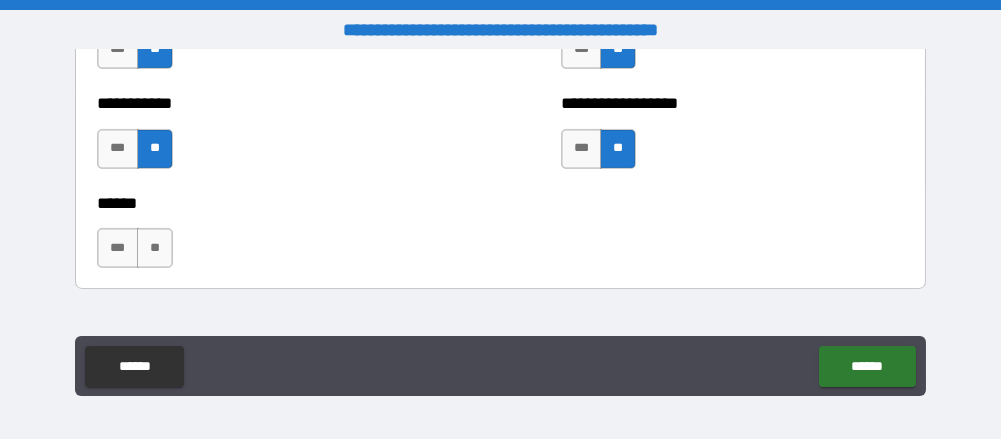 scroll, scrollTop: 2051, scrollLeft: 0, axis: vertical 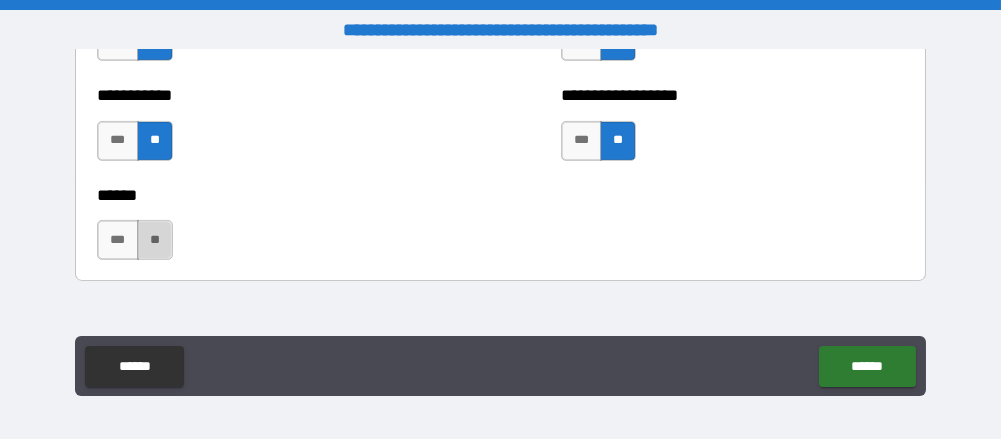 click on "**" at bounding box center [155, 240] 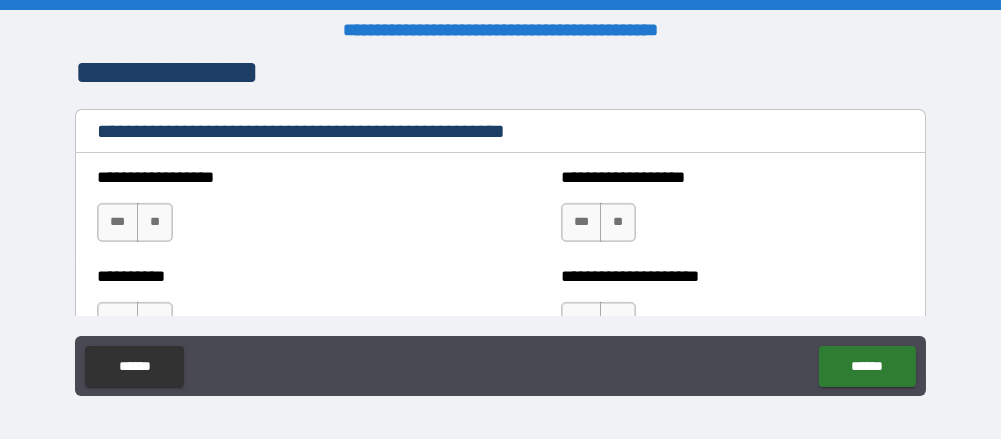 scroll, scrollTop: 2311, scrollLeft: 0, axis: vertical 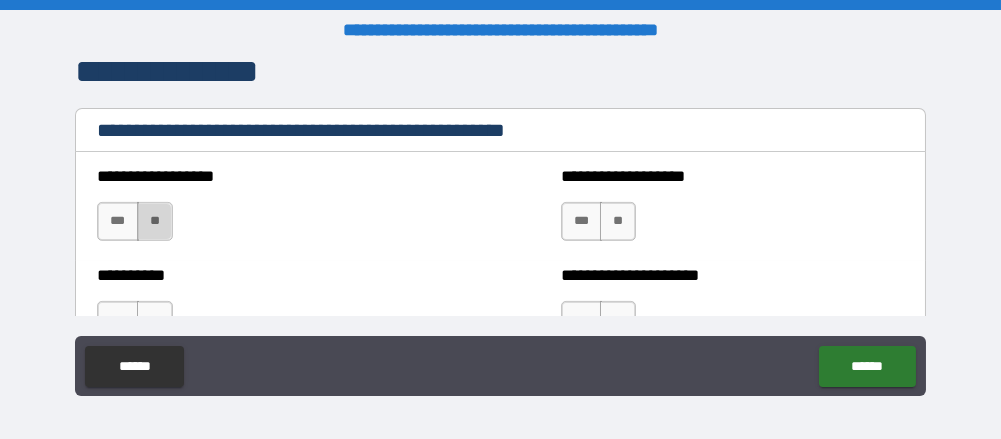 click on "**" at bounding box center [155, 222] 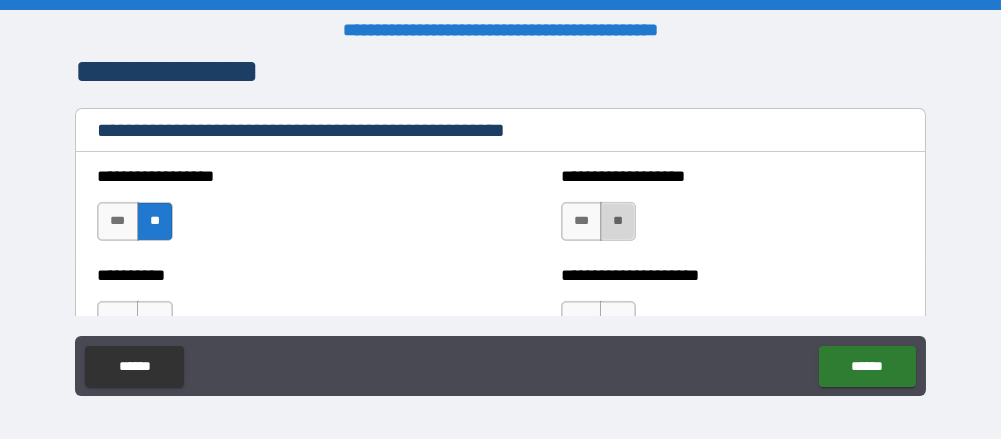 click on "**" at bounding box center [618, 222] 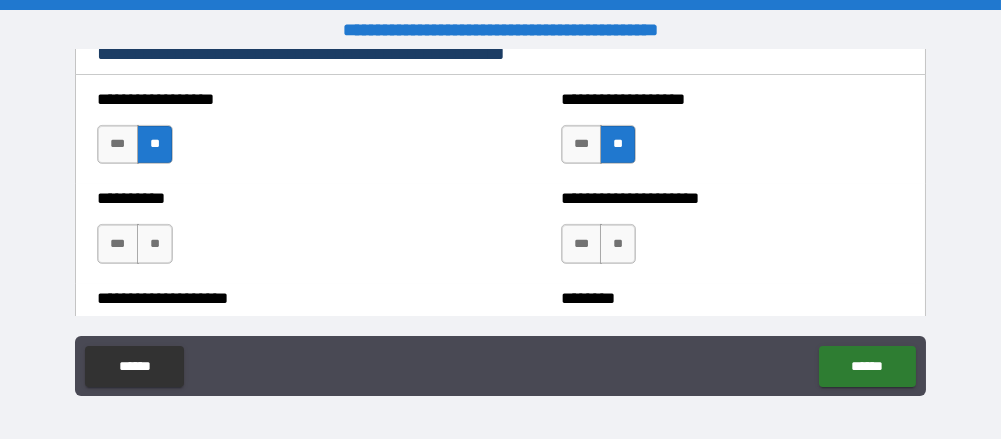 scroll, scrollTop: 2389, scrollLeft: 0, axis: vertical 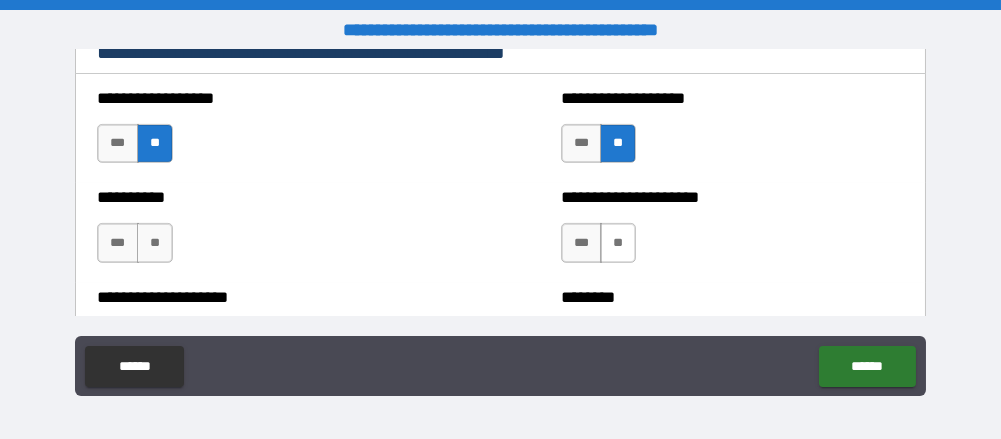 click on "**" at bounding box center [618, 243] 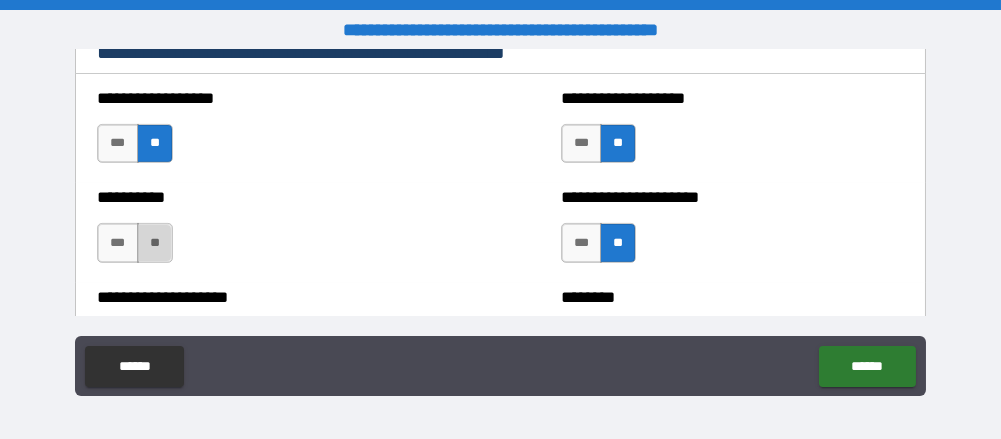 click on "**" at bounding box center [155, 243] 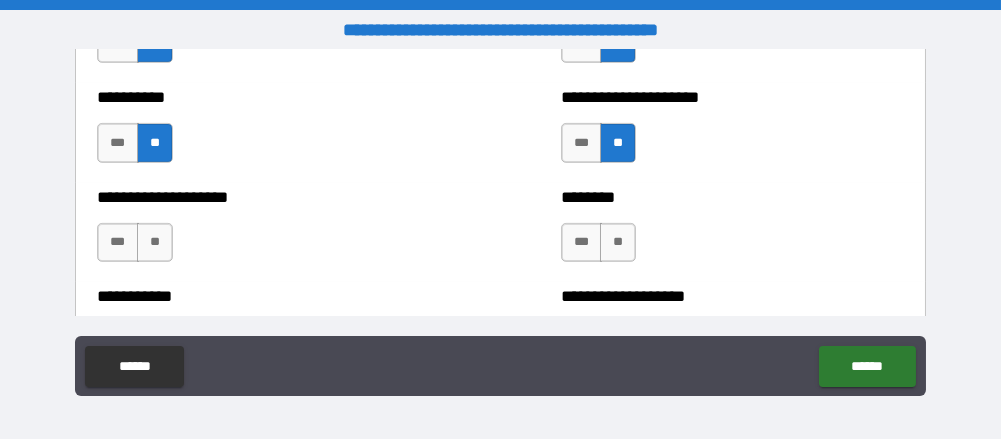 scroll, scrollTop: 2490, scrollLeft: 0, axis: vertical 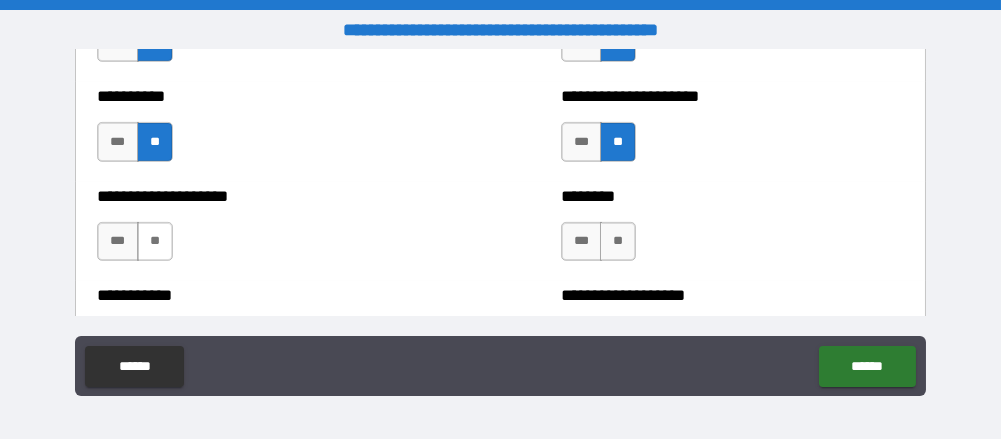 click on "**" at bounding box center (155, 242) 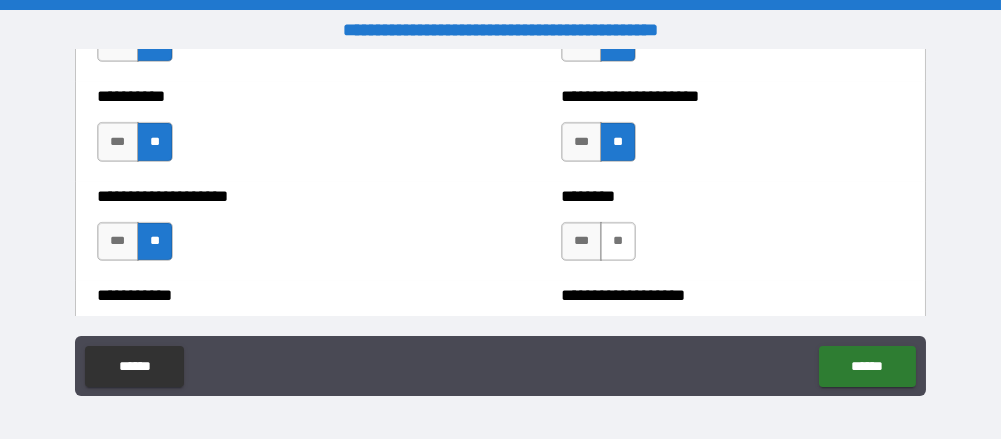 click on "**" at bounding box center [618, 242] 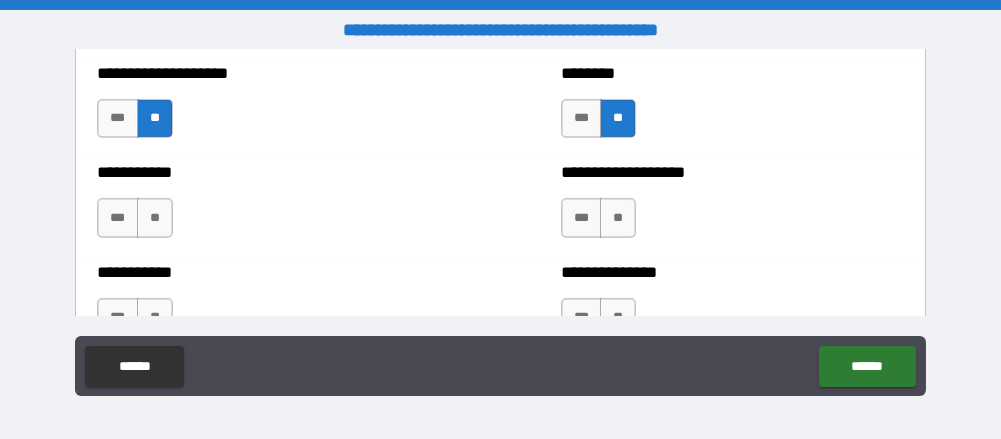 scroll, scrollTop: 2614, scrollLeft: 0, axis: vertical 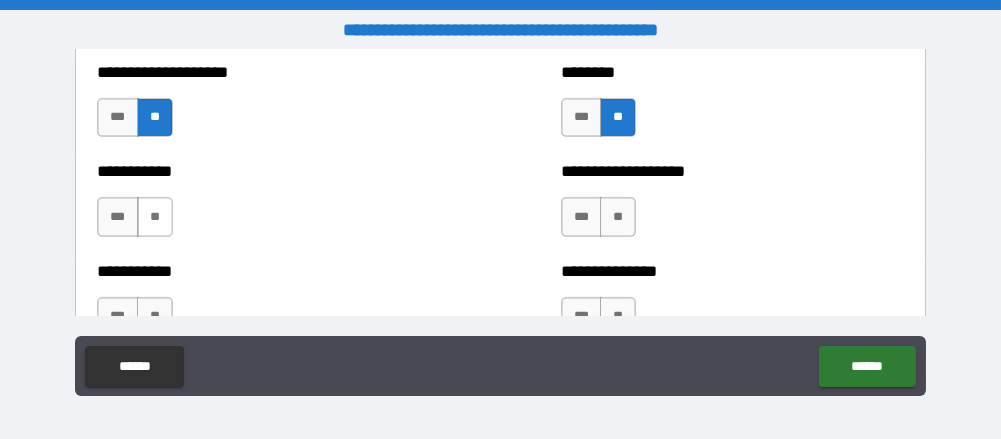 click on "**" at bounding box center (155, 217) 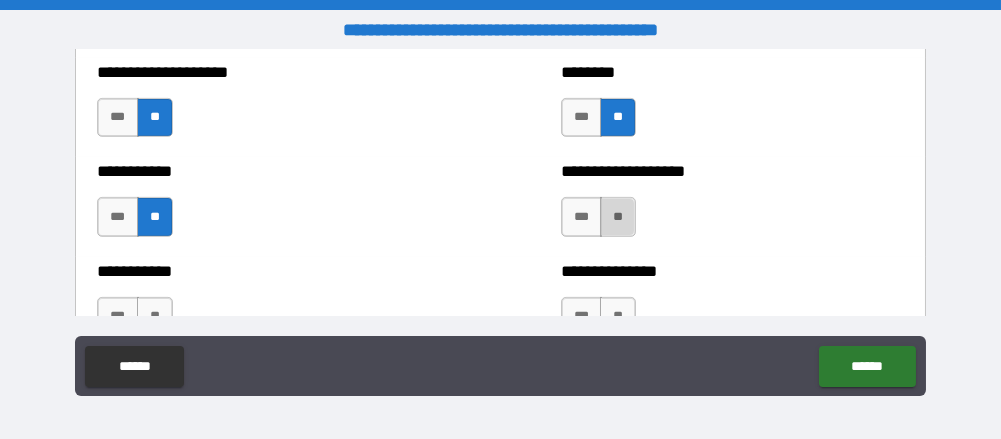 click on "**" at bounding box center [618, 217] 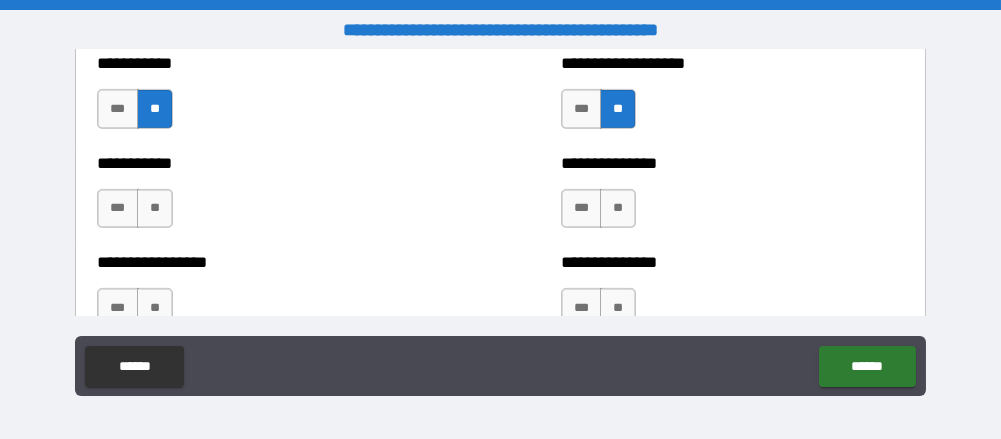 scroll, scrollTop: 2729, scrollLeft: 0, axis: vertical 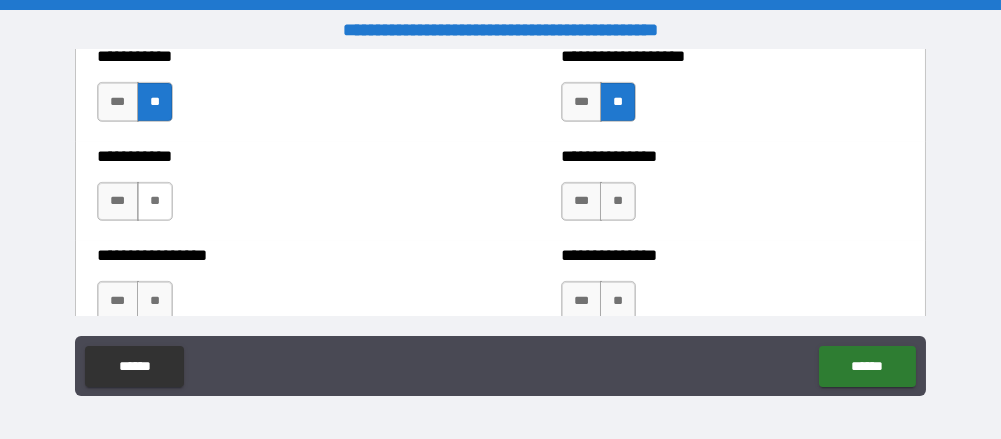 click on "**" at bounding box center [155, 202] 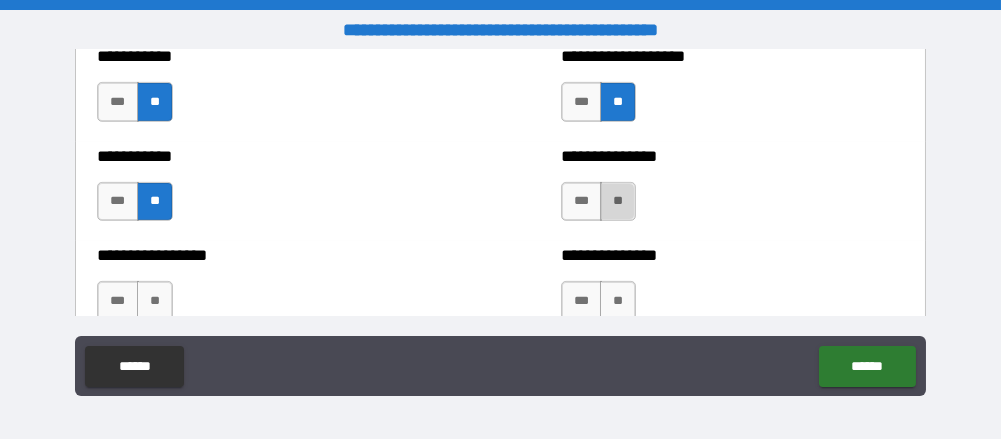 click on "**" at bounding box center [618, 202] 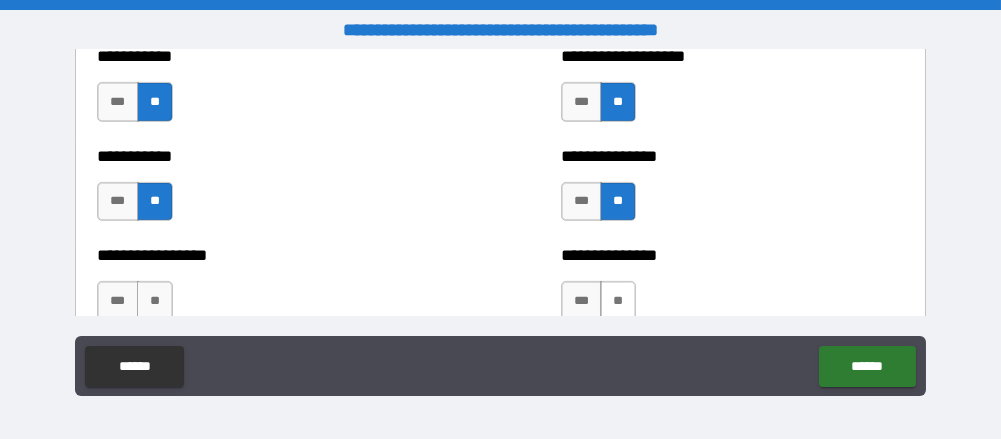 click on "**" at bounding box center [618, 301] 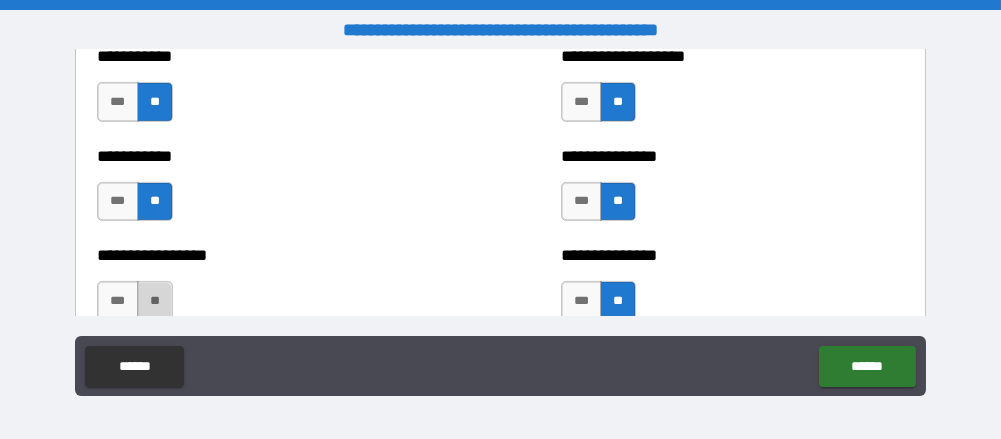 click on "**" at bounding box center [155, 301] 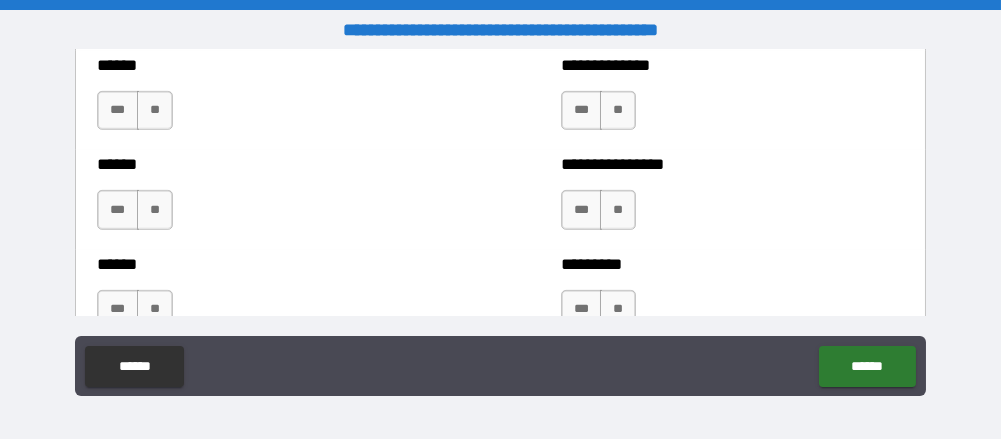 scroll, scrollTop: 3017, scrollLeft: 0, axis: vertical 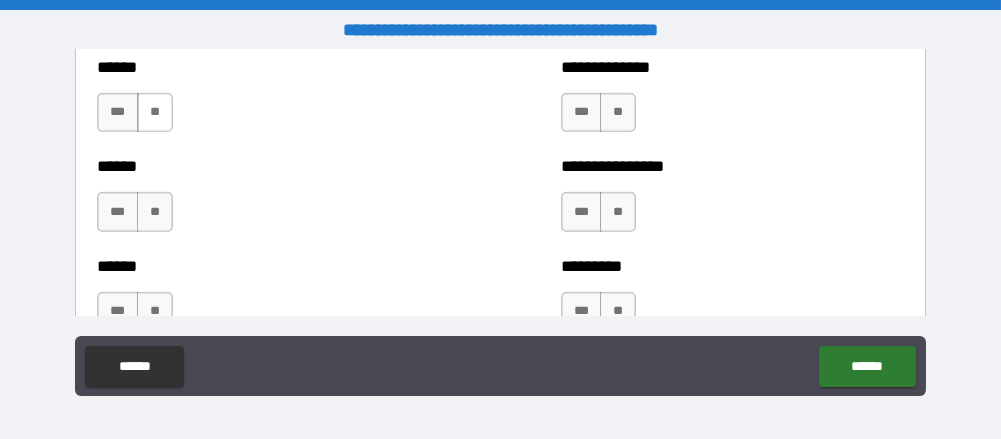 click on "**" at bounding box center (155, 113) 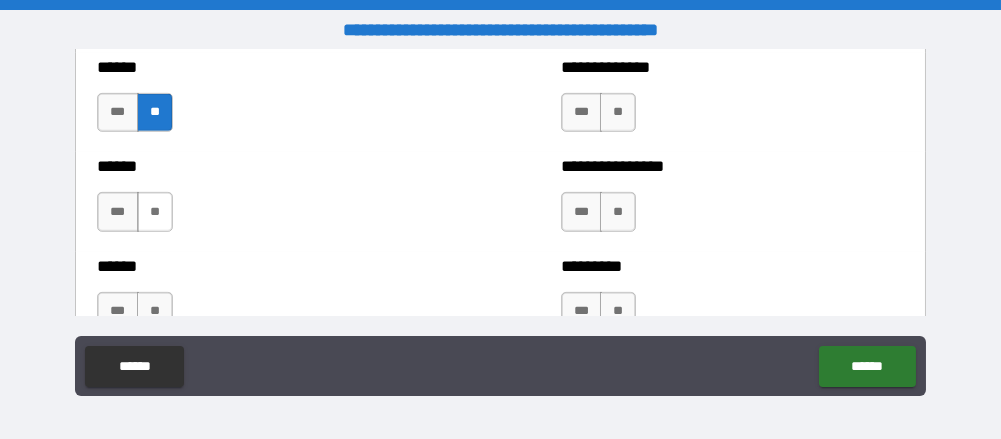 click on "**" at bounding box center [155, 212] 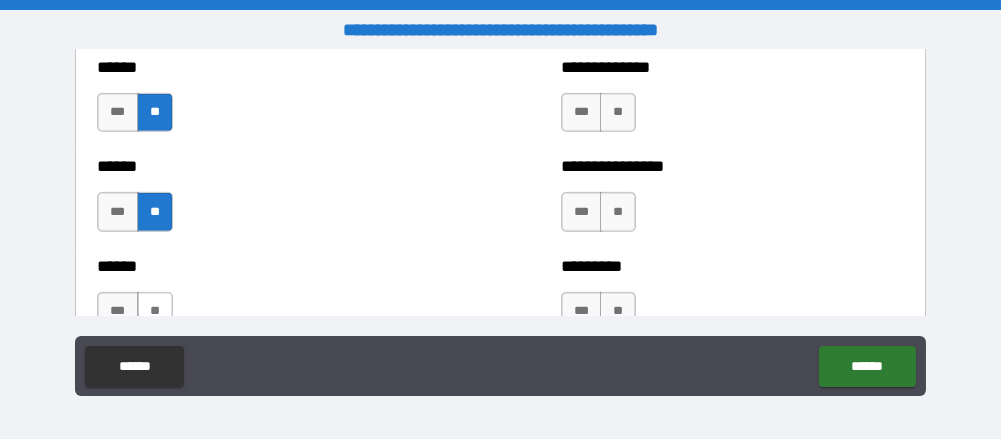 click on "**" at bounding box center (155, 312) 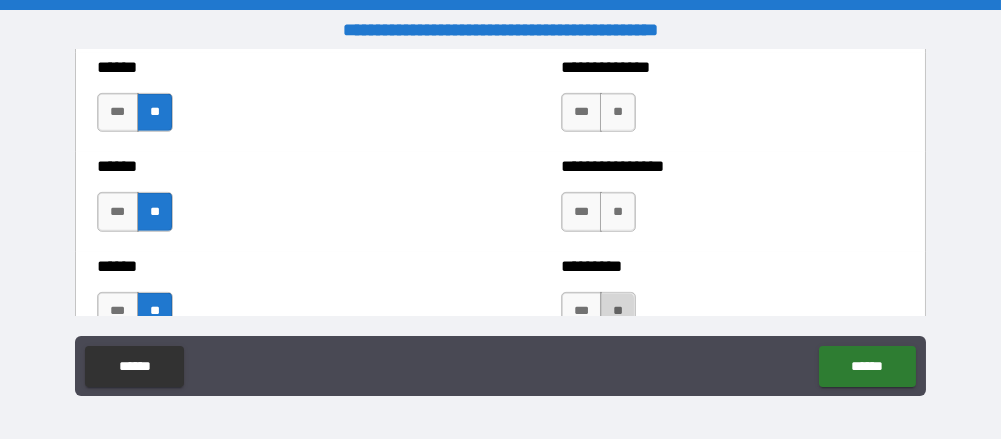 click on "**" at bounding box center (618, 312) 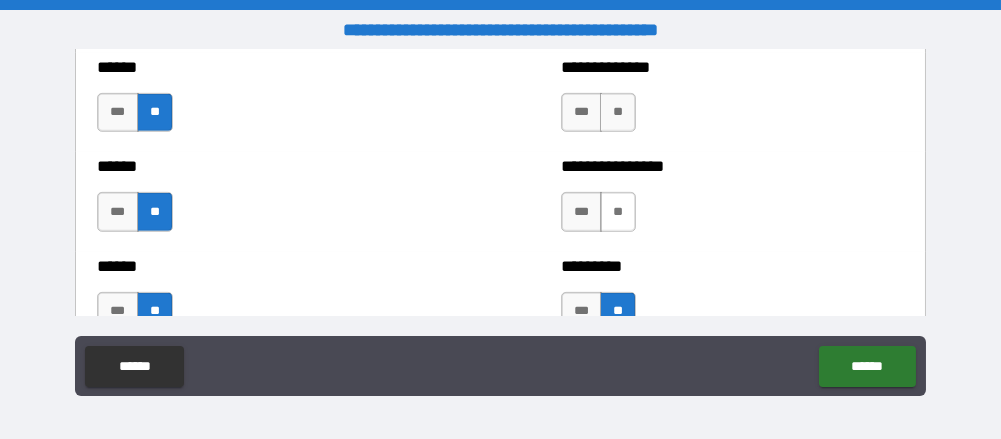 click on "**" at bounding box center (618, 212) 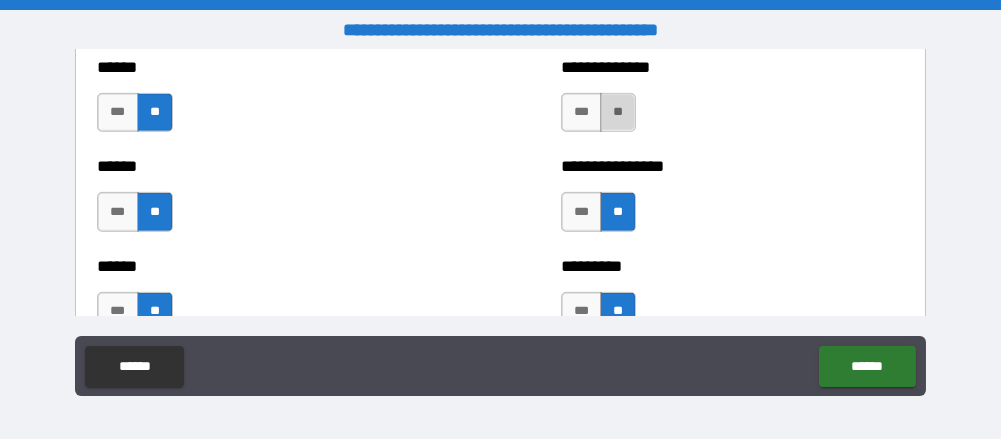 click on "**" at bounding box center (618, 113) 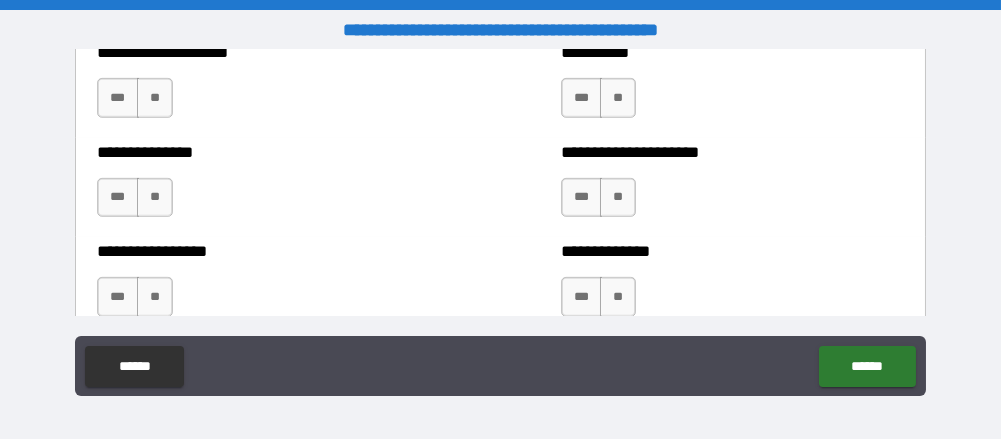 scroll, scrollTop: 3331, scrollLeft: 0, axis: vertical 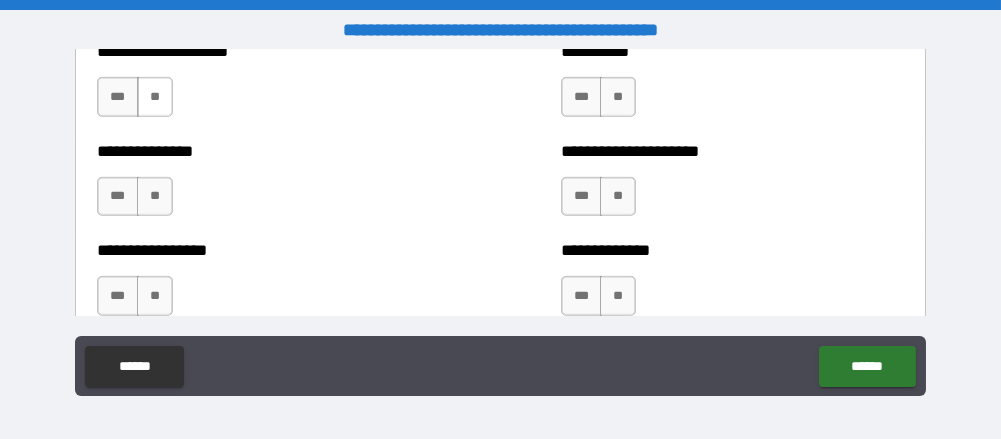 click on "**" at bounding box center [155, 97] 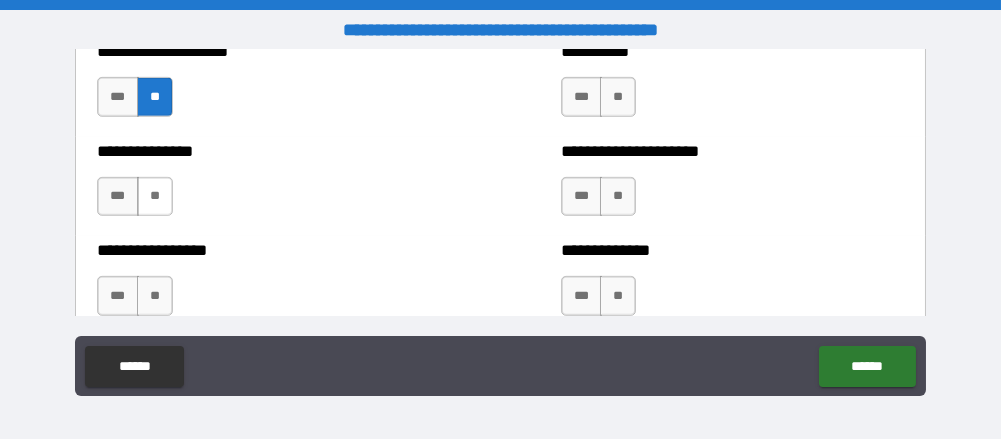 click on "**" at bounding box center [155, 197] 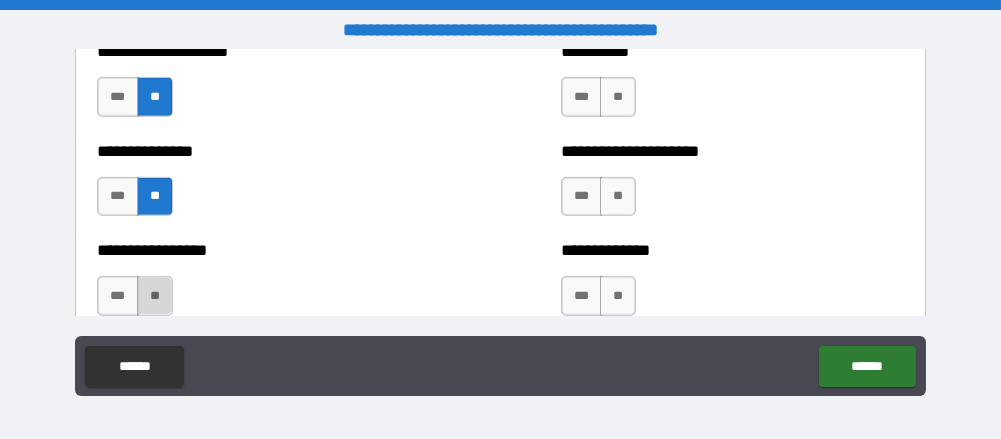 click on "**" at bounding box center [155, 296] 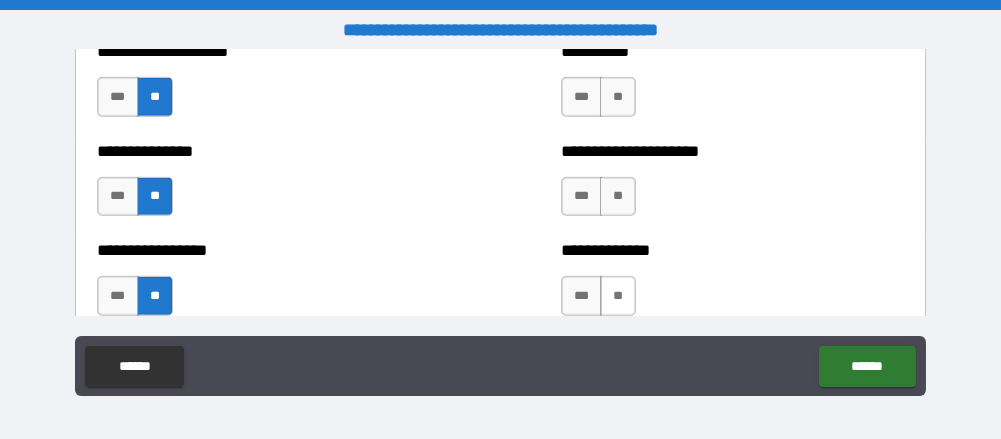 click on "**" at bounding box center [618, 296] 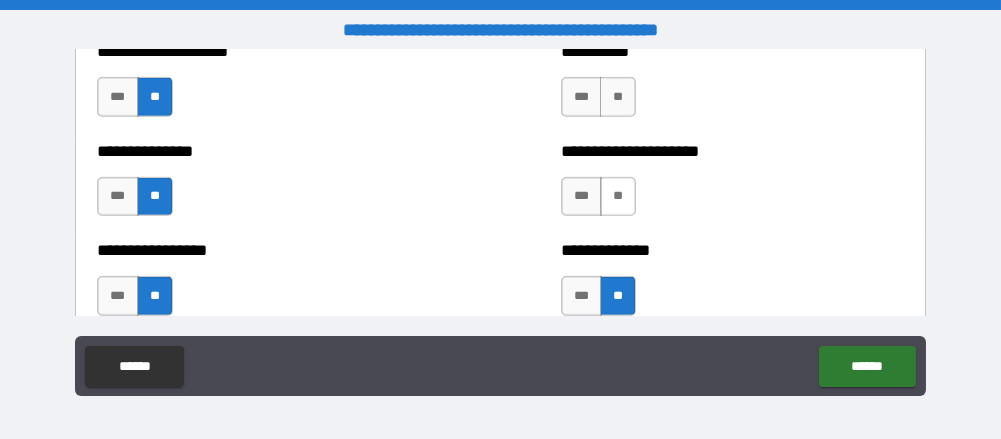 click on "**" at bounding box center (618, 197) 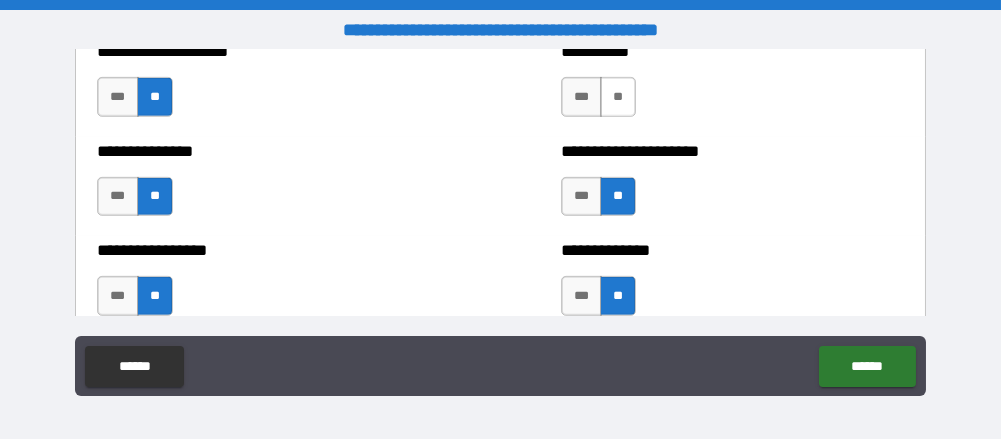 click on "**" at bounding box center (618, 97) 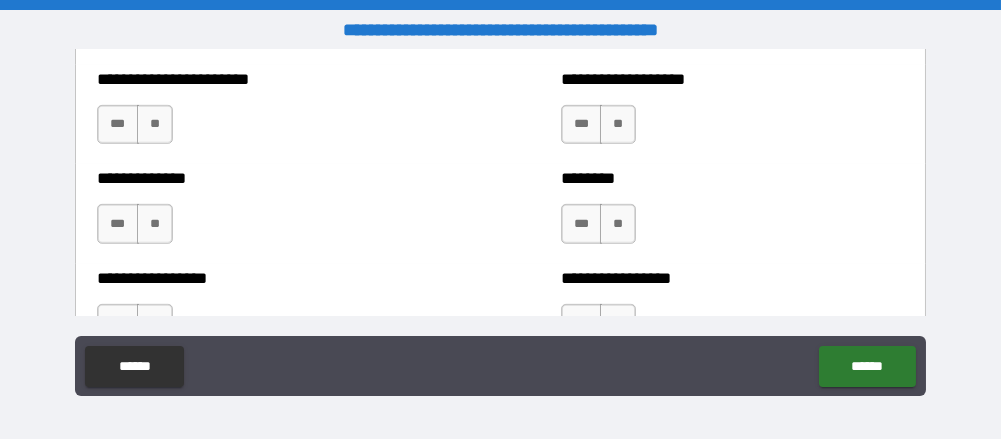 scroll, scrollTop: 3603, scrollLeft: 0, axis: vertical 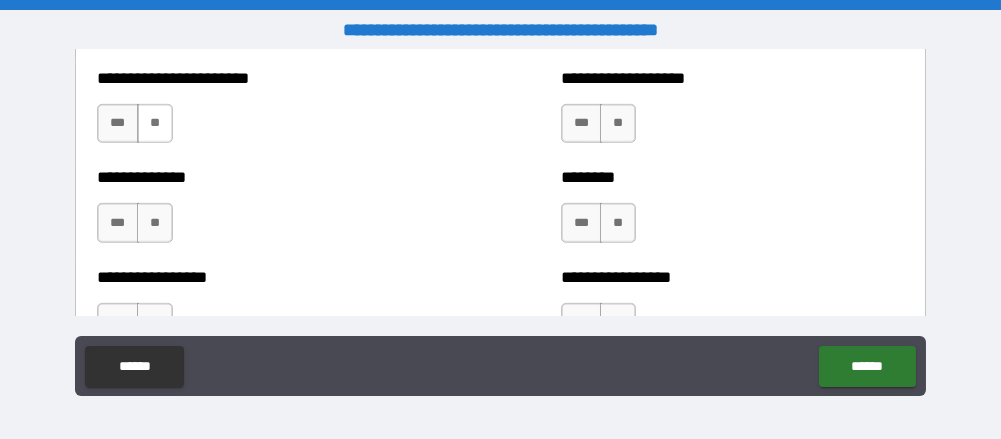 click on "**" at bounding box center [155, 124] 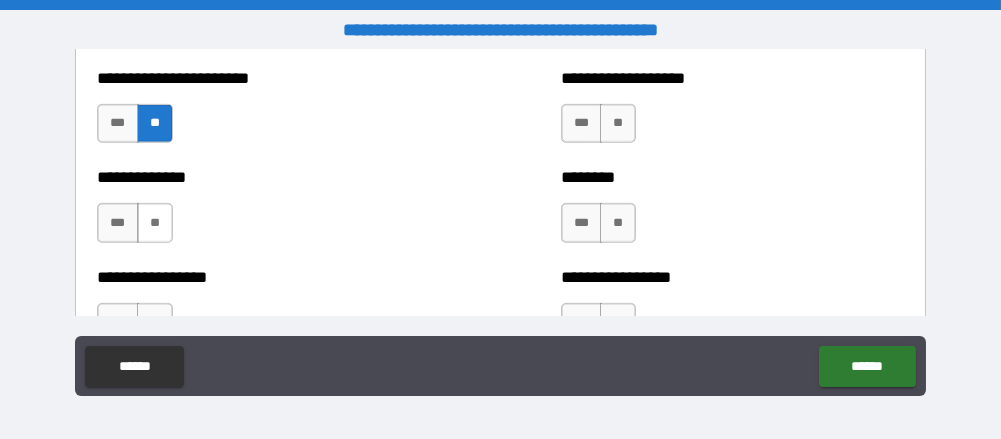 click on "**" at bounding box center [155, 223] 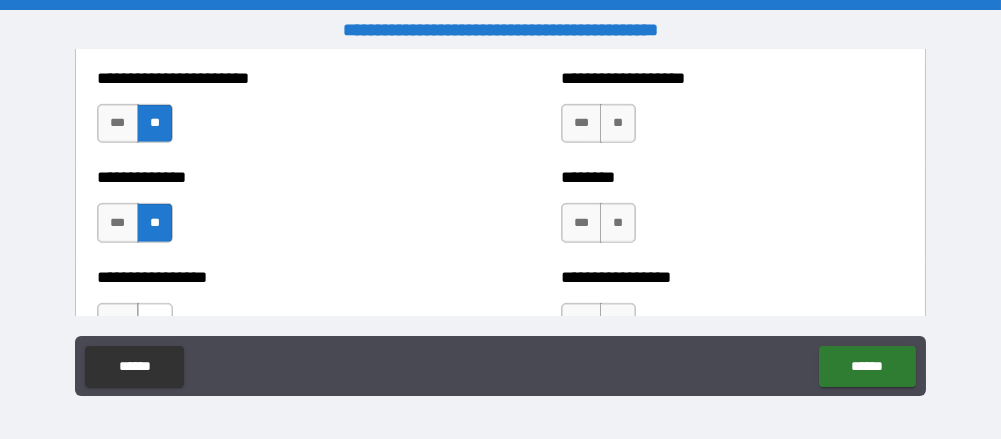 click on "**" at bounding box center (155, 323) 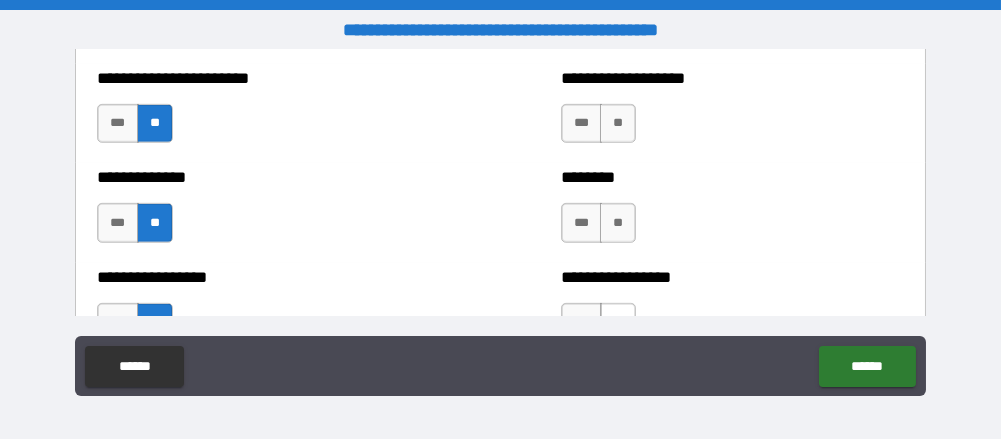 click on "**" at bounding box center [618, 323] 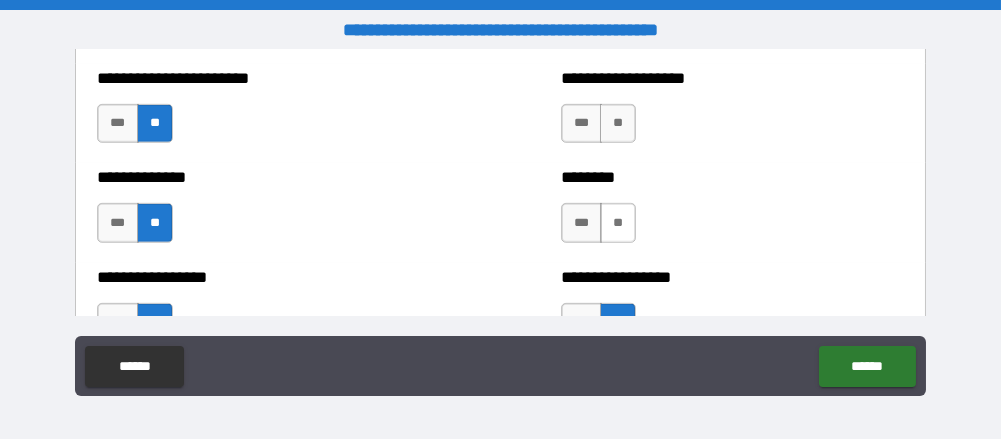 click on "**" at bounding box center (618, 223) 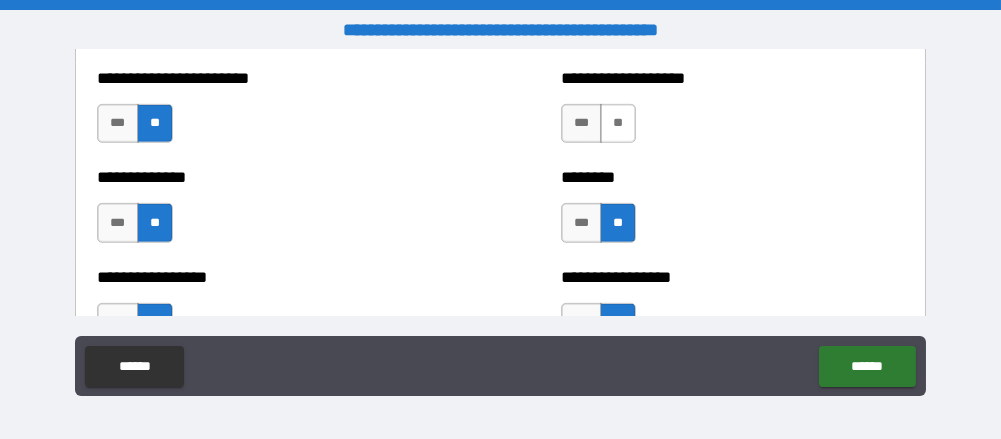 click on "**" at bounding box center (618, 124) 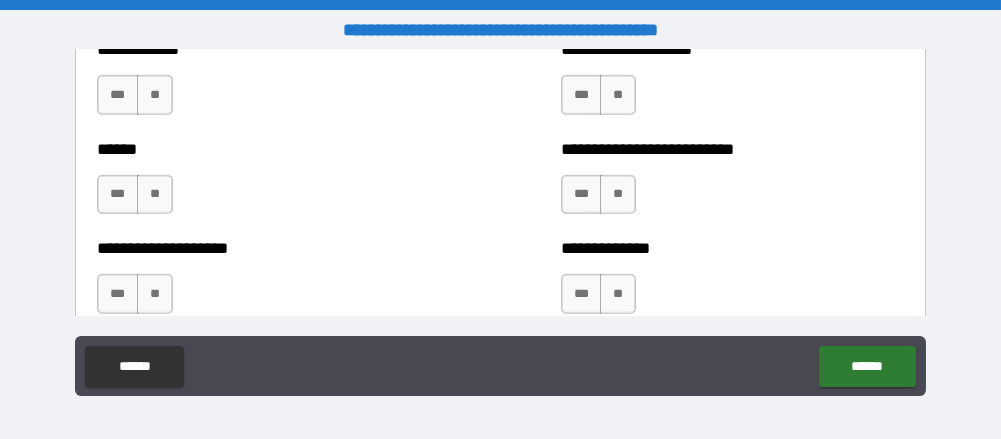 scroll, scrollTop: 3931, scrollLeft: 0, axis: vertical 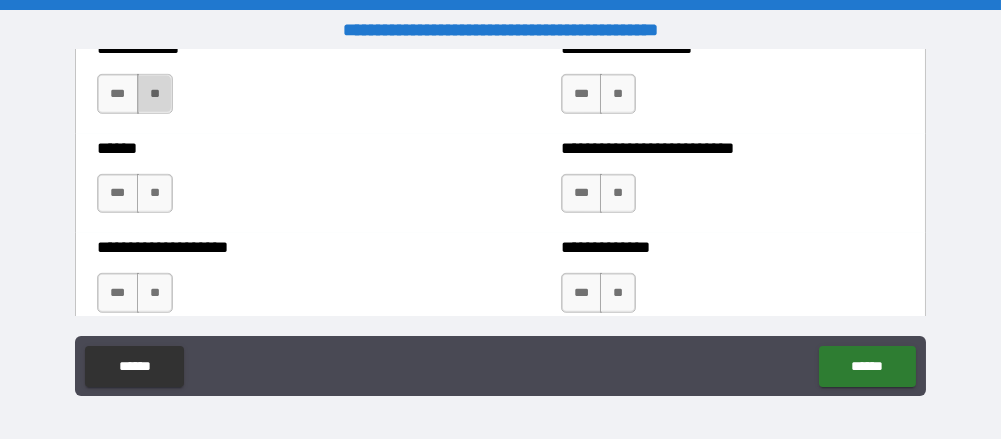 click on "**" at bounding box center (155, 94) 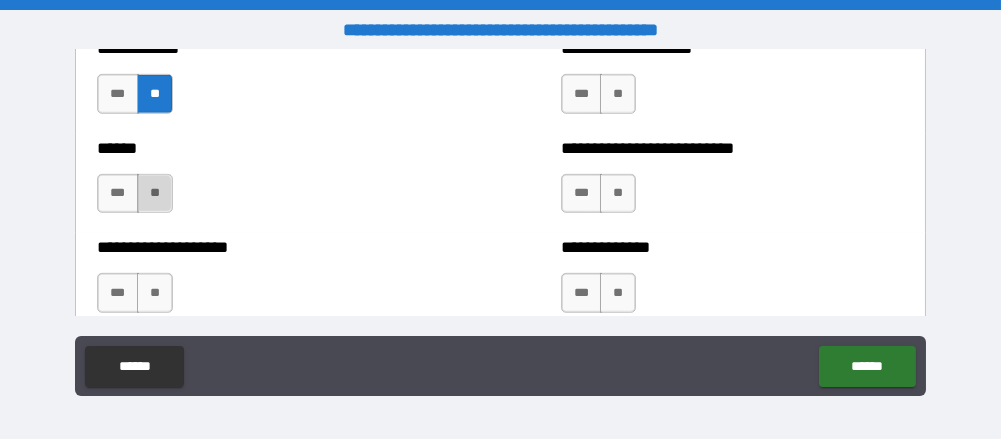 click on "**" at bounding box center (155, 194) 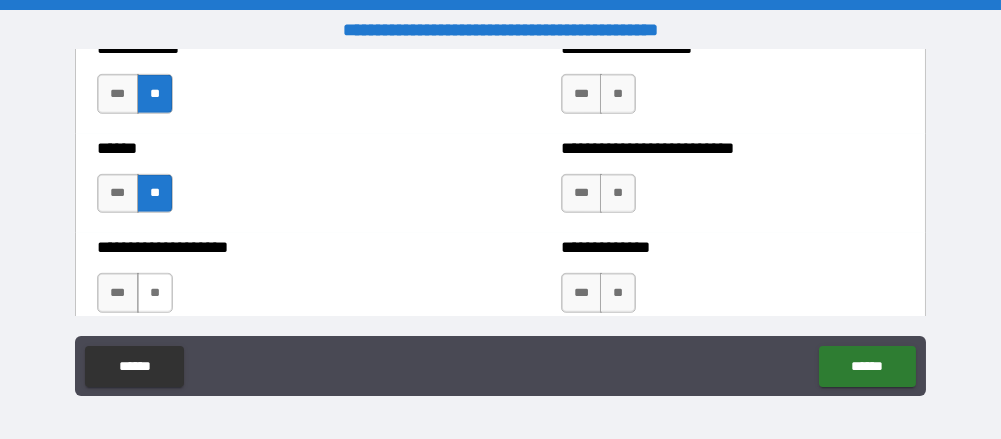 click on "**" at bounding box center (155, 293) 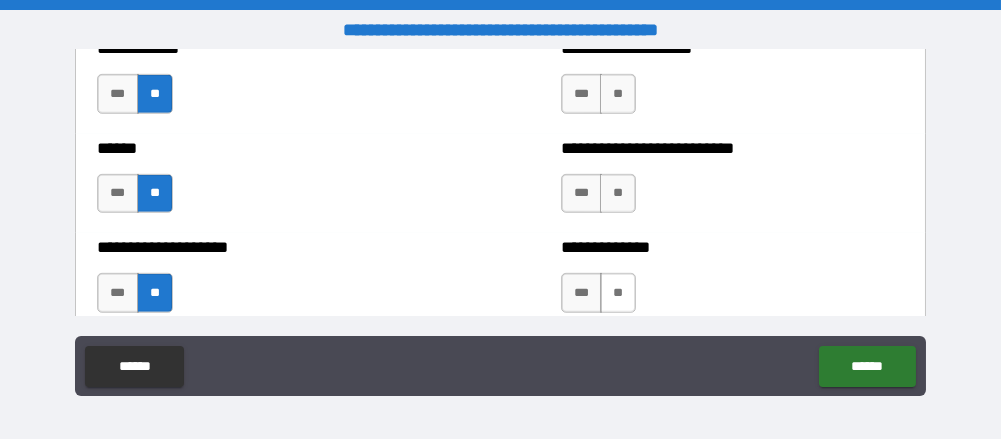 click on "**" at bounding box center (618, 293) 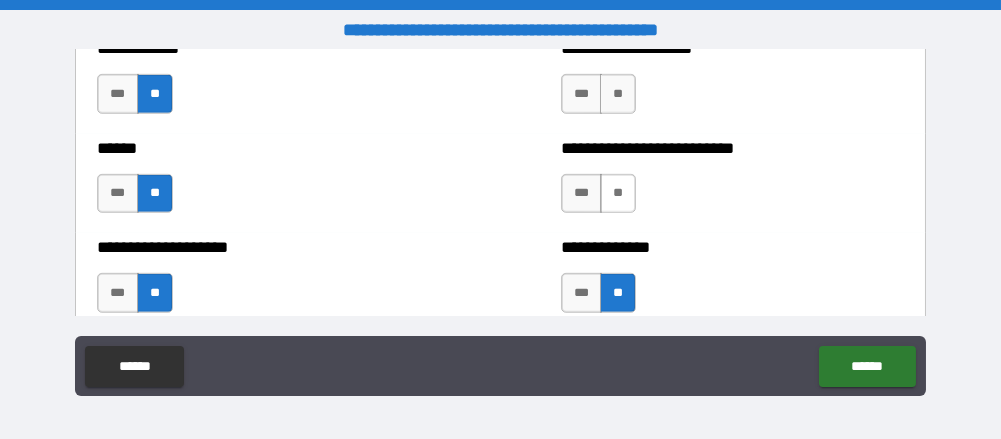 click on "**" at bounding box center (618, 194) 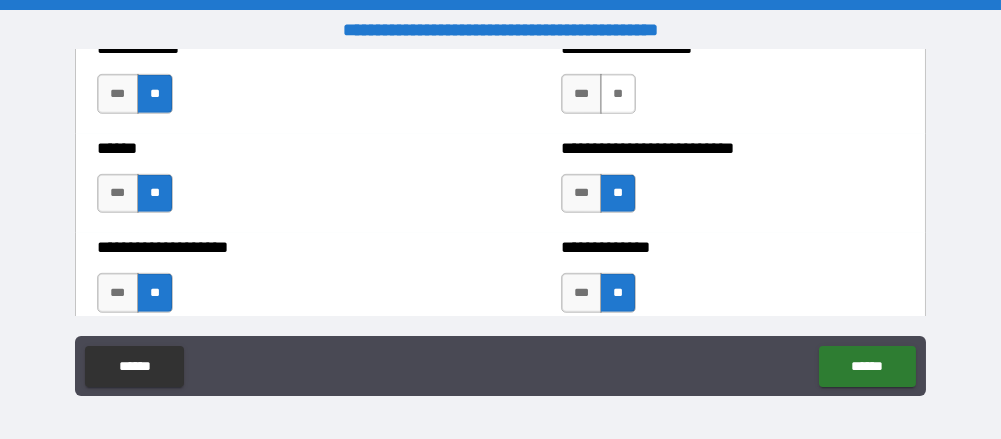 click on "**" at bounding box center (618, 94) 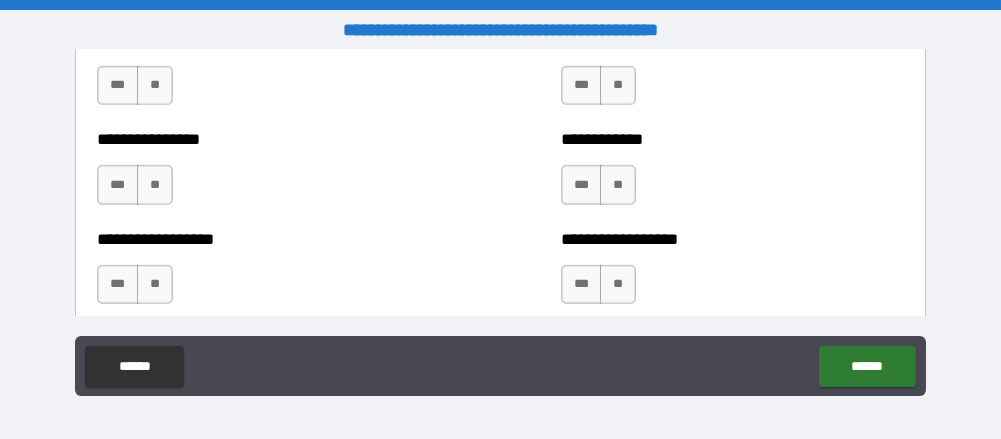 scroll, scrollTop: 4241, scrollLeft: 0, axis: vertical 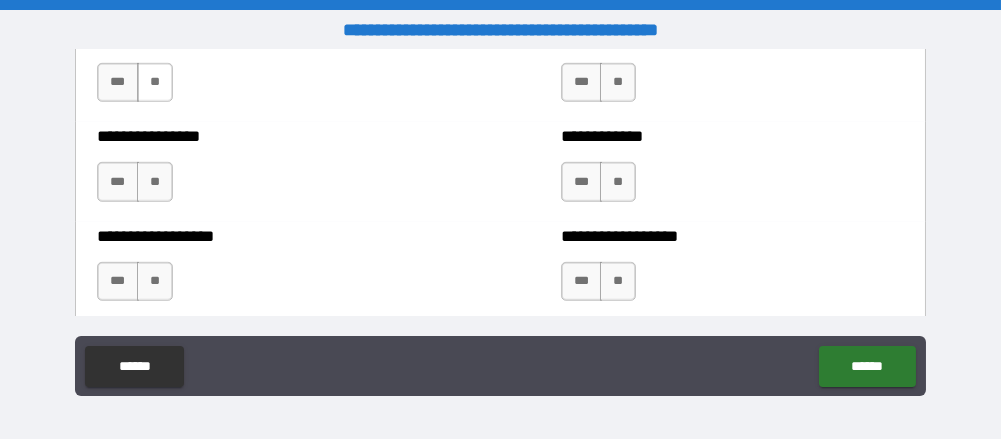 click on "**" at bounding box center [155, 83] 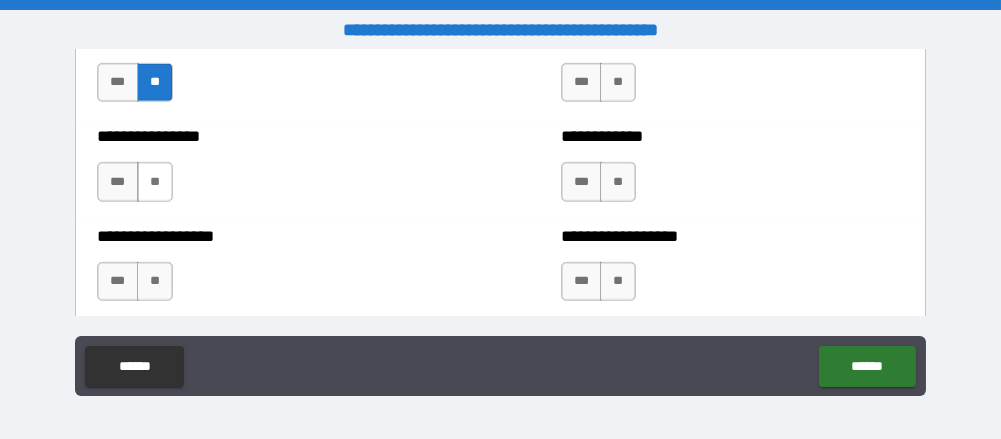 click on "**" at bounding box center [155, 182] 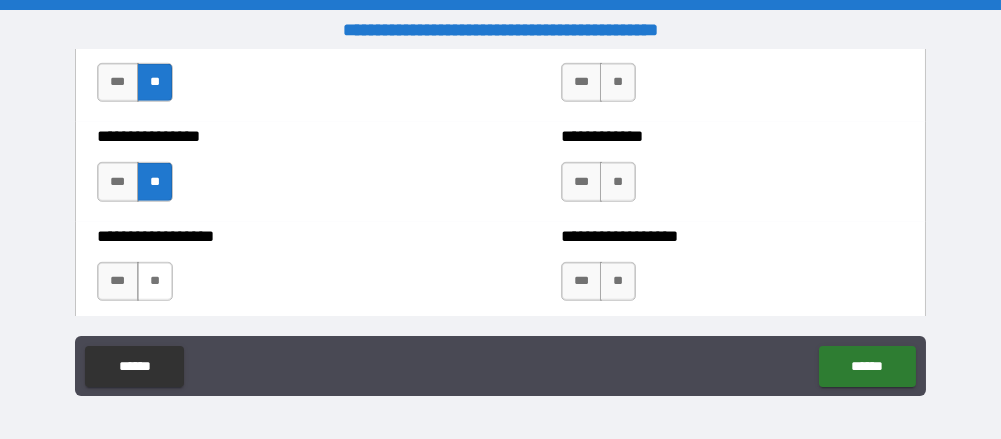 click on "**" at bounding box center (155, 282) 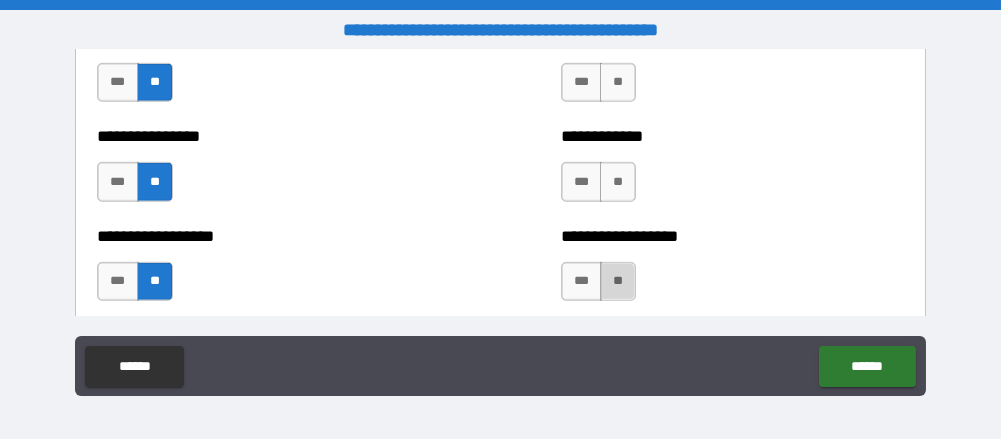 click on "**" at bounding box center (618, 282) 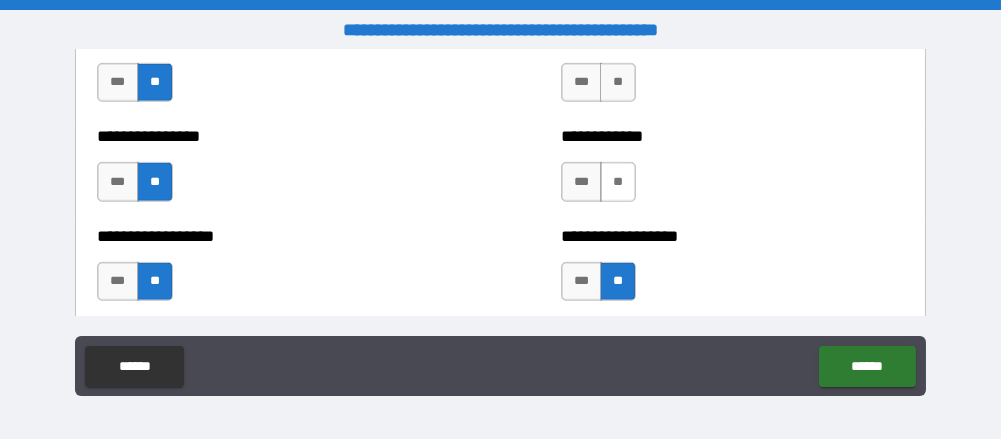 click on "**" at bounding box center [618, 182] 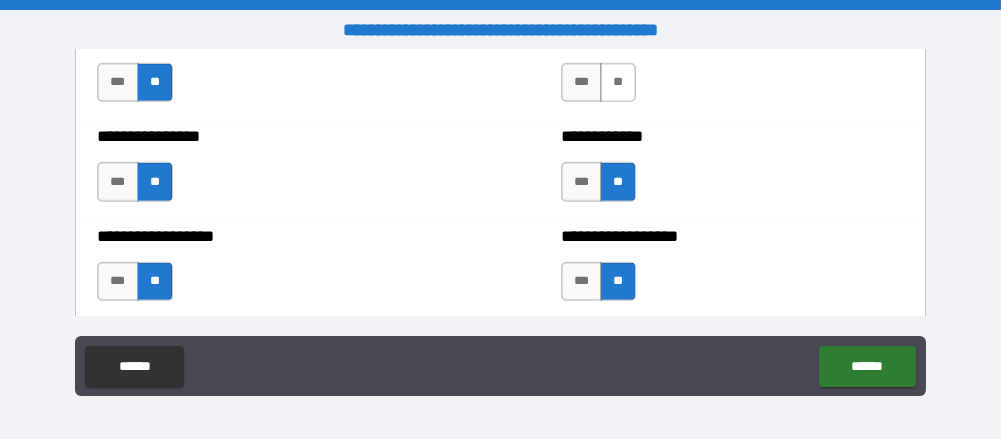 click on "**" at bounding box center [618, 83] 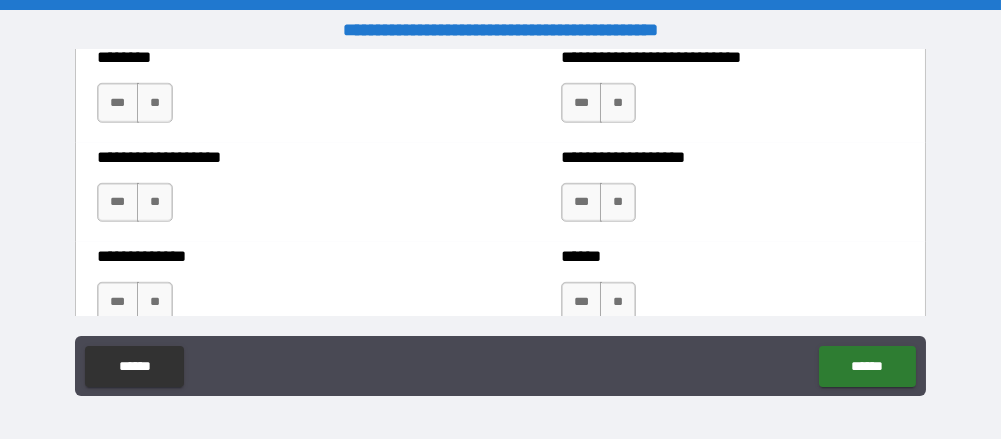 scroll, scrollTop: 4521, scrollLeft: 0, axis: vertical 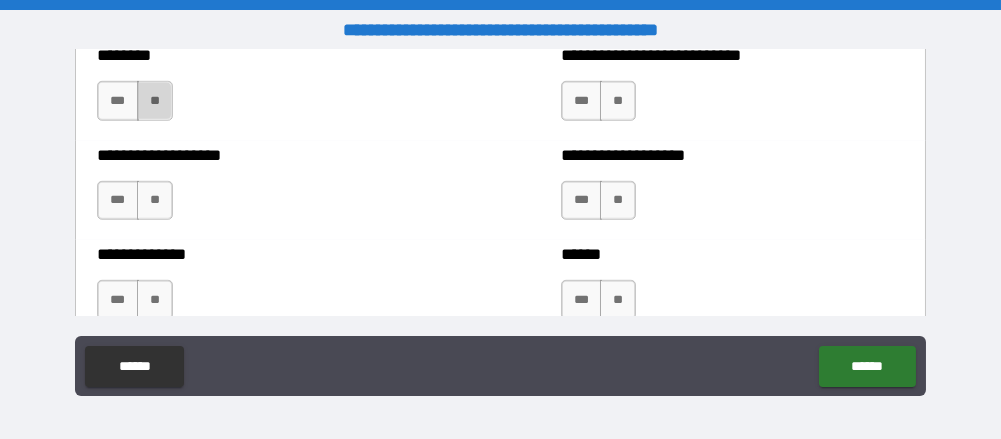 click on "**" at bounding box center (155, 101) 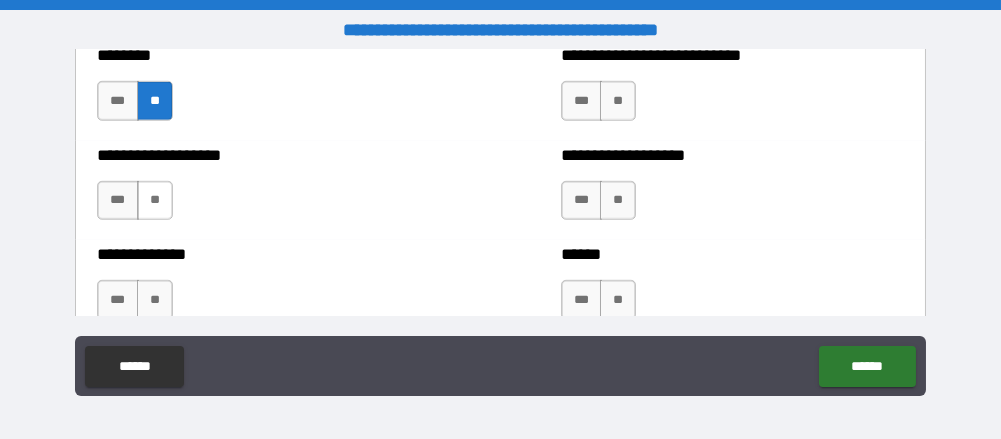 click on "**" at bounding box center [155, 201] 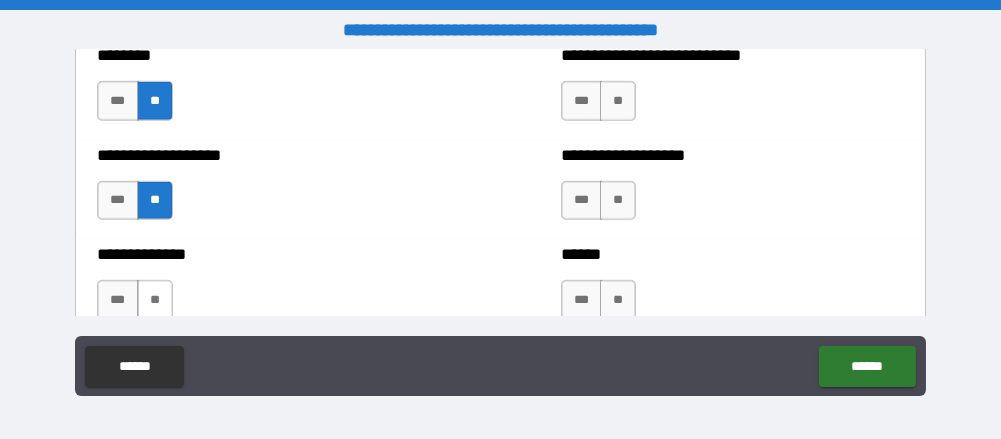 click on "**" at bounding box center [155, 300] 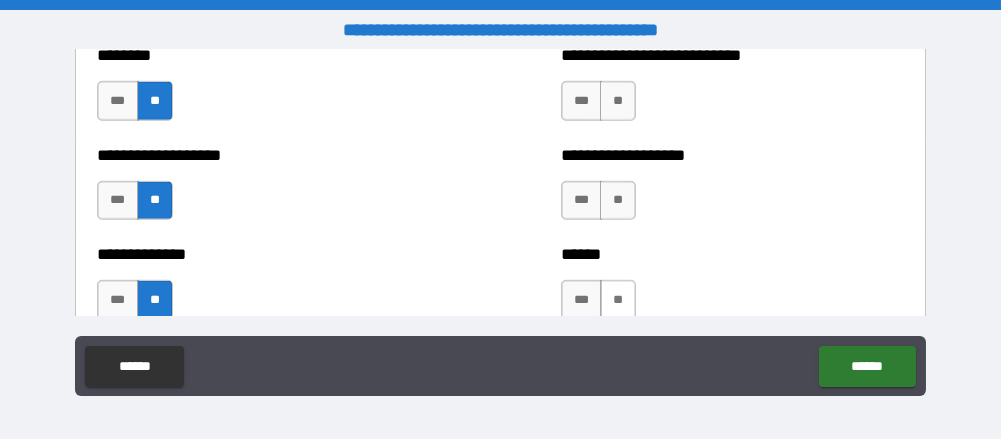 click on "**" at bounding box center (618, 300) 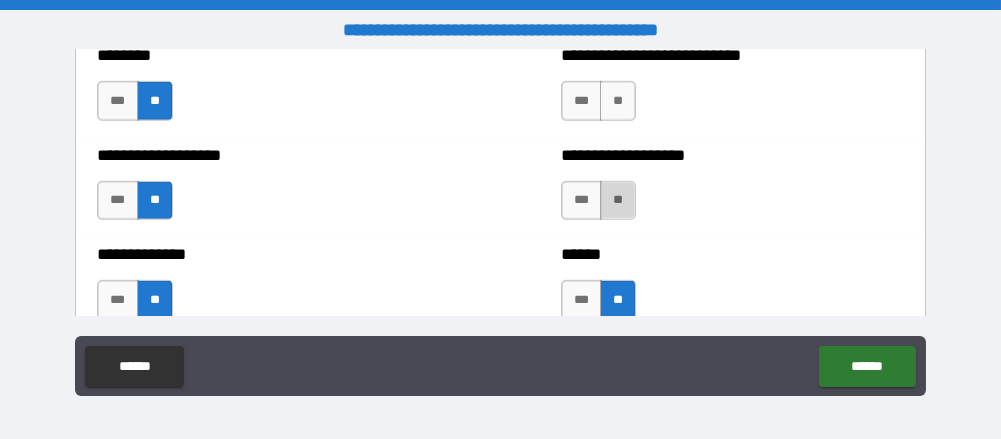 click on "**" at bounding box center (618, 201) 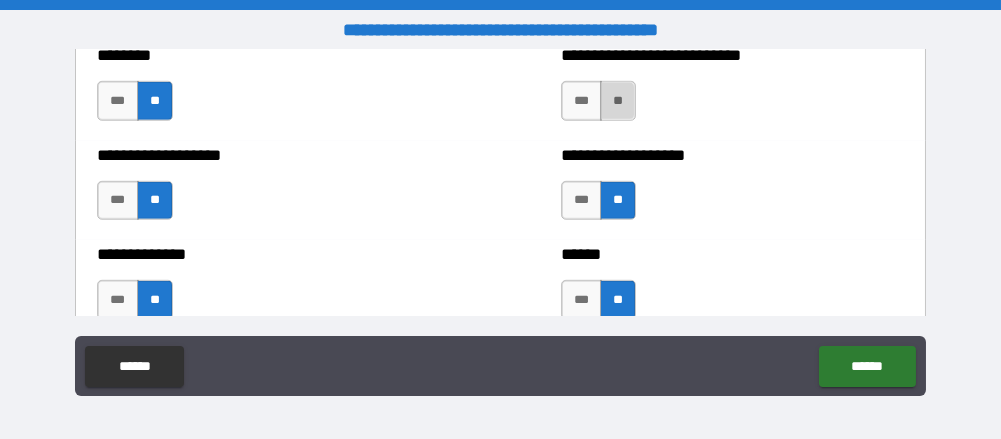 click on "**" at bounding box center [618, 101] 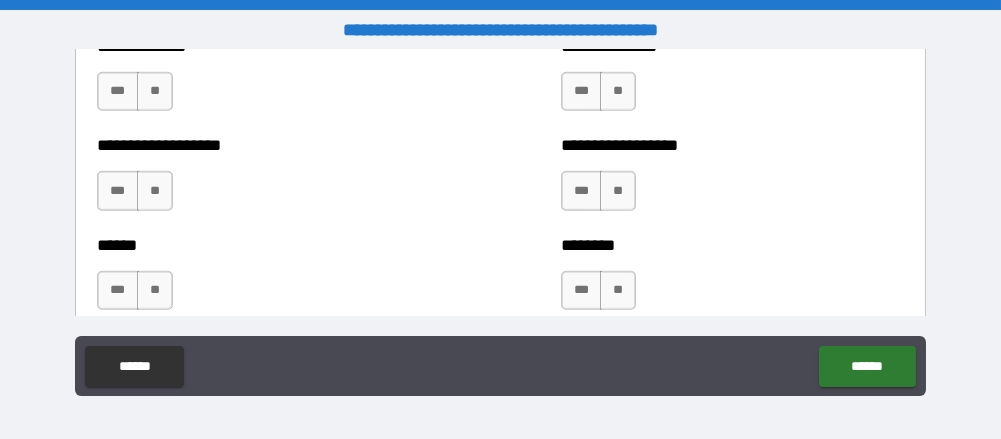 scroll, scrollTop: 4830, scrollLeft: 0, axis: vertical 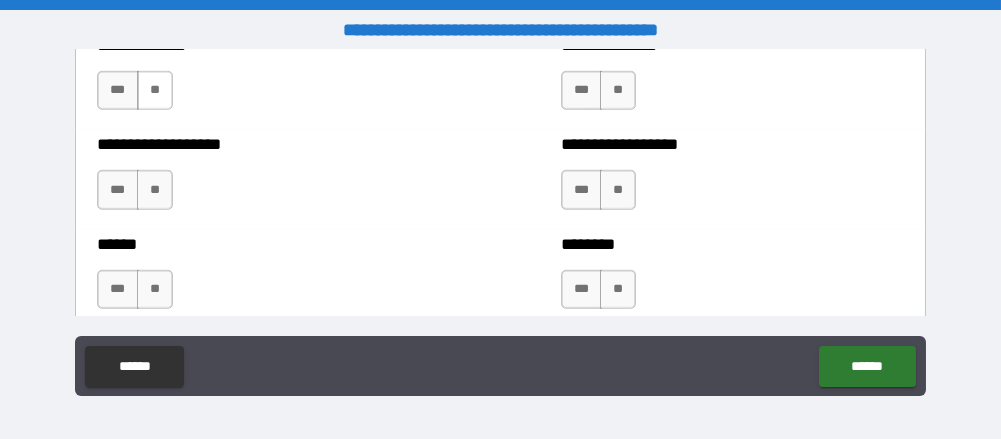 click on "**" at bounding box center (155, 91) 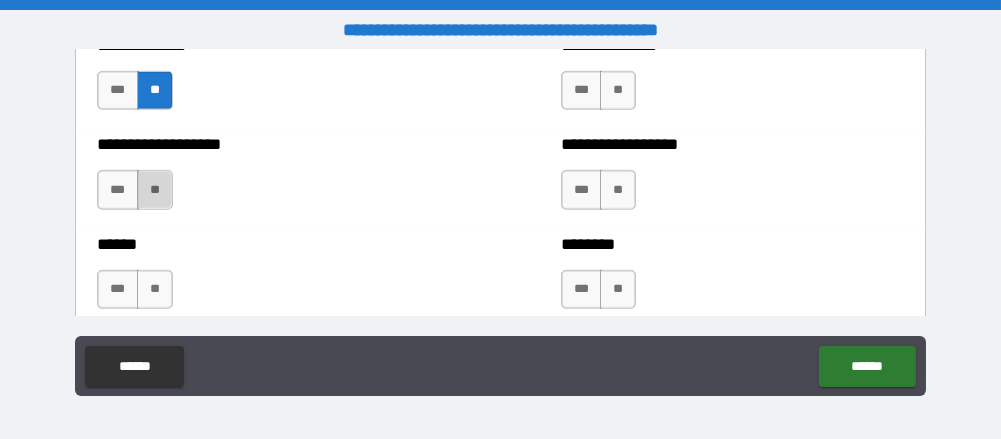 click on "**" at bounding box center [155, 190] 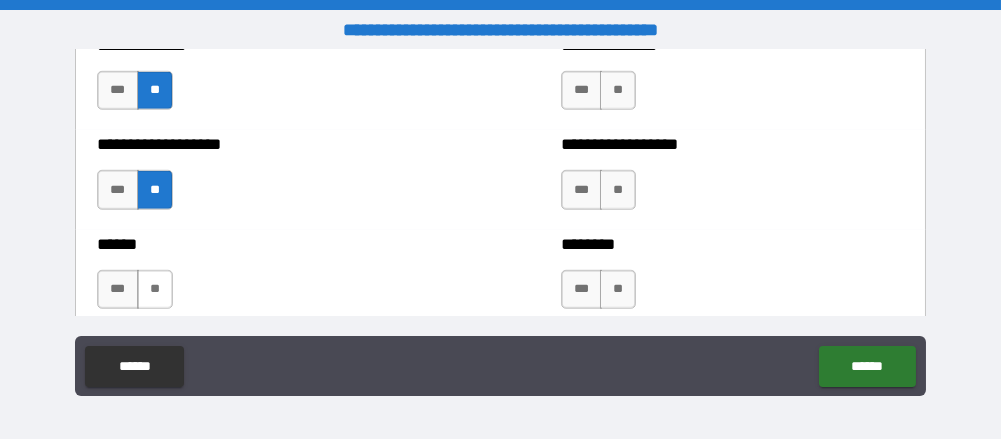 click on "**" at bounding box center (155, 290) 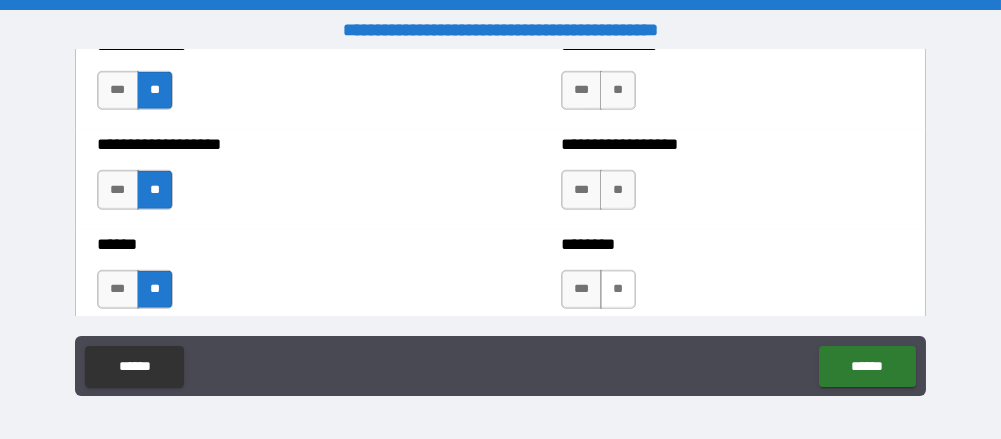 click on "**" at bounding box center (618, 290) 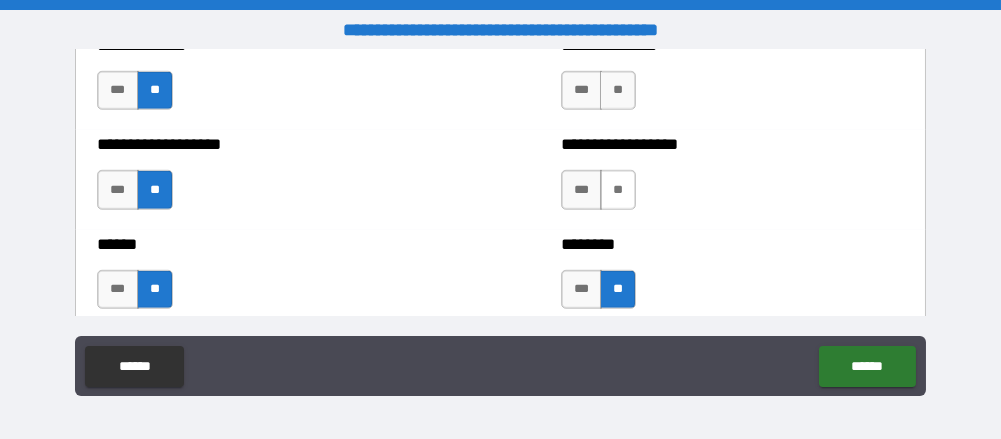 click on "**" at bounding box center (618, 190) 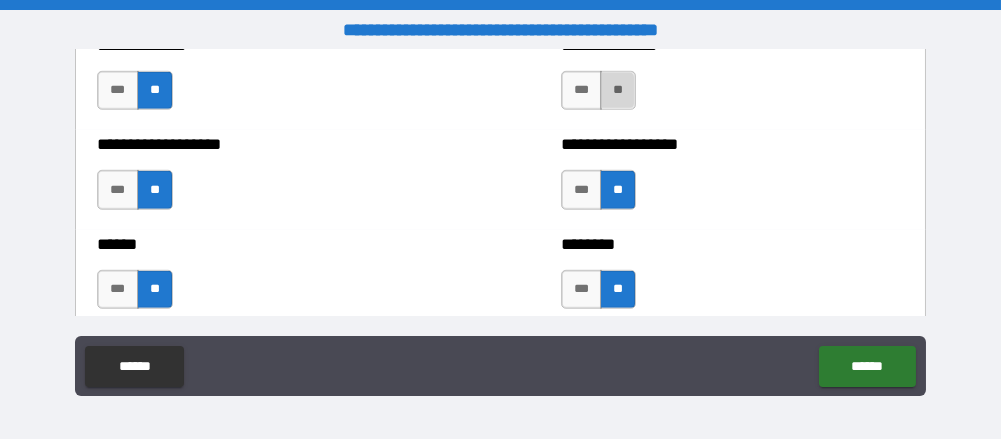 click on "**" at bounding box center (618, 91) 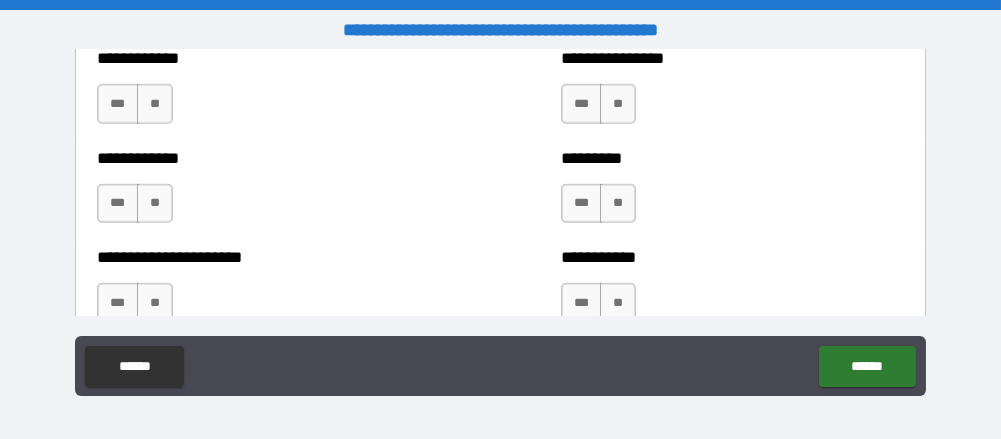 scroll, scrollTop: 5117, scrollLeft: 0, axis: vertical 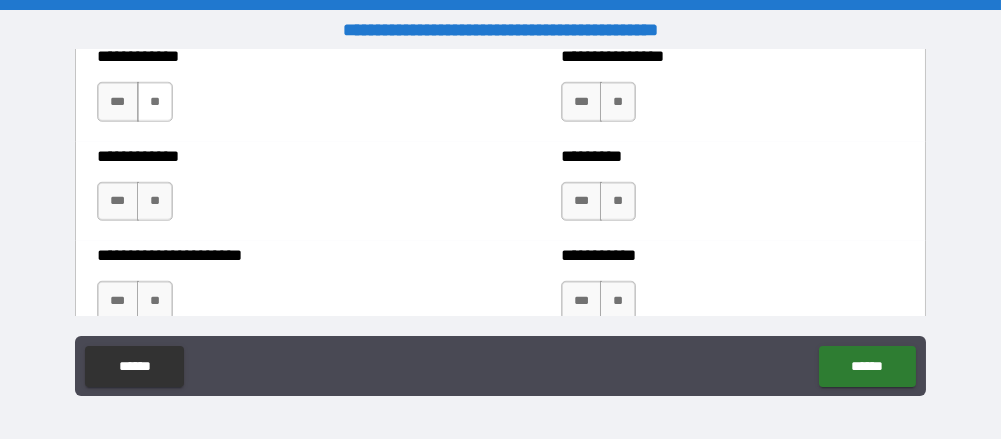 click on "**" at bounding box center [155, 102] 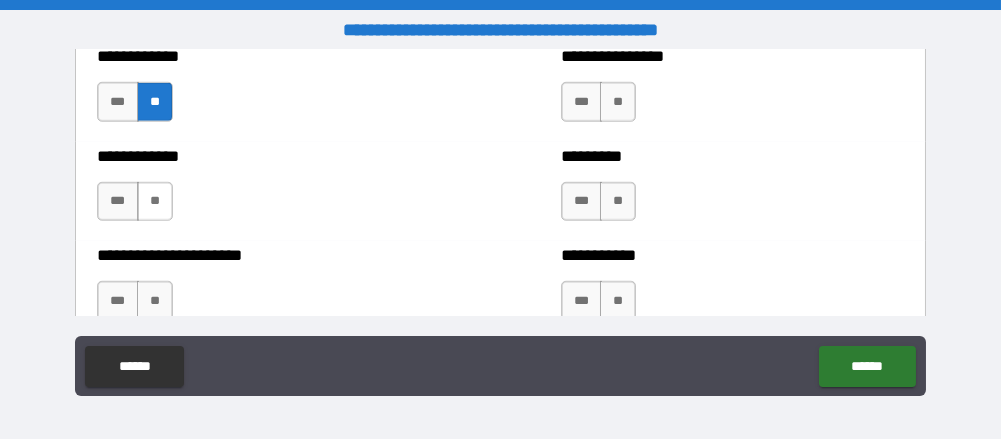 click on "**" at bounding box center (155, 202) 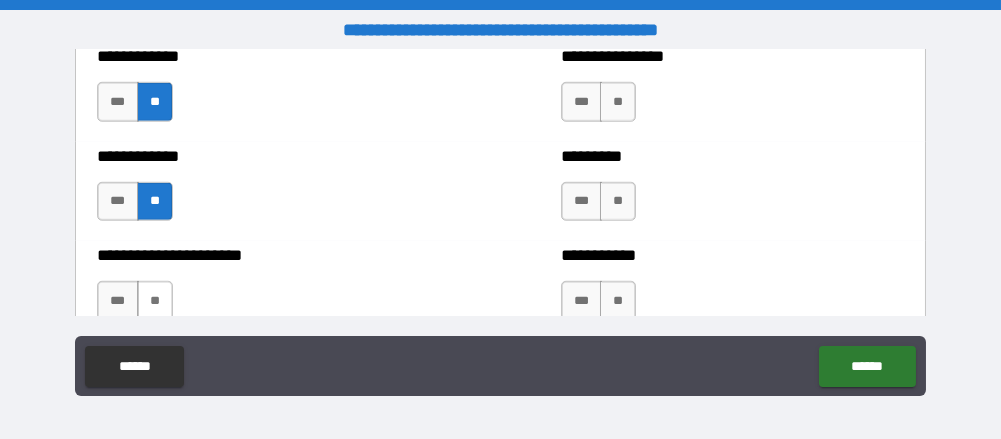 click on "**" at bounding box center (155, 301) 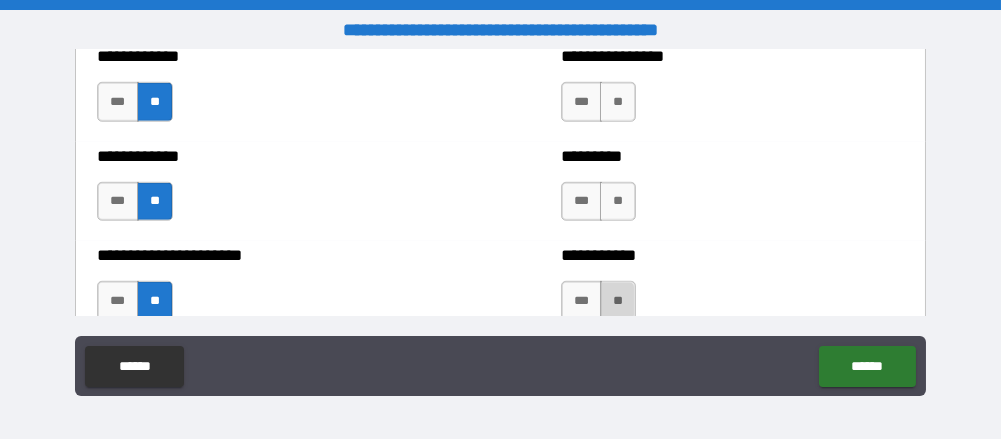 click on "**" at bounding box center (618, 301) 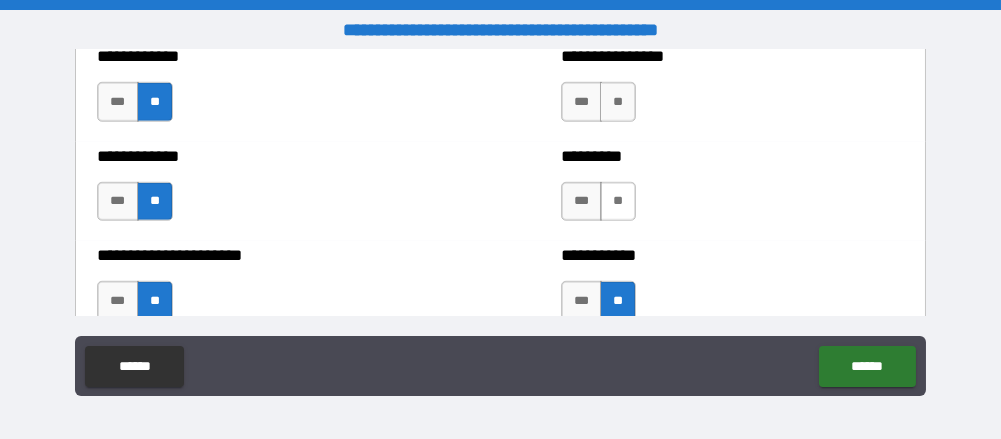 click on "**" at bounding box center (618, 202) 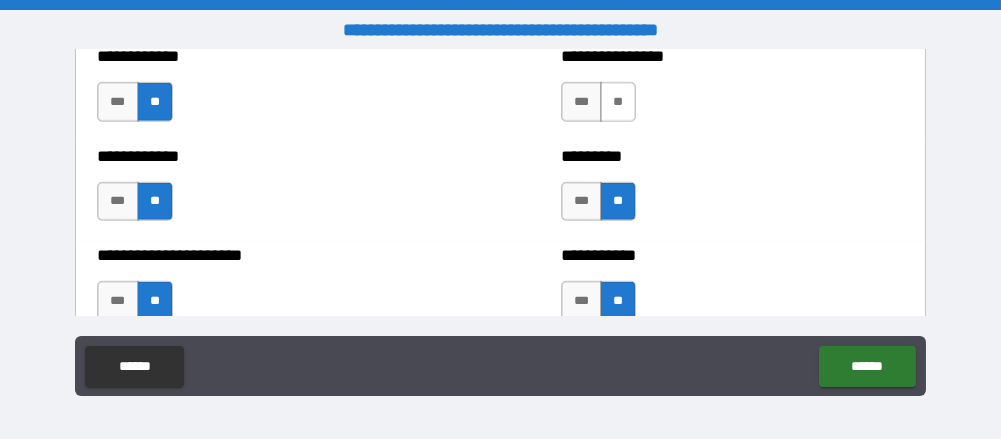 click on "**" at bounding box center [618, 102] 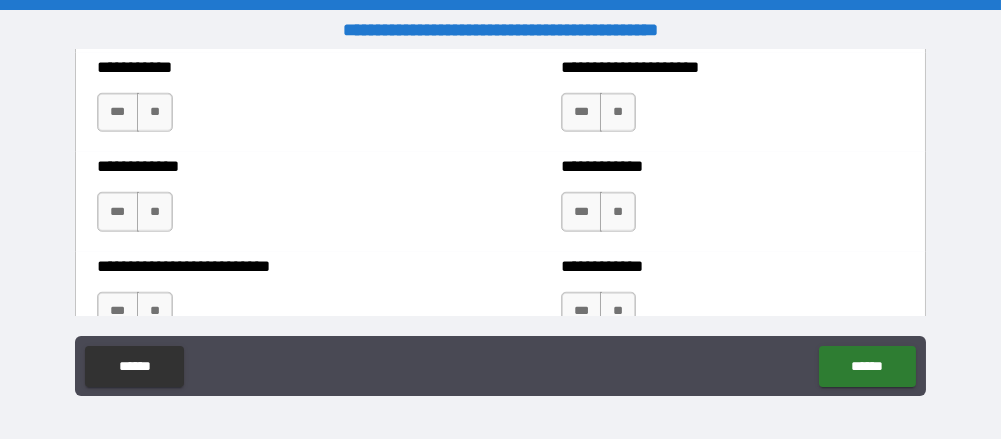 scroll, scrollTop: 5406, scrollLeft: 0, axis: vertical 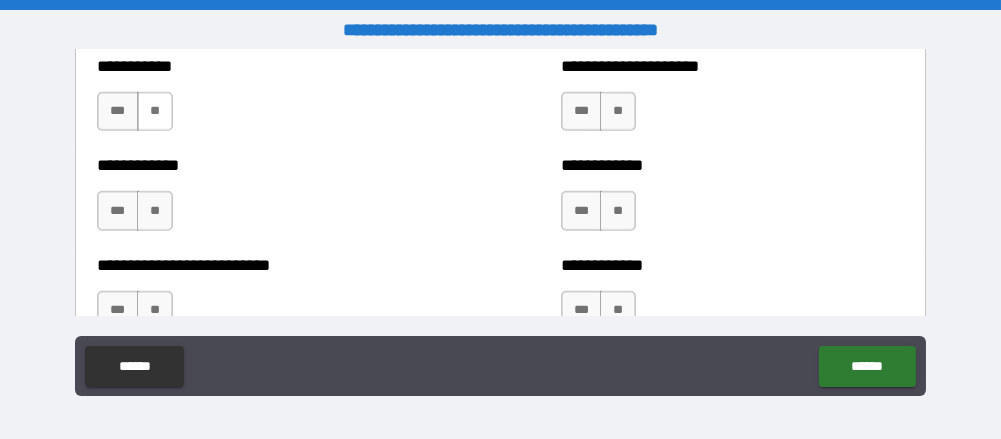 click on "**" at bounding box center [155, 112] 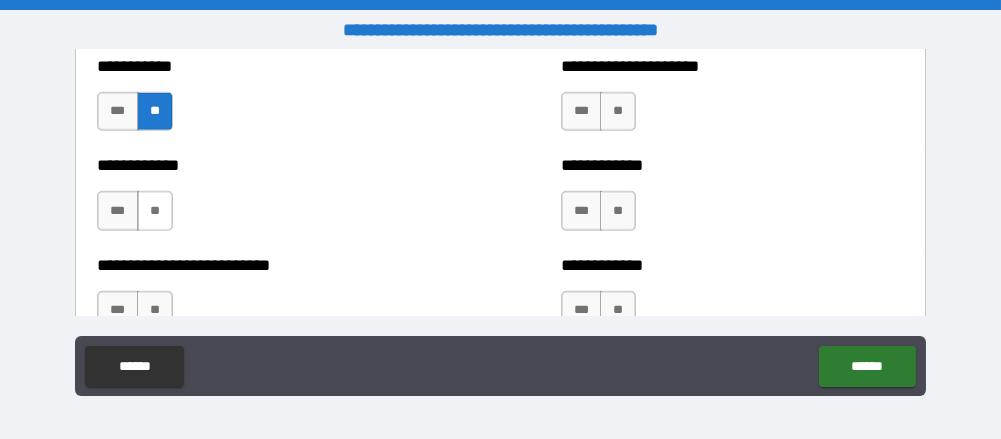 click on "**" at bounding box center [155, 211] 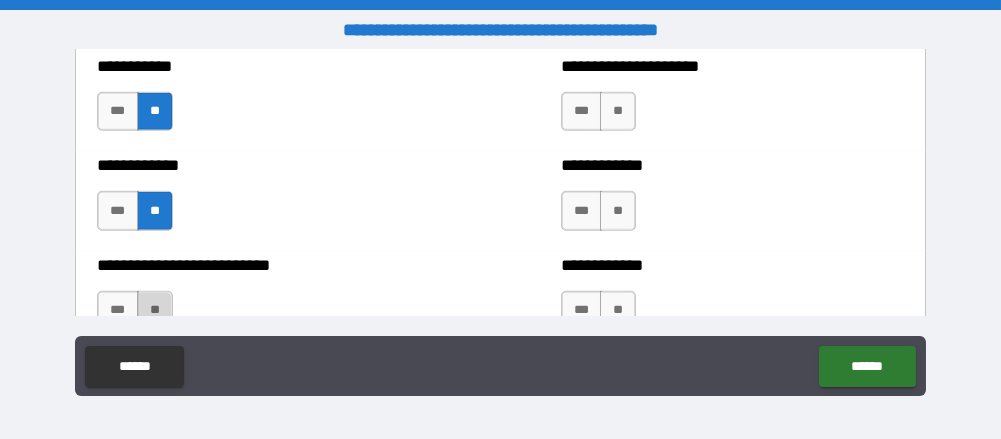 click on "**" at bounding box center (155, 311) 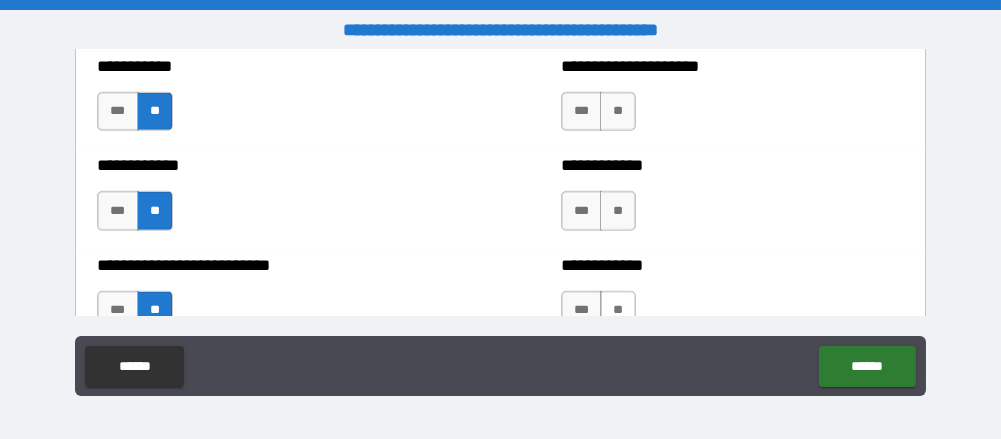click on "**" at bounding box center [618, 311] 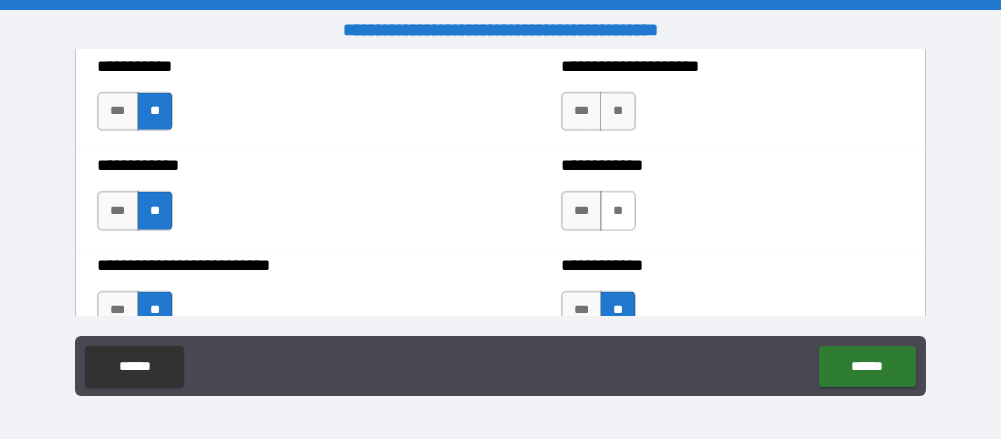 click on "**" at bounding box center (618, 211) 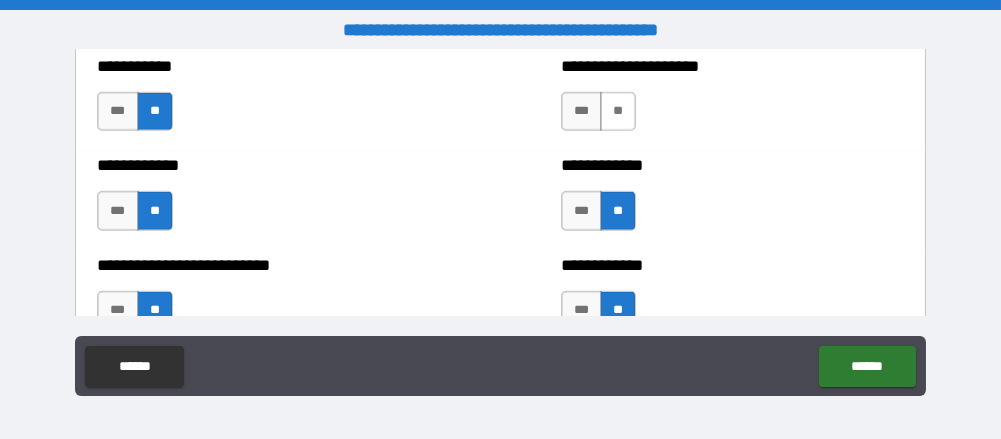 click on "**" at bounding box center (618, 112) 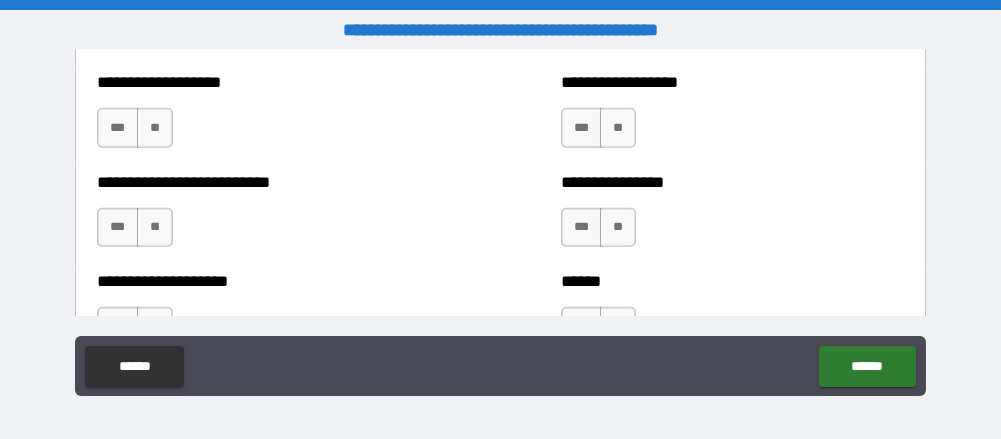 scroll, scrollTop: 5686, scrollLeft: 0, axis: vertical 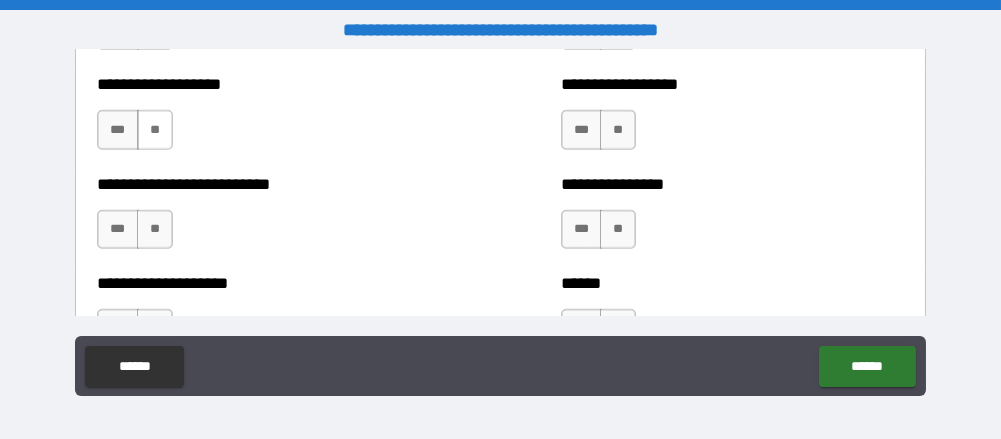 click on "**" at bounding box center (155, 130) 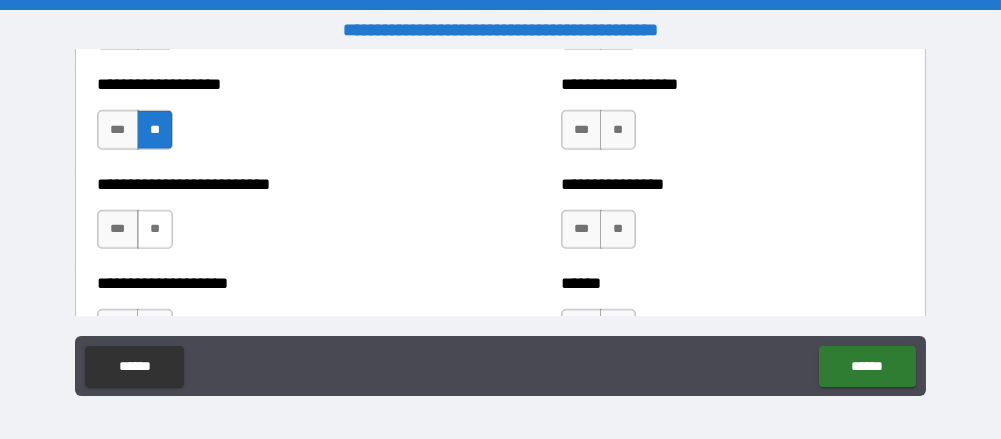 click on "**" at bounding box center [155, 230] 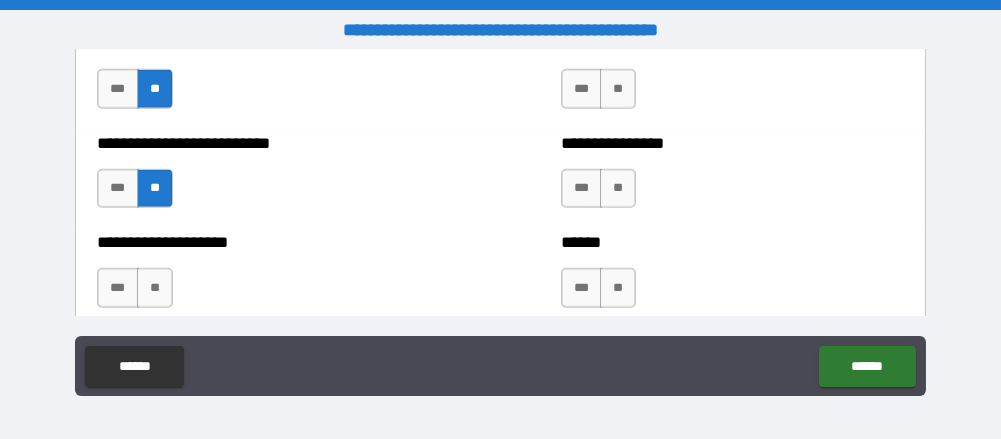 scroll, scrollTop: 5730, scrollLeft: 0, axis: vertical 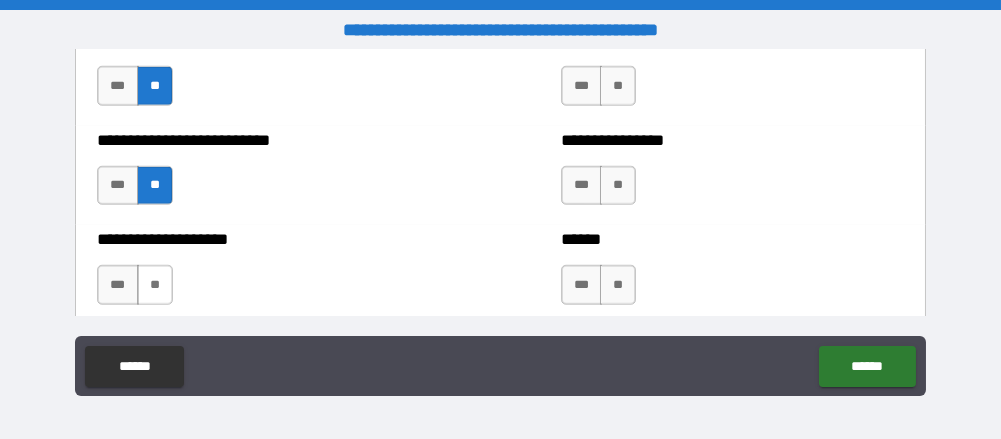 click on "**" at bounding box center [155, 285] 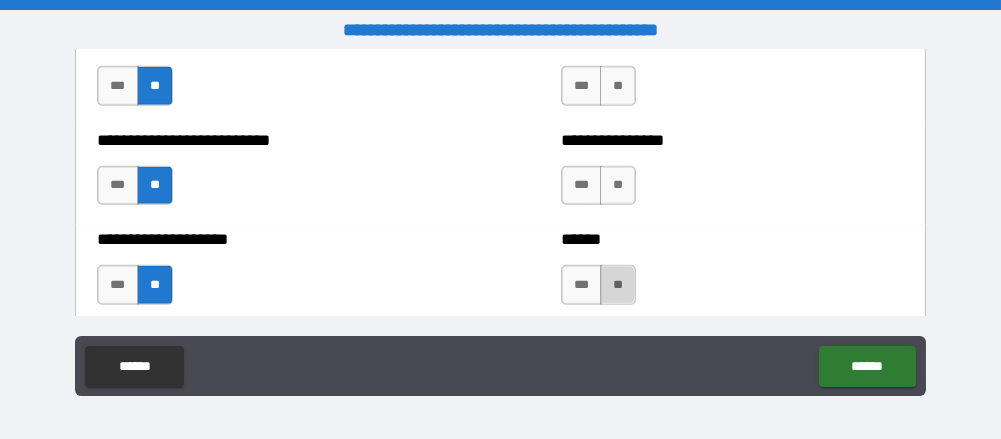 click on "**" at bounding box center [618, 285] 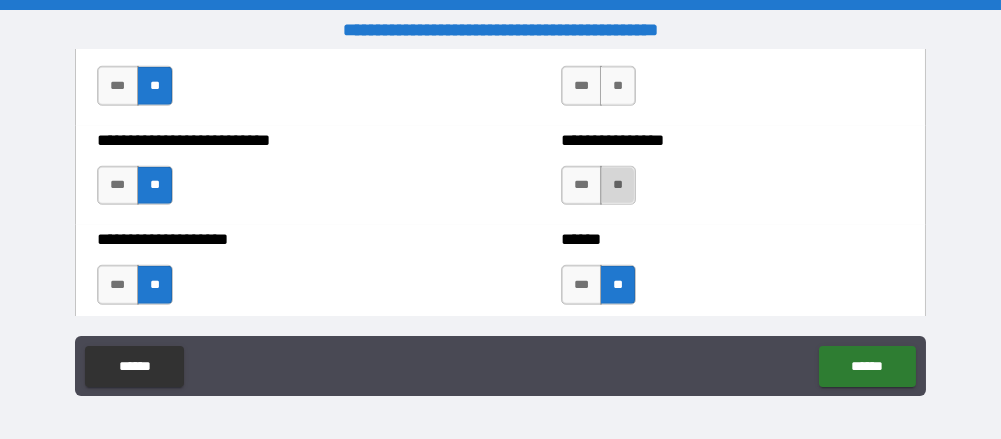 click on "**" at bounding box center [618, 186] 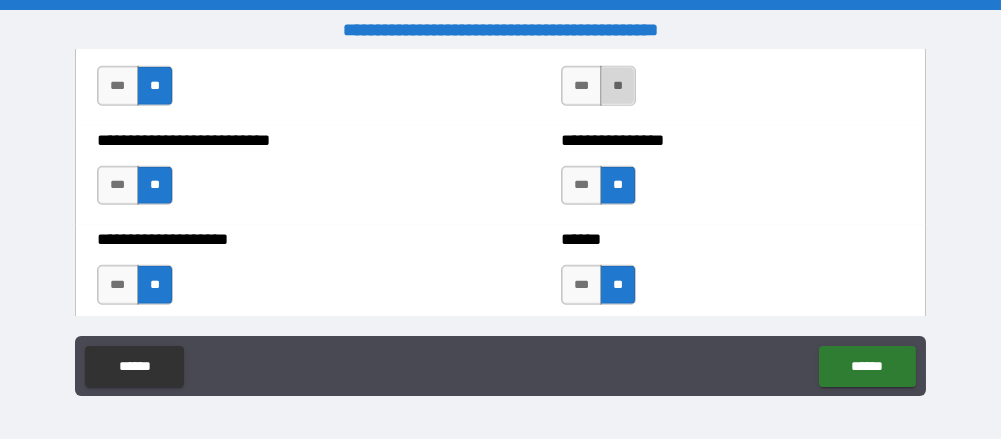 click on "**" at bounding box center [618, 86] 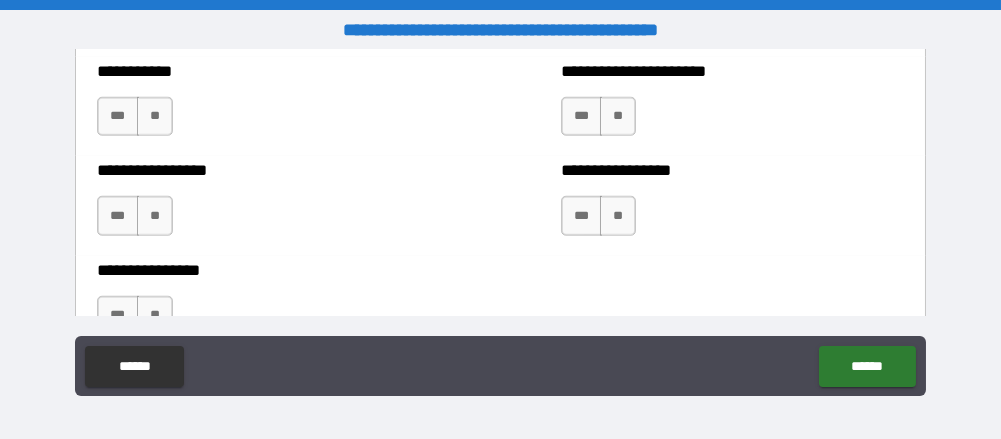 scroll, scrollTop: 5997, scrollLeft: 0, axis: vertical 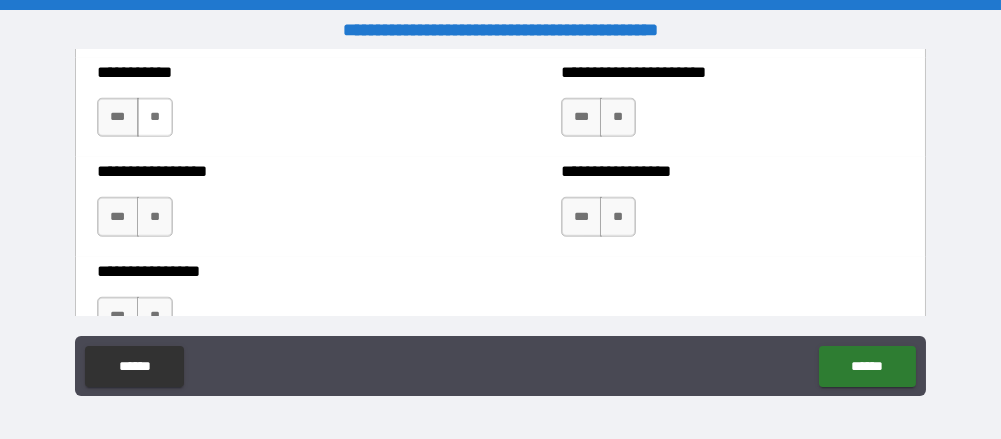 click on "**" at bounding box center (155, 118) 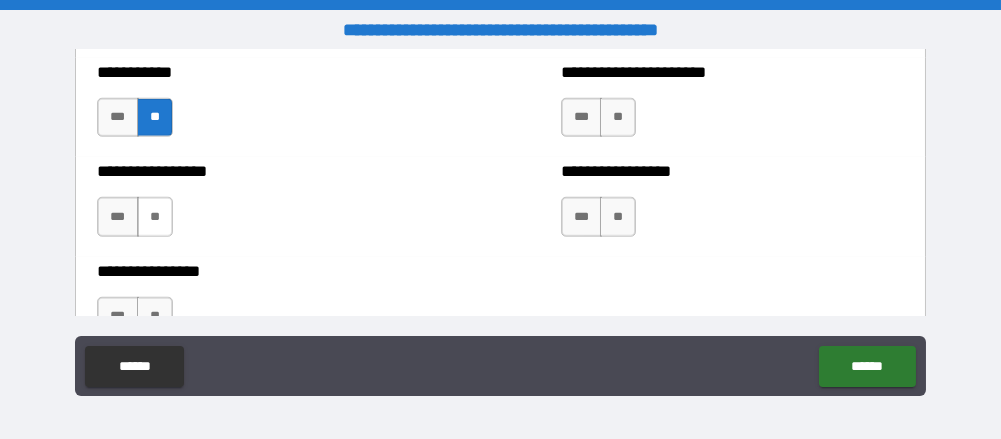 click on "**" at bounding box center [155, 217] 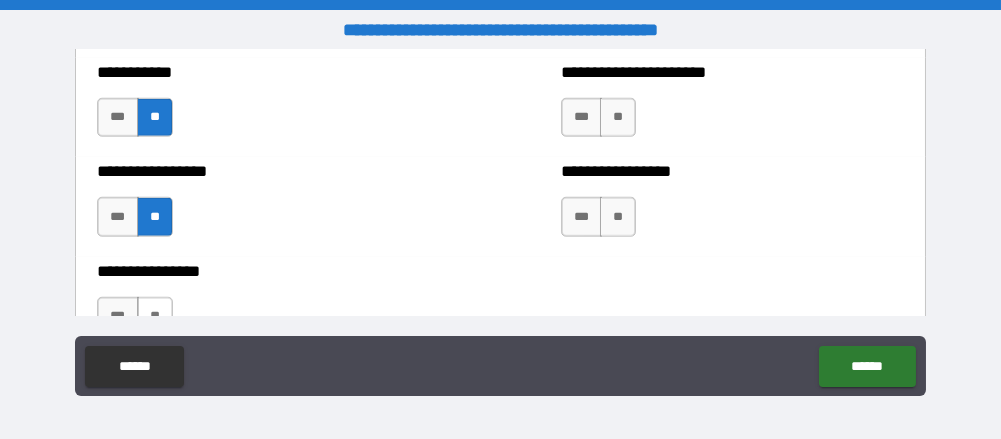 click on "**" at bounding box center [155, 317] 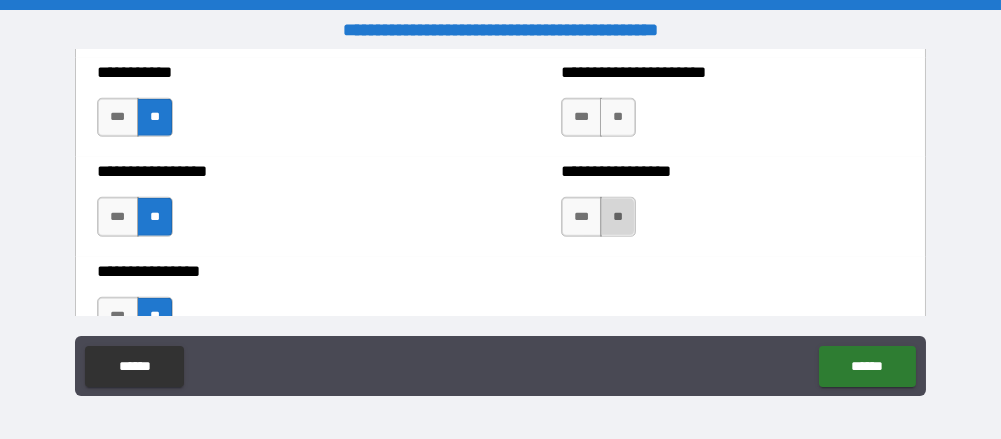 click on "**" at bounding box center (618, 217) 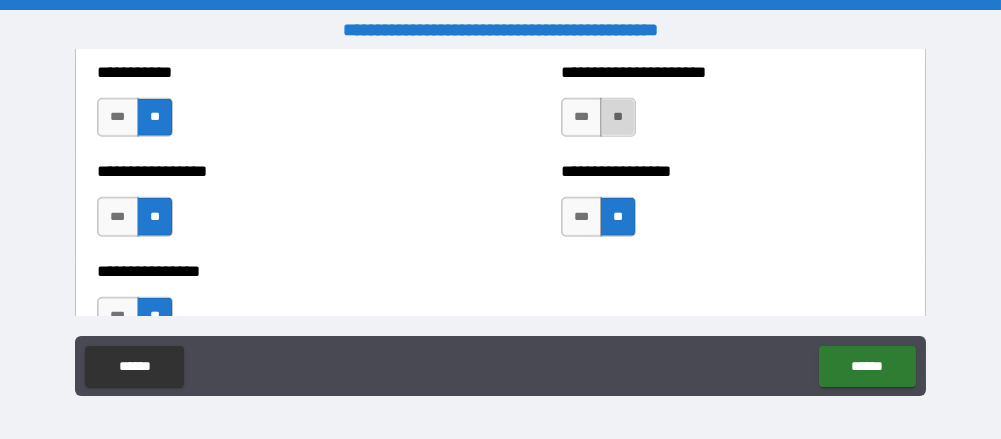 click on "**" at bounding box center [618, 118] 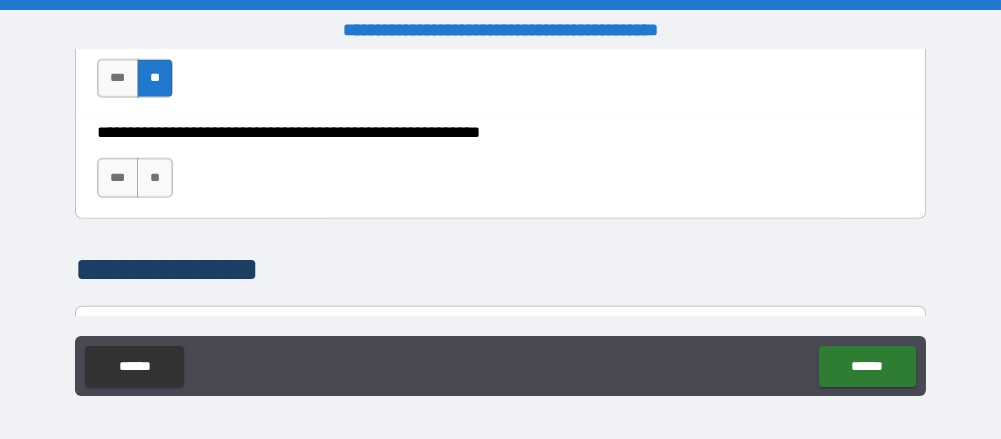 scroll, scrollTop: 6234, scrollLeft: 0, axis: vertical 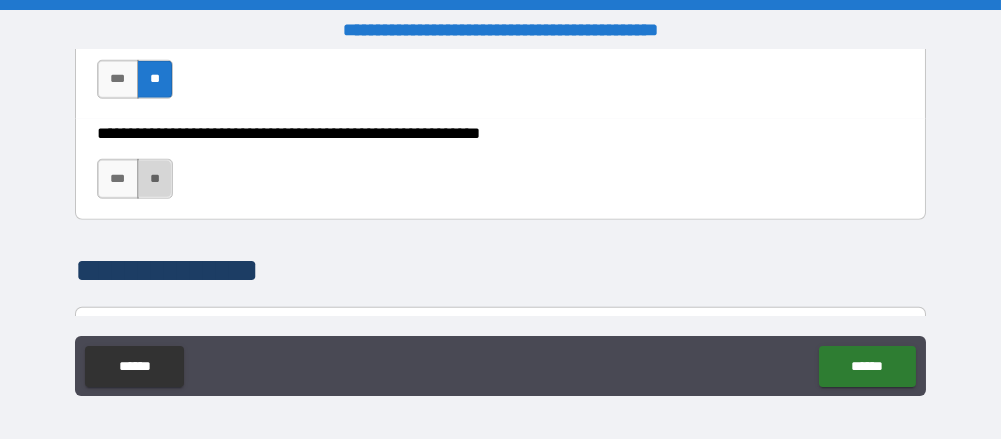 click on "**" at bounding box center (155, 179) 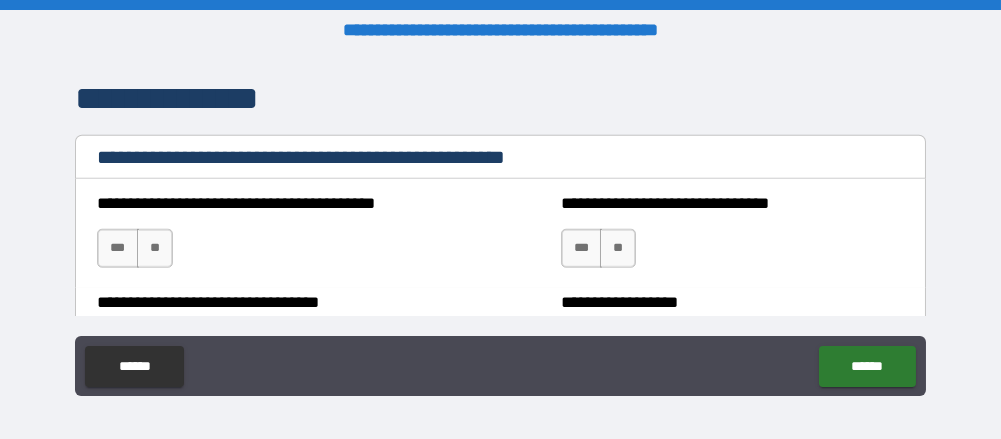 scroll, scrollTop: 6460, scrollLeft: 0, axis: vertical 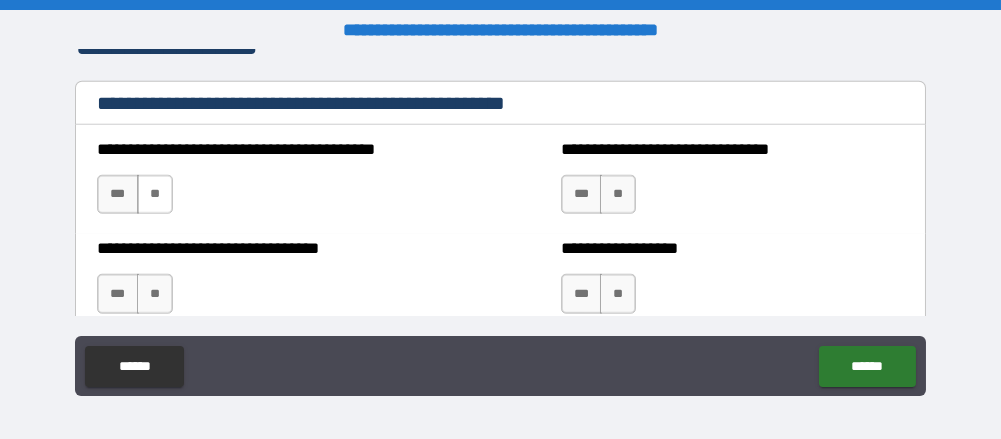 click on "**" at bounding box center (155, 195) 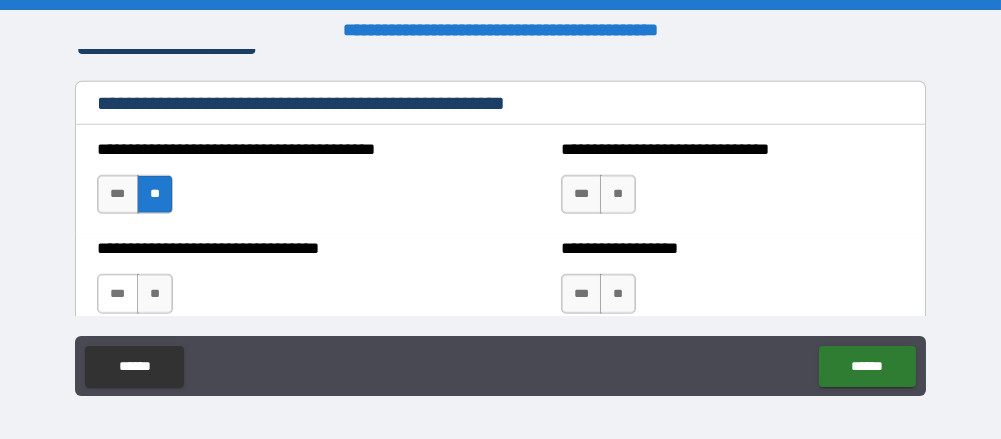 click on "***" at bounding box center [117, 294] 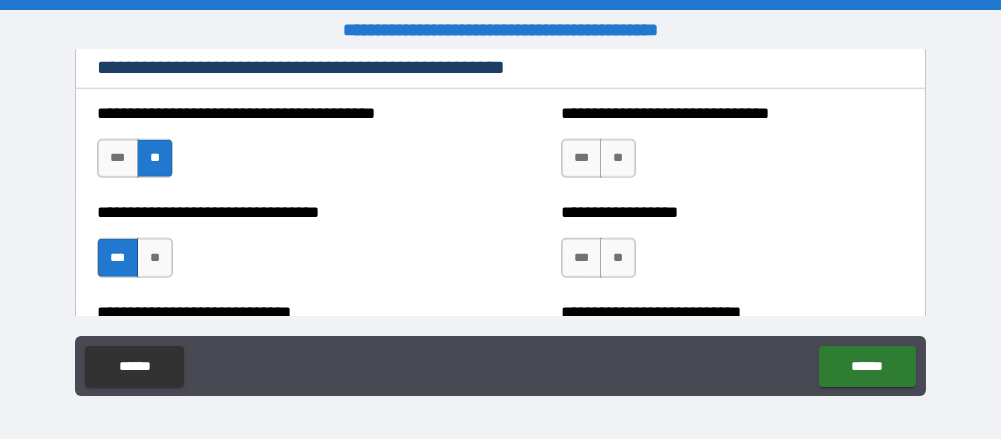 scroll, scrollTop: 6502, scrollLeft: 0, axis: vertical 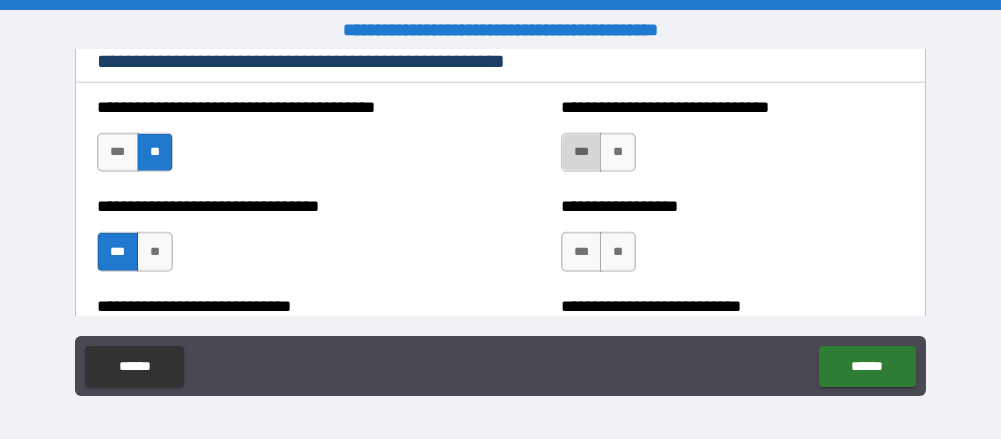 click on "***" at bounding box center (581, 153) 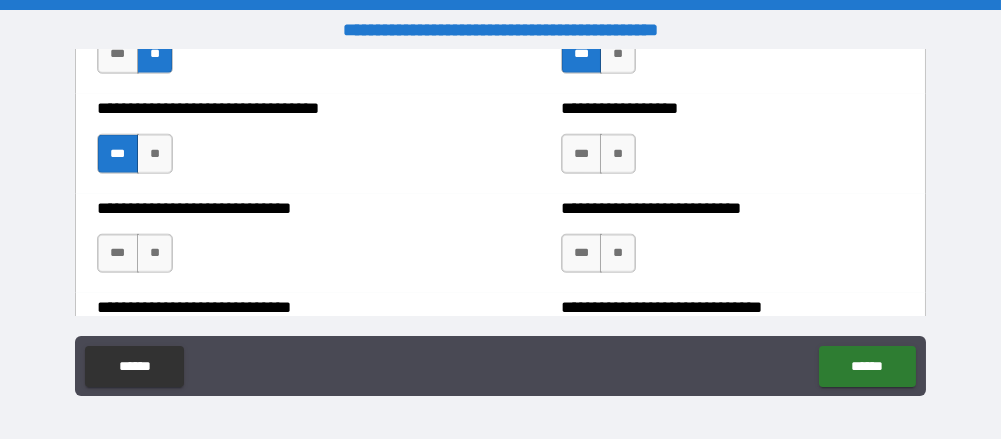 scroll, scrollTop: 6604, scrollLeft: 0, axis: vertical 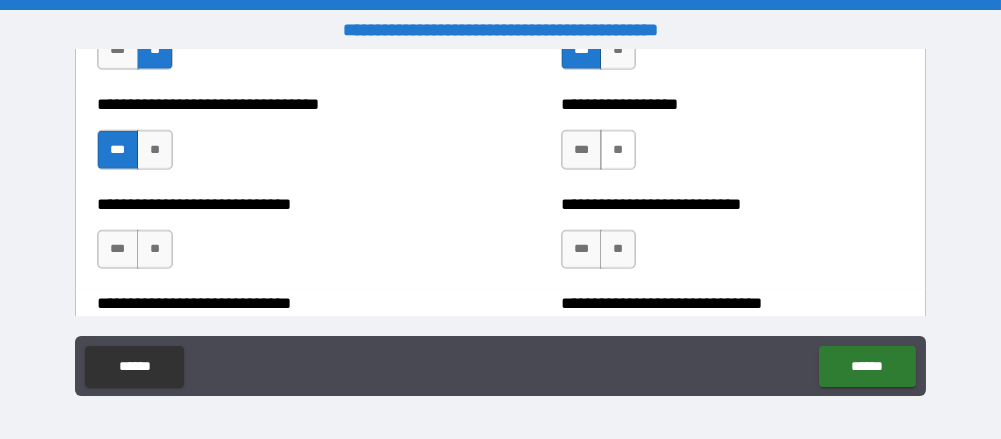 click on "**" at bounding box center [618, 150] 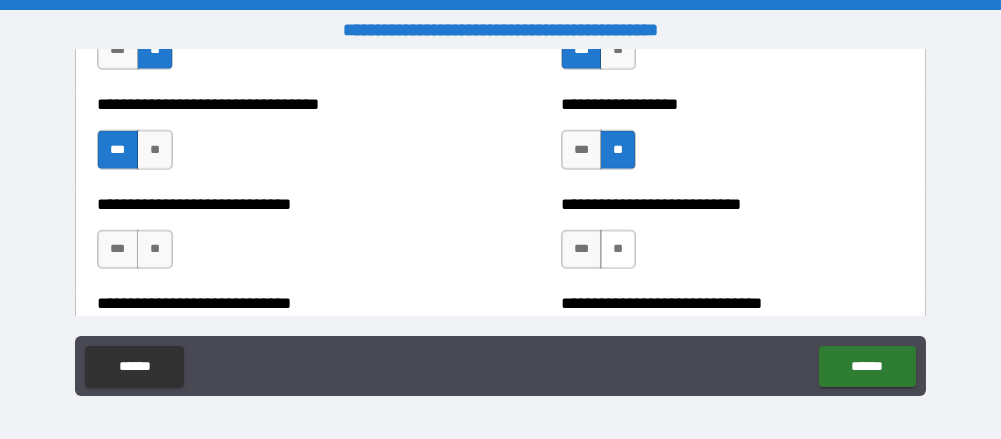 click on "**" at bounding box center [618, 250] 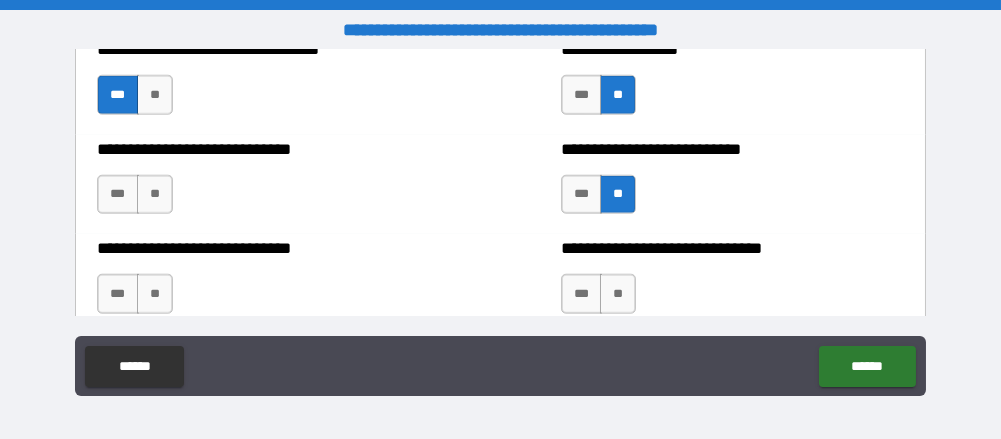 scroll, scrollTop: 6660, scrollLeft: 0, axis: vertical 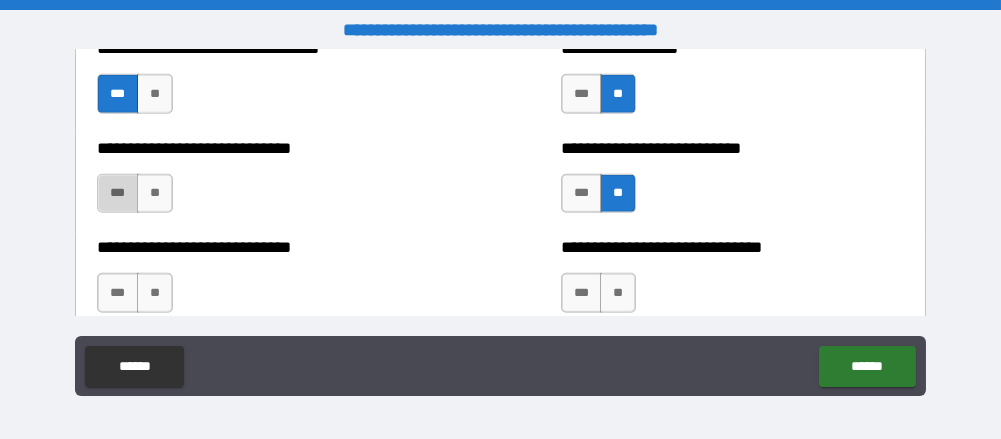 click on "***" at bounding box center [117, 194] 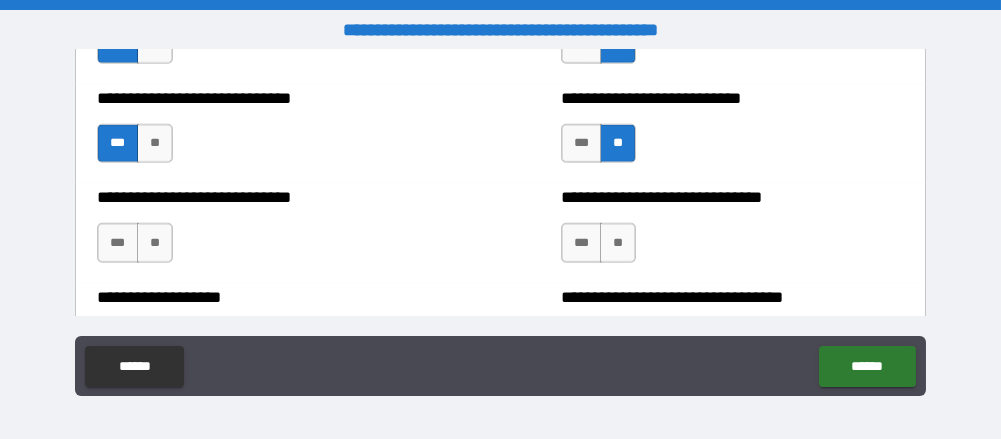 scroll, scrollTop: 6720, scrollLeft: 0, axis: vertical 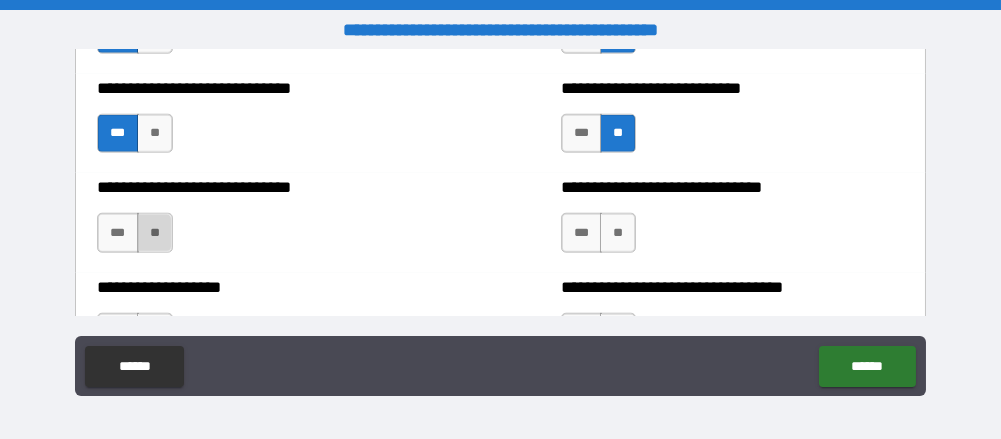 click on "**" at bounding box center [155, 233] 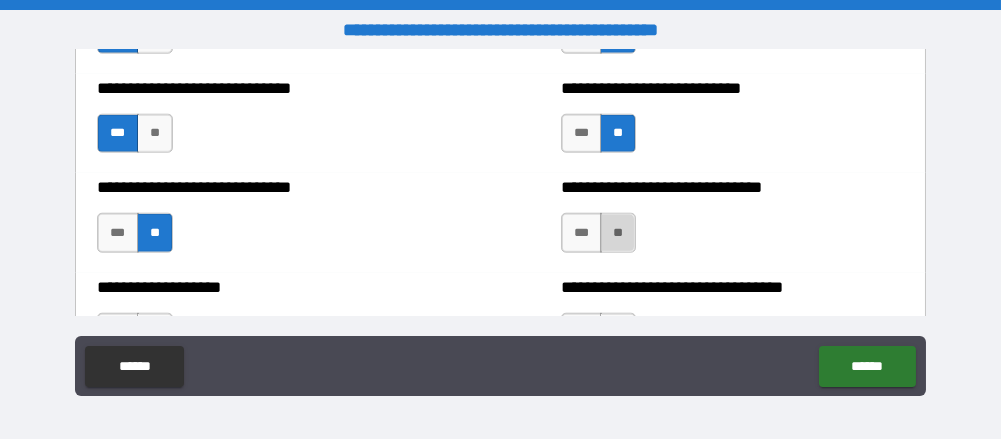 click on "**" at bounding box center (618, 233) 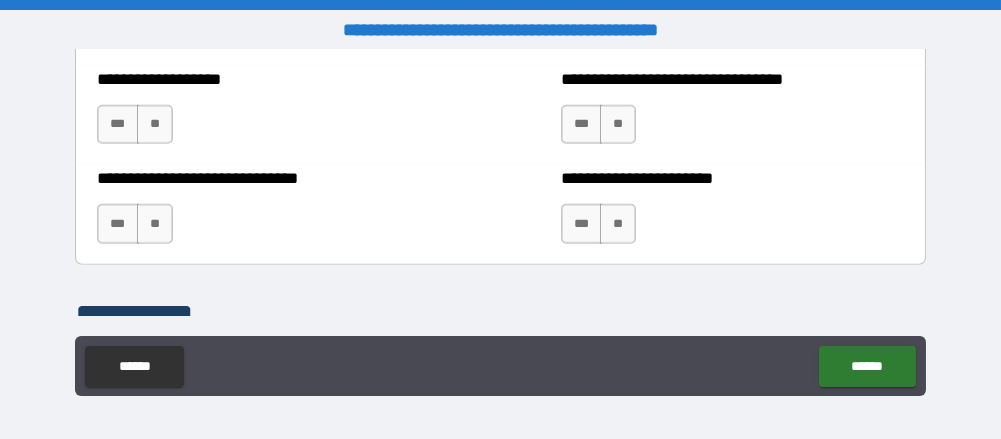 scroll, scrollTop: 6927, scrollLeft: 0, axis: vertical 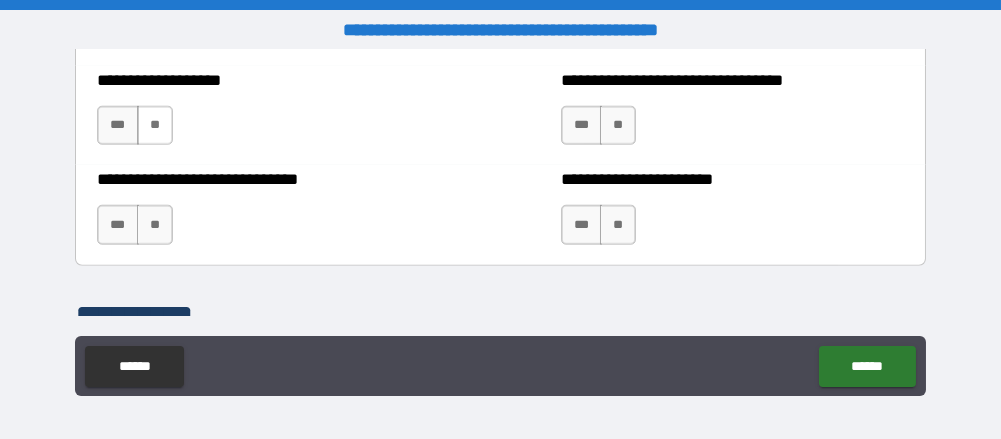 click on "**" at bounding box center (155, 126) 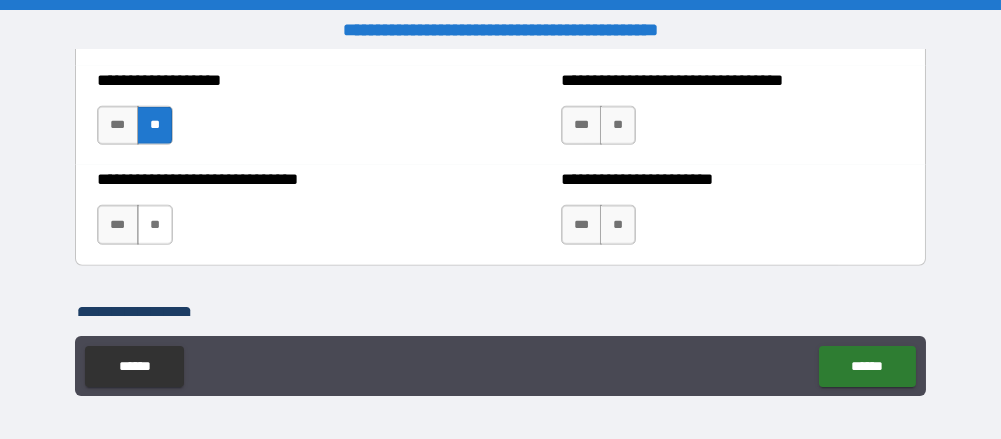 click on "**" at bounding box center (155, 225) 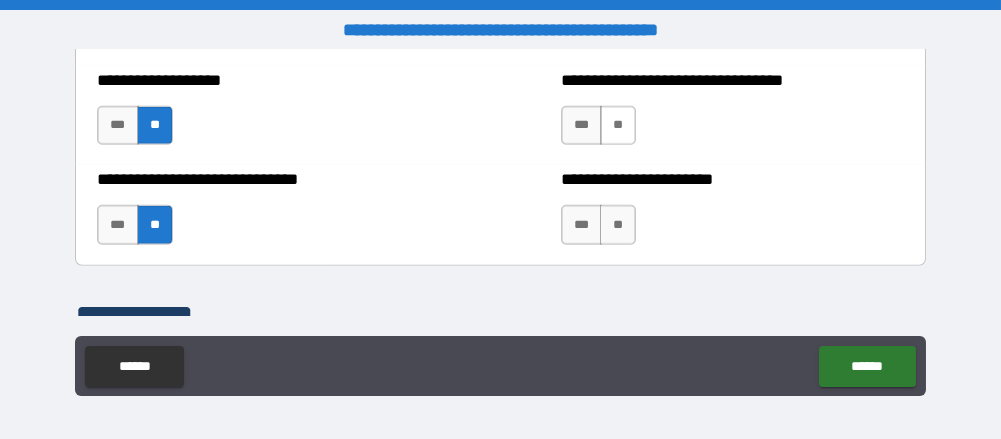 click on "**" at bounding box center [618, 126] 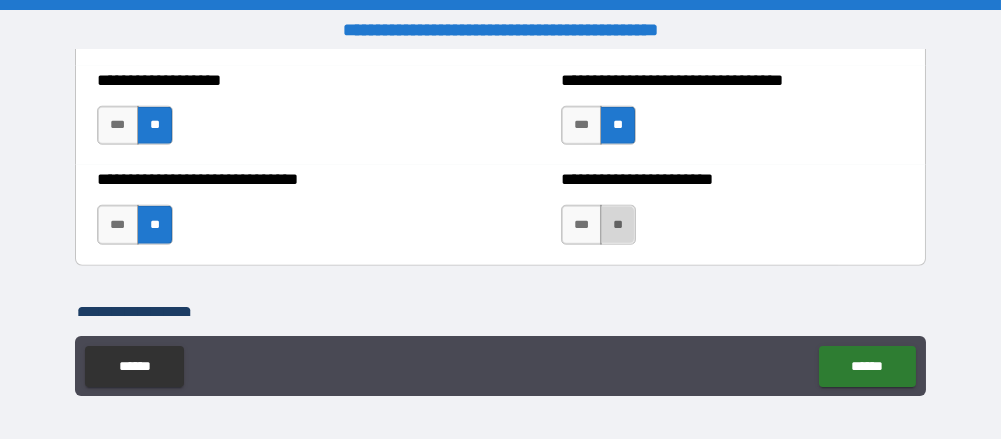 click on "**" at bounding box center [618, 225] 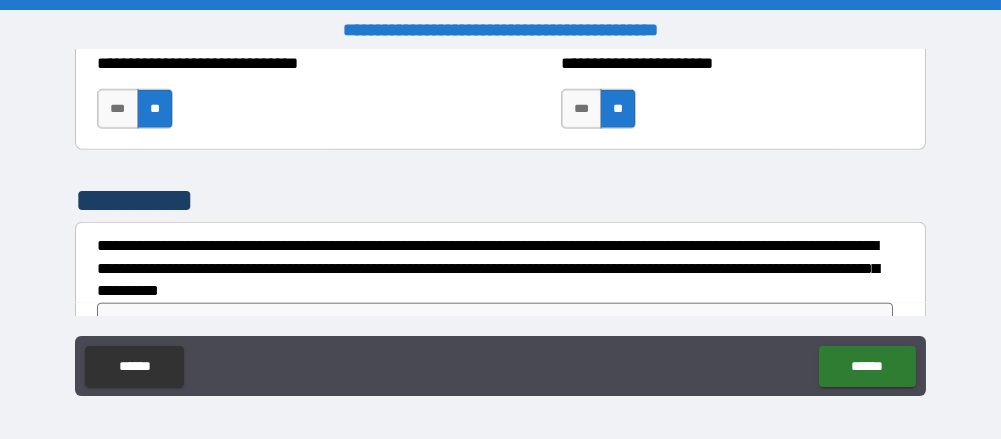 scroll, scrollTop: 7079, scrollLeft: 0, axis: vertical 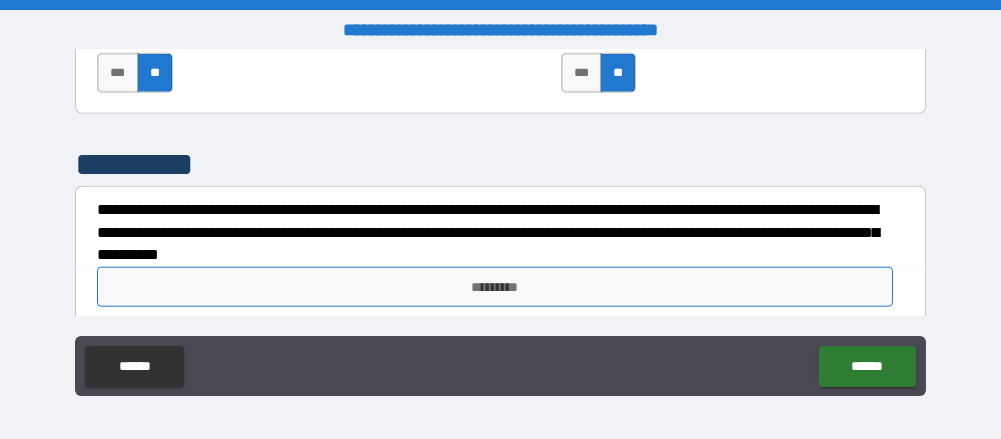 click on "*********" at bounding box center (494, 287) 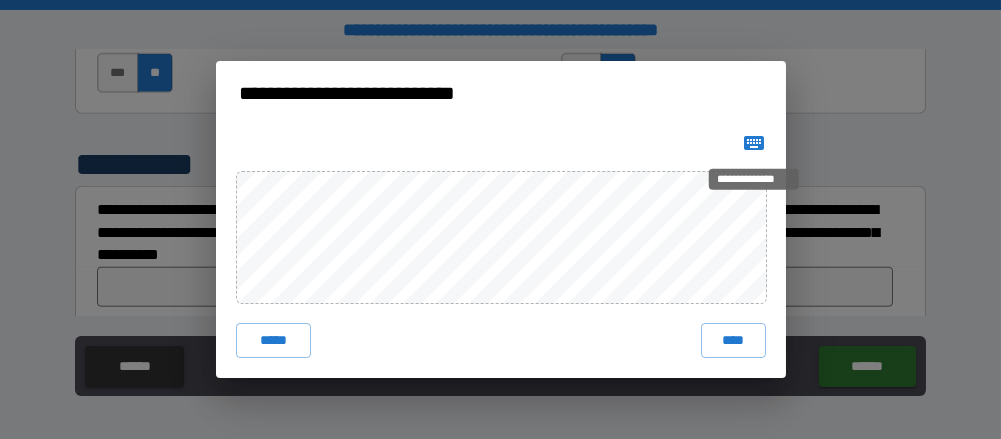 click 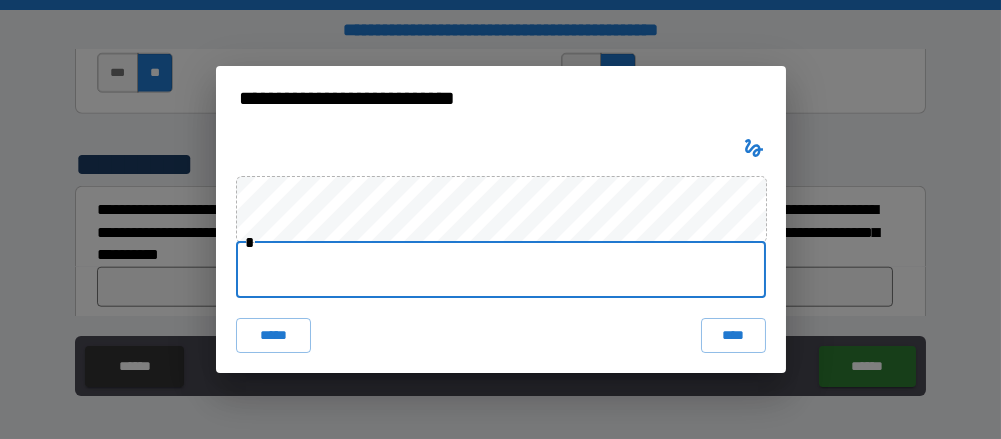 click at bounding box center [501, 270] 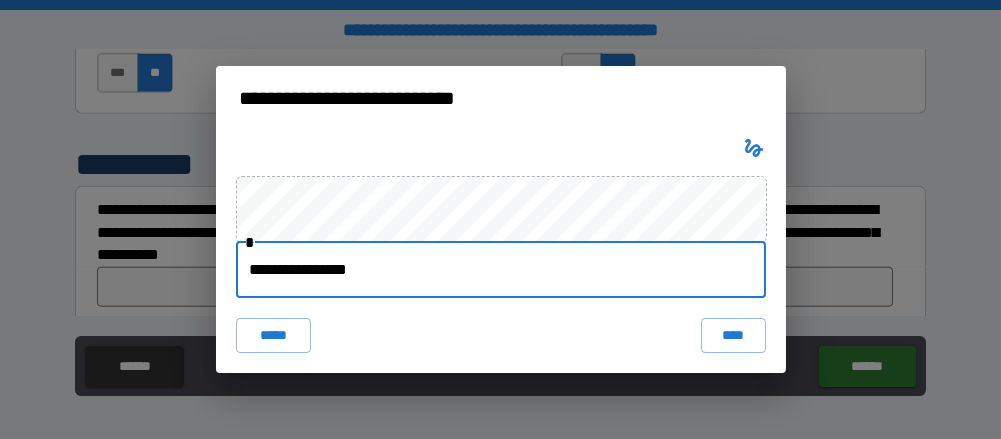 type on "*" 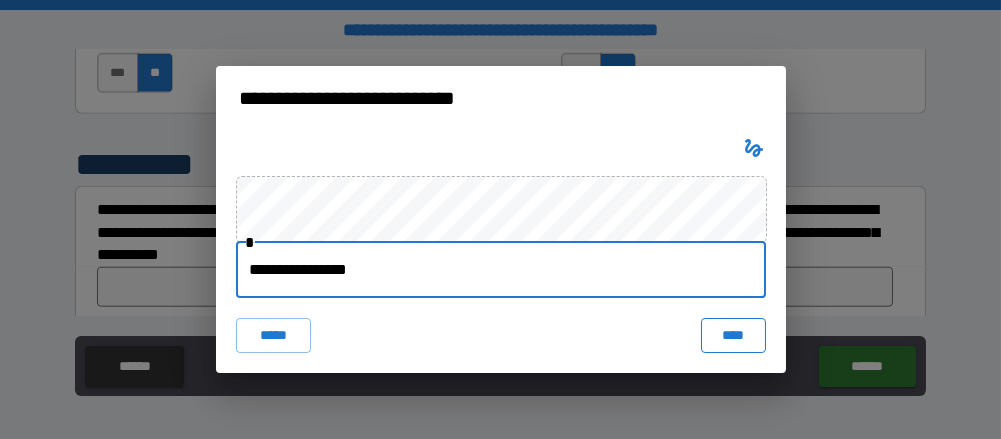 click on "****" at bounding box center (733, 336) 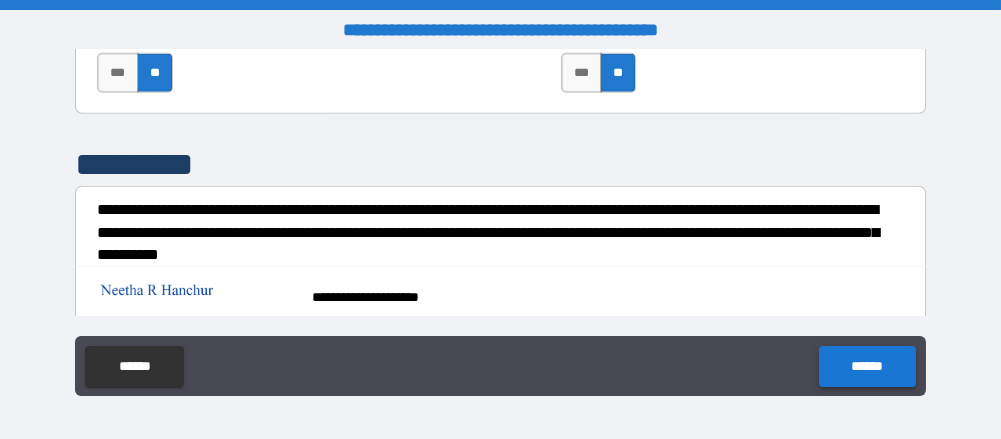 click on "******" at bounding box center [867, 366] 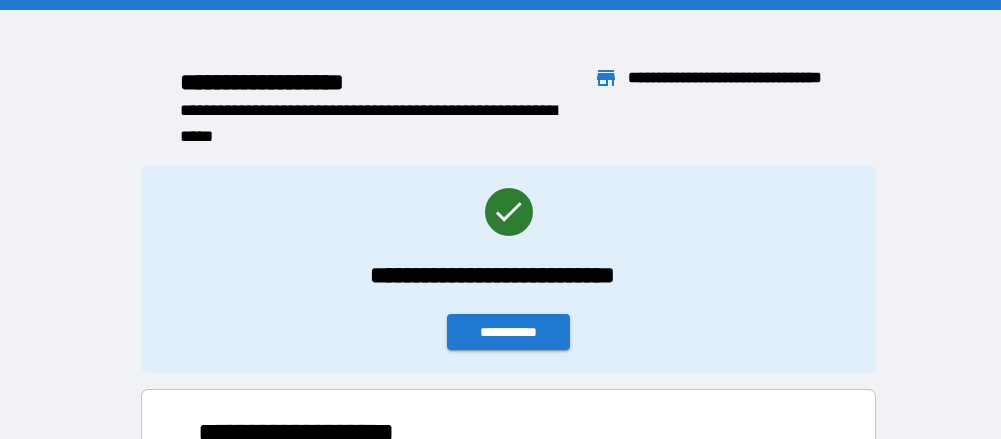 scroll, scrollTop: 16, scrollLeft: 15, axis: both 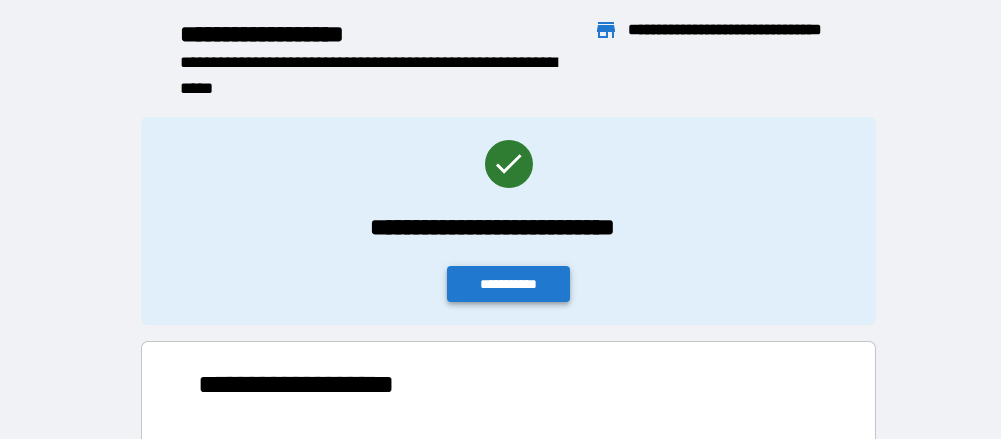 click on "**********" at bounding box center (509, 284) 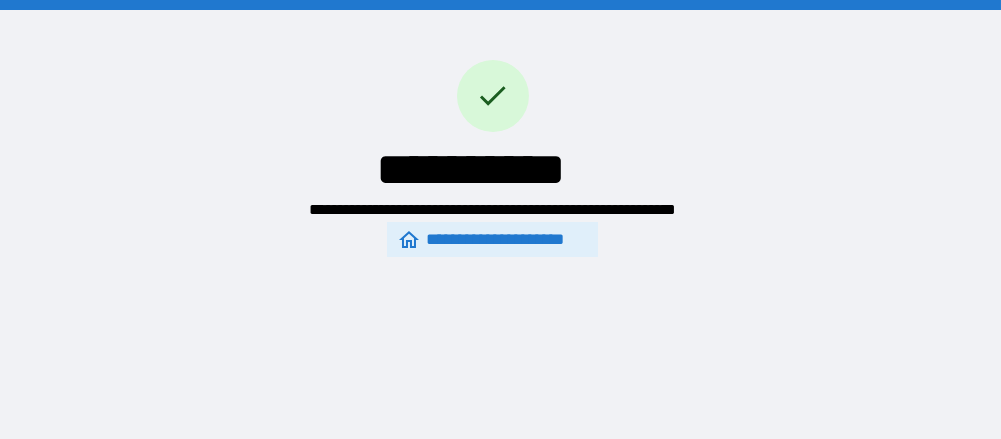 scroll, scrollTop: 0, scrollLeft: 0, axis: both 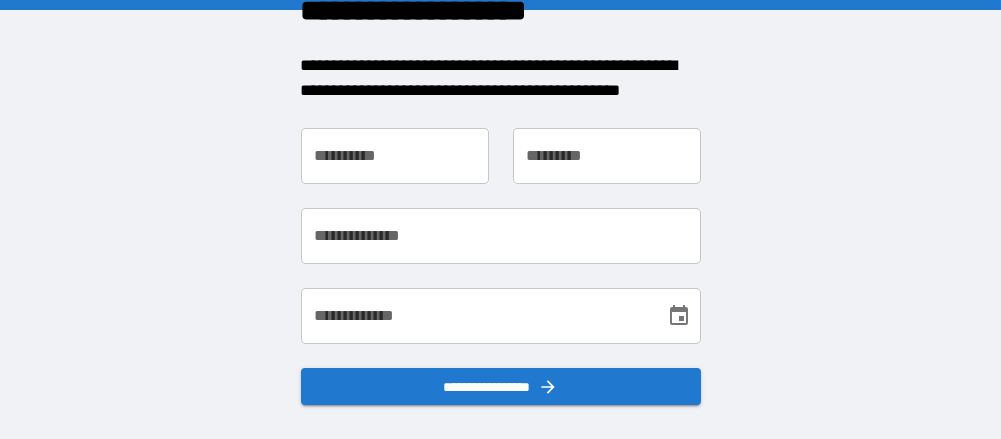 click on "**********" at bounding box center [395, 156] 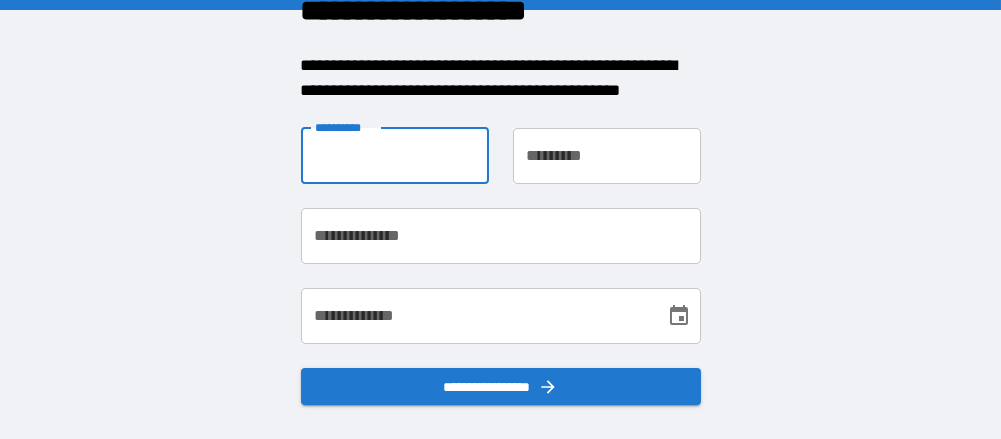 type on "******" 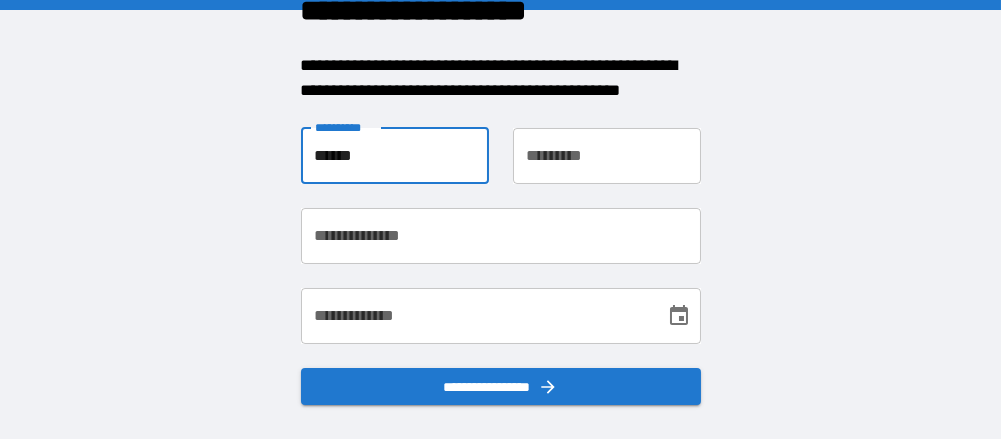 type on "*******" 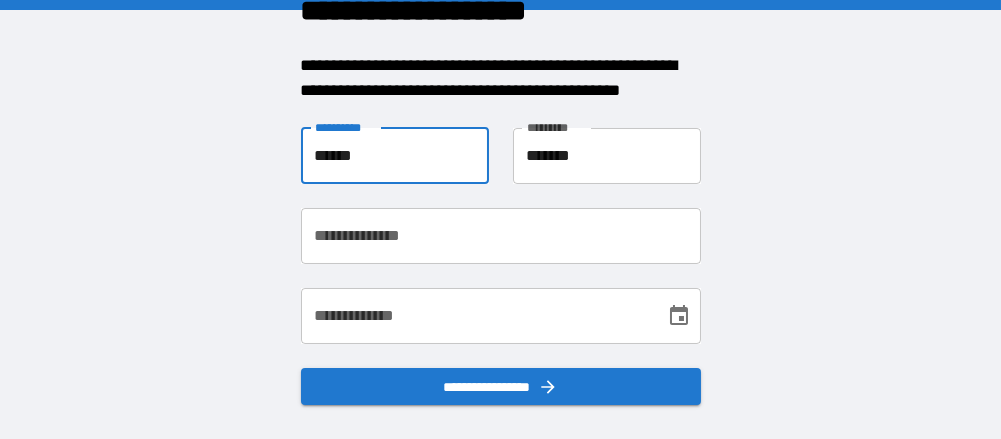 click on "**********" at bounding box center (501, 236) 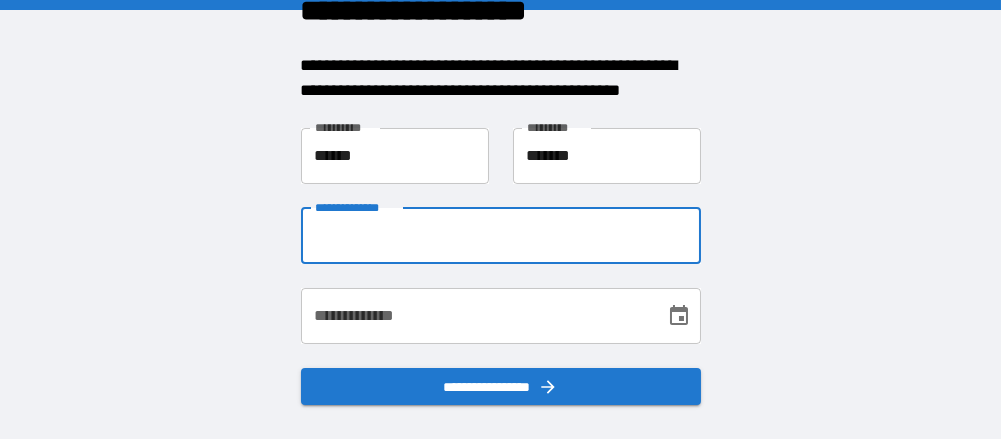 type on "**********" 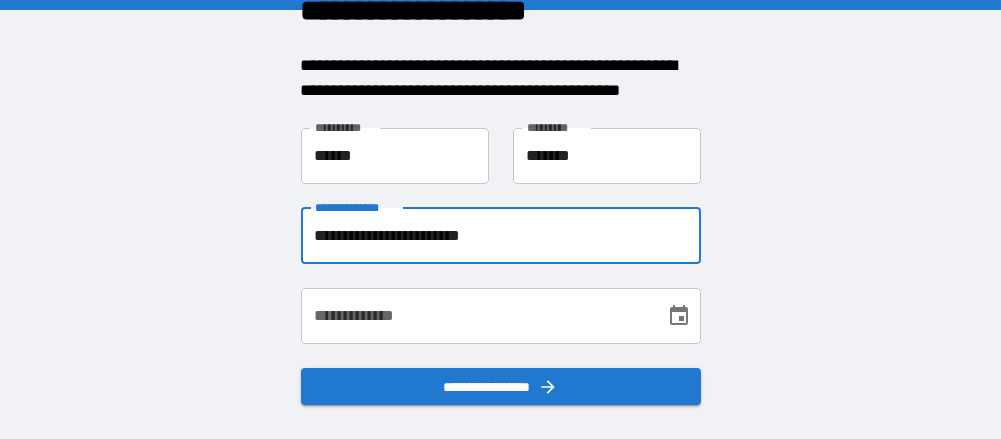 click on "**********" at bounding box center (476, 316) 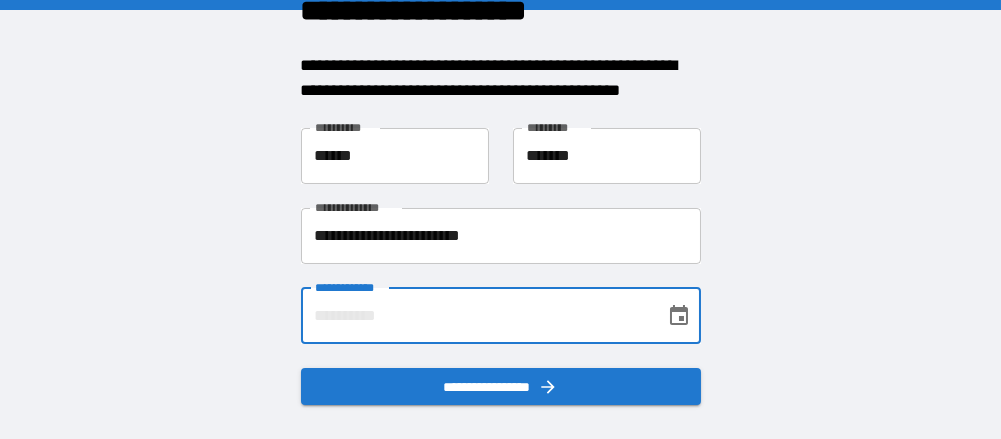 type on "**********" 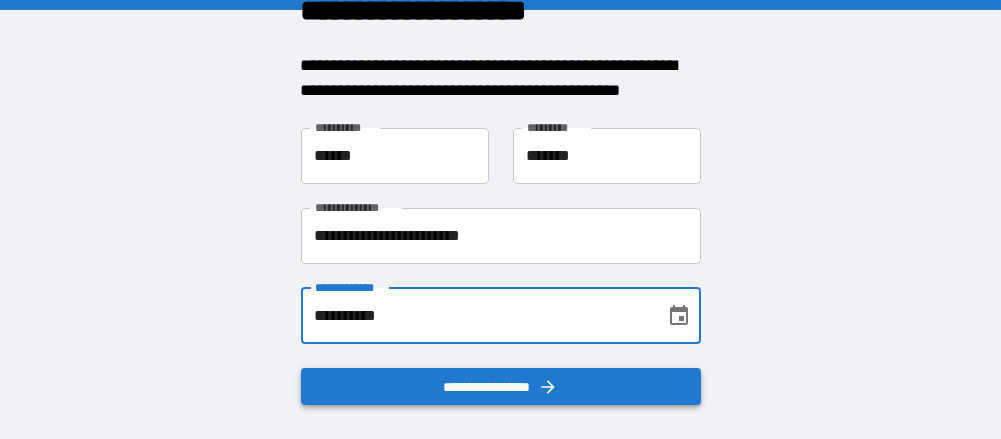 click on "**********" at bounding box center [501, 386] 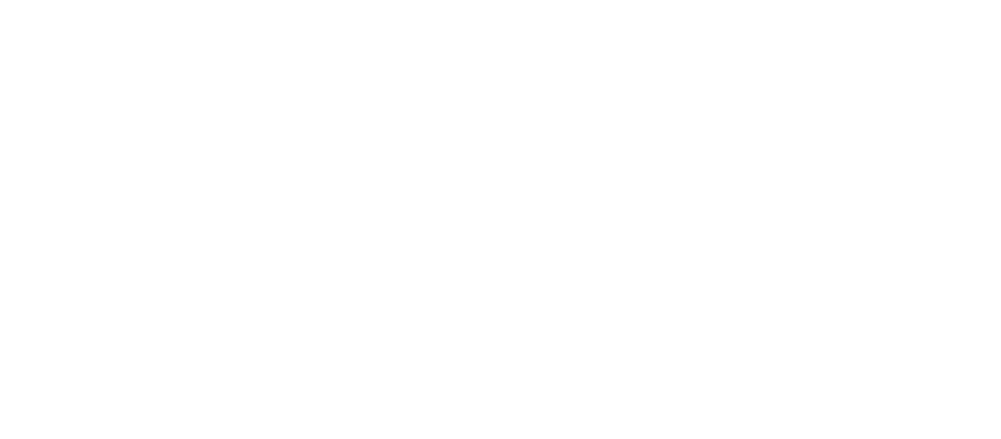 scroll, scrollTop: 0, scrollLeft: 0, axis: both 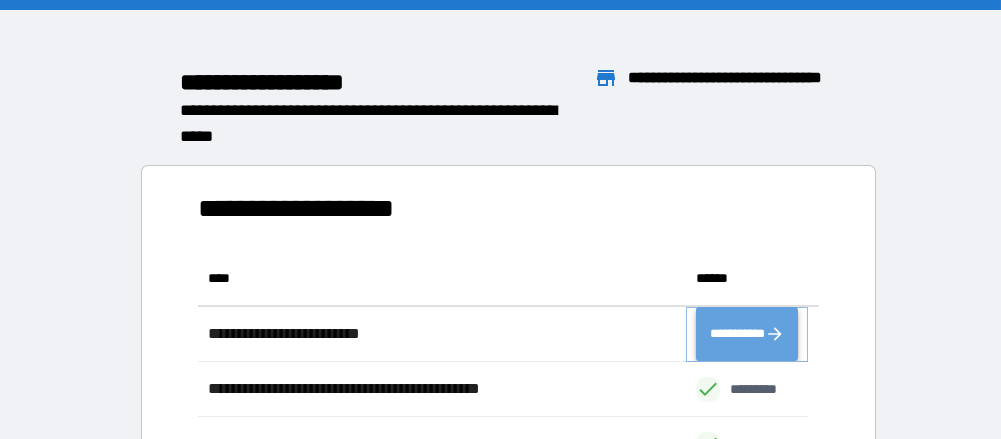 click on "**********" at bounding box center (747, 333) 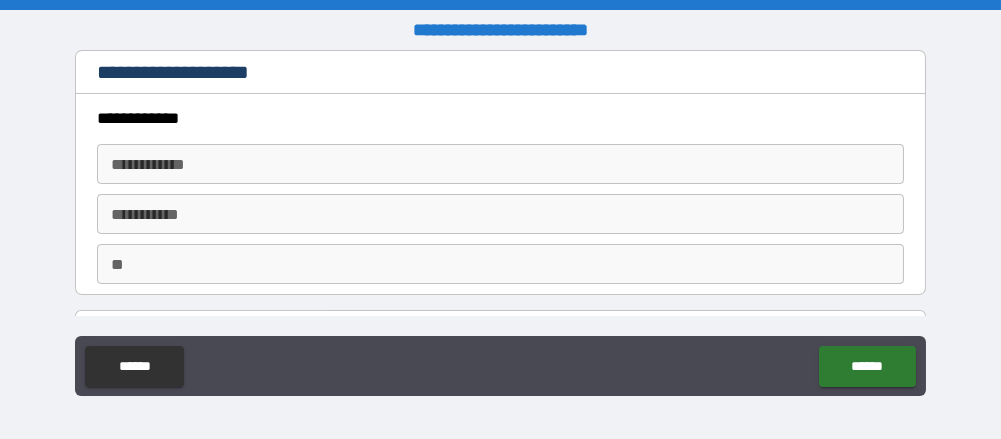 click on "**********" at bounding box center (500, 164) 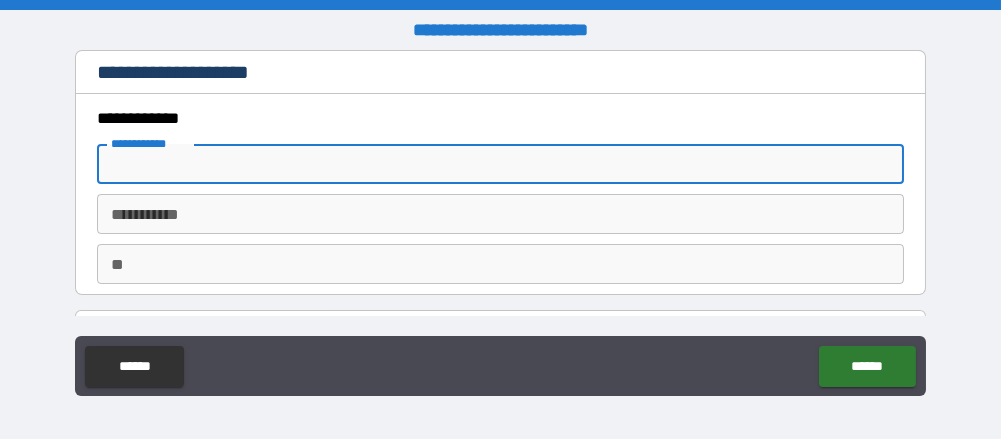type on "******" 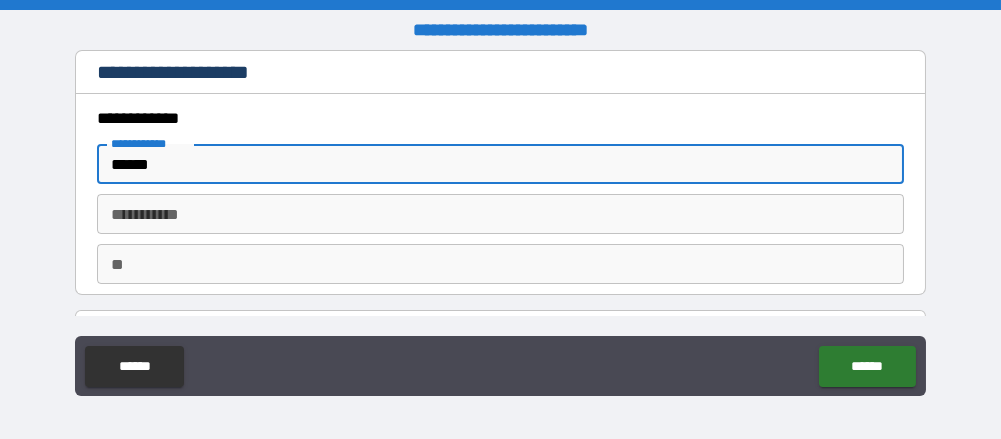 type on "*******" 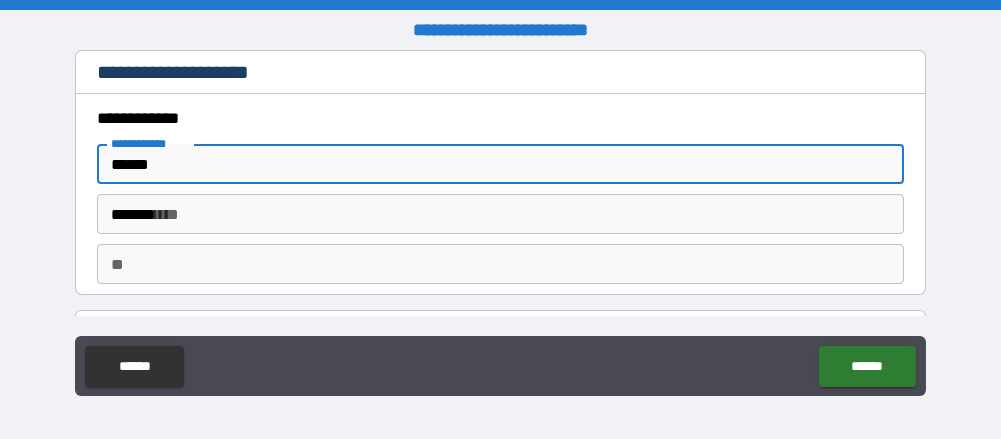 type on "*" 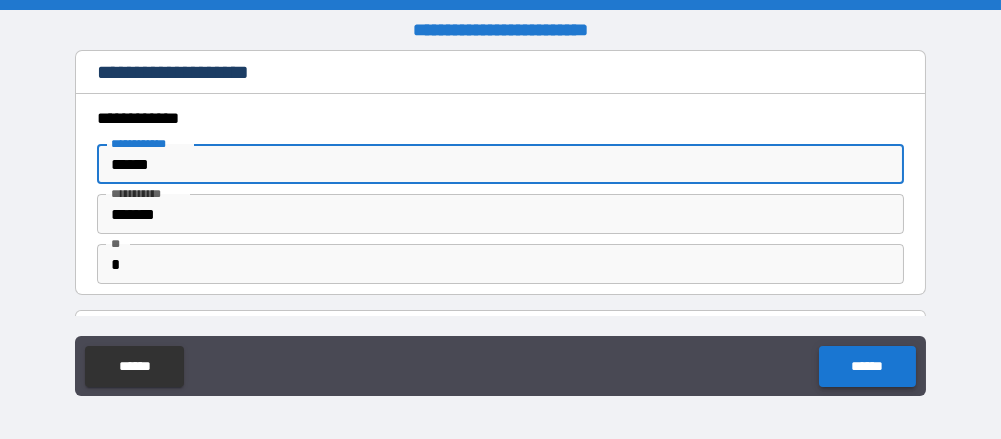 click on "******" at bounding box center [867, 366] 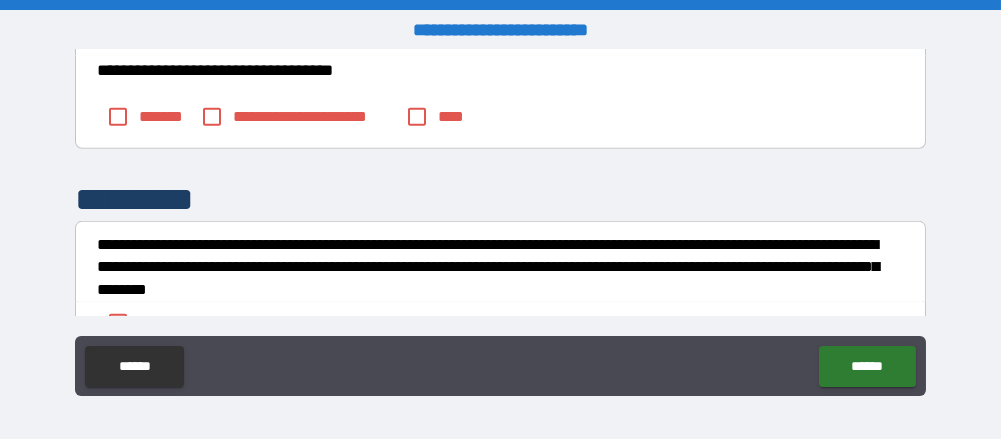 scroll, scrollTop: 3496, scrollLeft: 0, axis: vertical 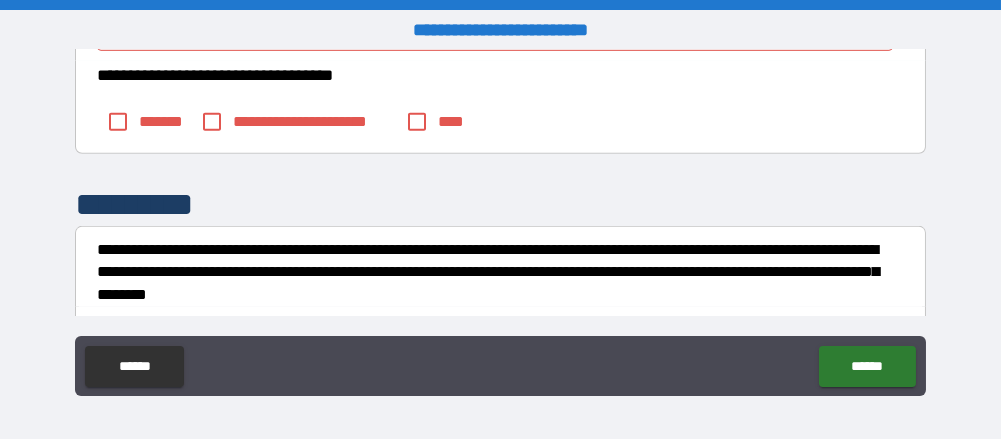 click 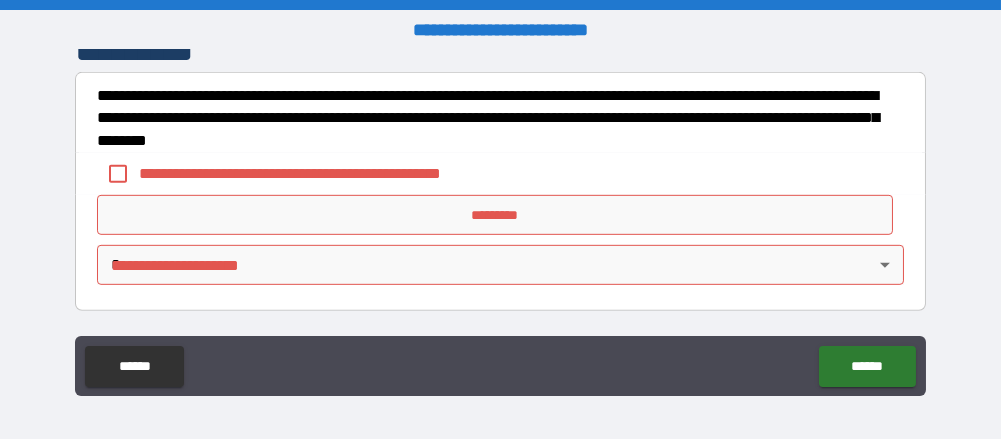 scroll, scrollTop: 3715, scrollLeft: 0, axis: vertical 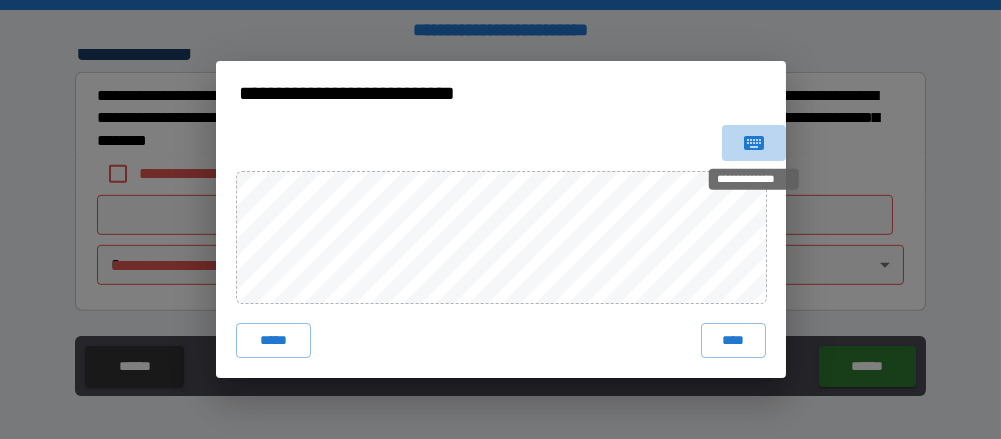 click 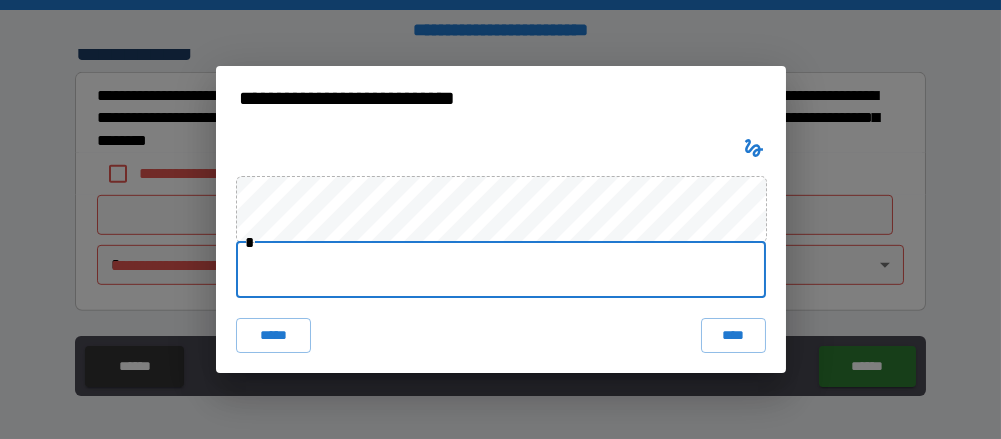 click at bounding box center [501, 270] 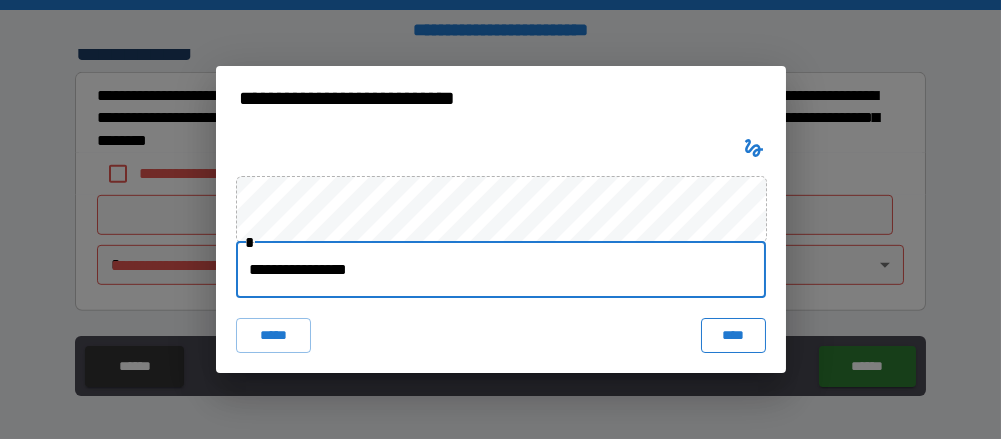 click on "****" at bounding box center (733, 336) 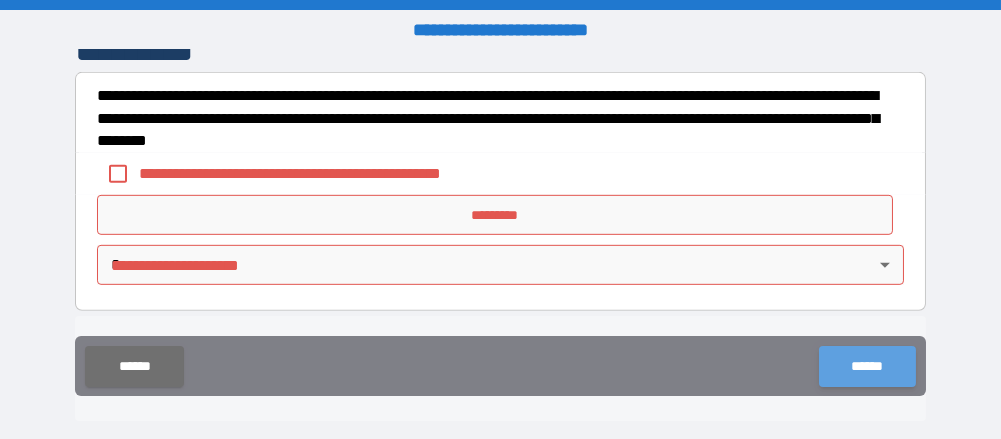 click on "******" at bounding box center (867, 366) 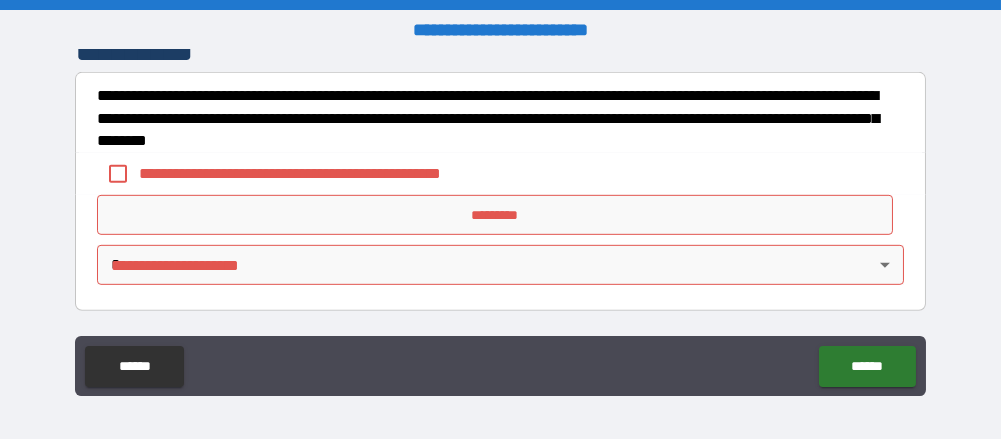 scroll, scrollTop: 4063, scrollLeft: 0, axis: vertical 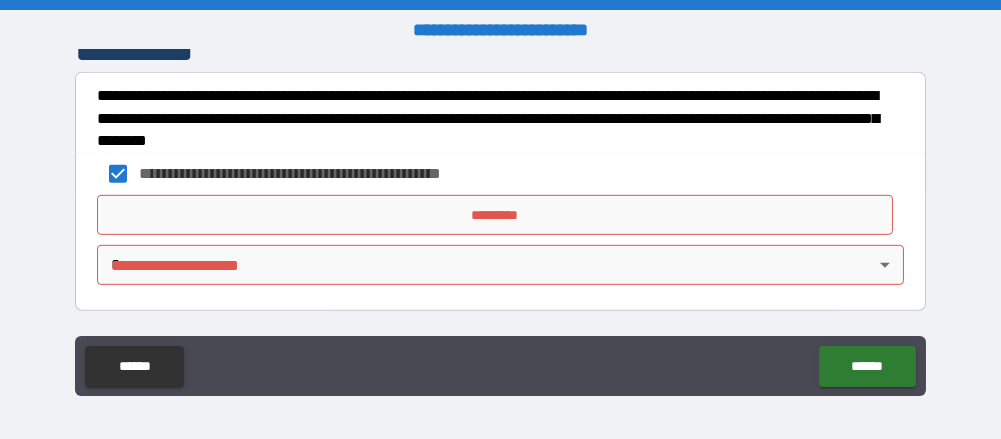 click on "*********" at bounding box center [494, 215] 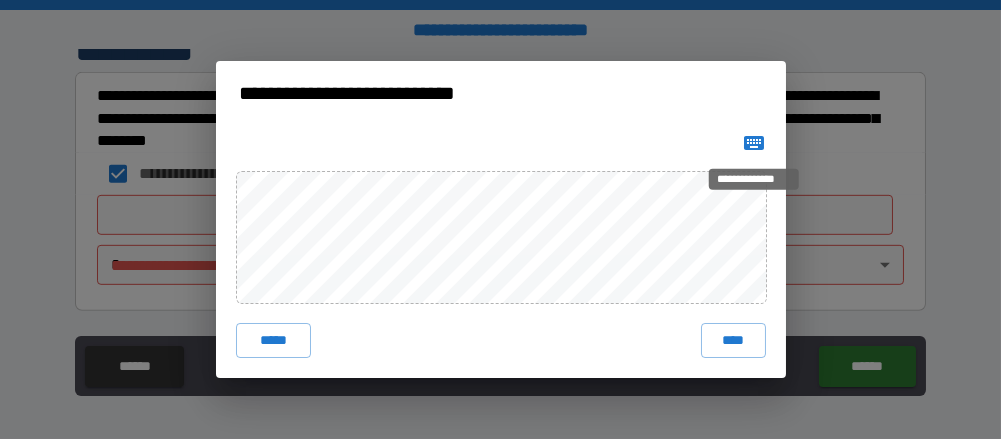 click 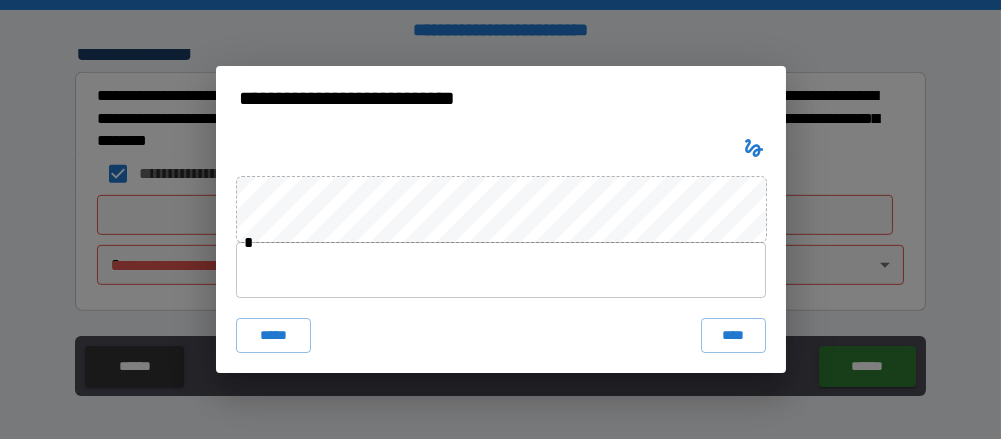 click at bounding box center [501, 270] 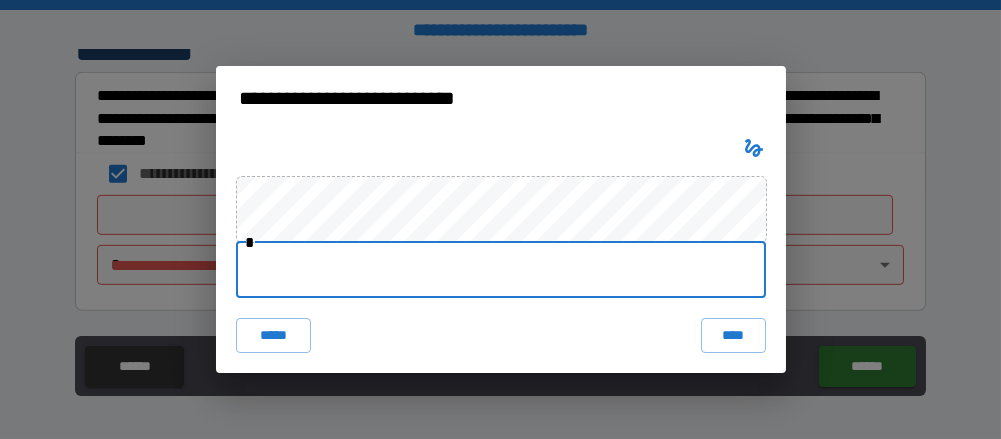type on "**********" 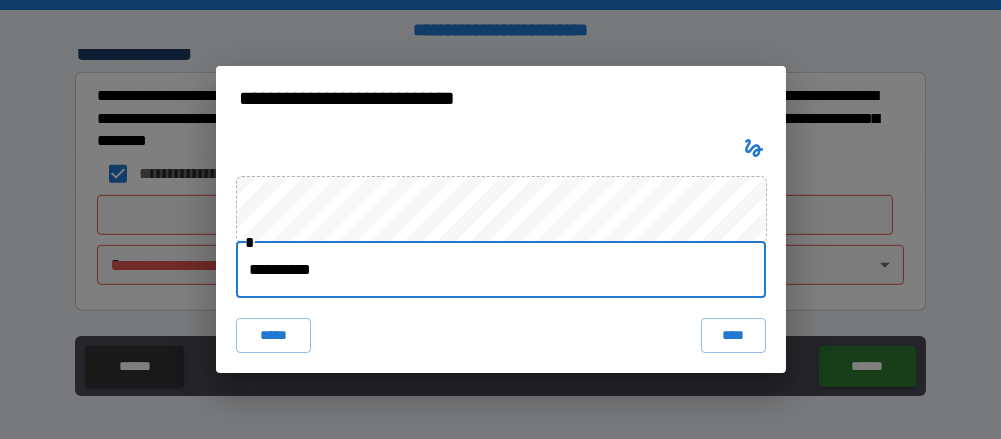 drag, startPoint x: 405, startPoint y: 276, endPoint x: 86, endPoint y: 253, distance: 319.82806 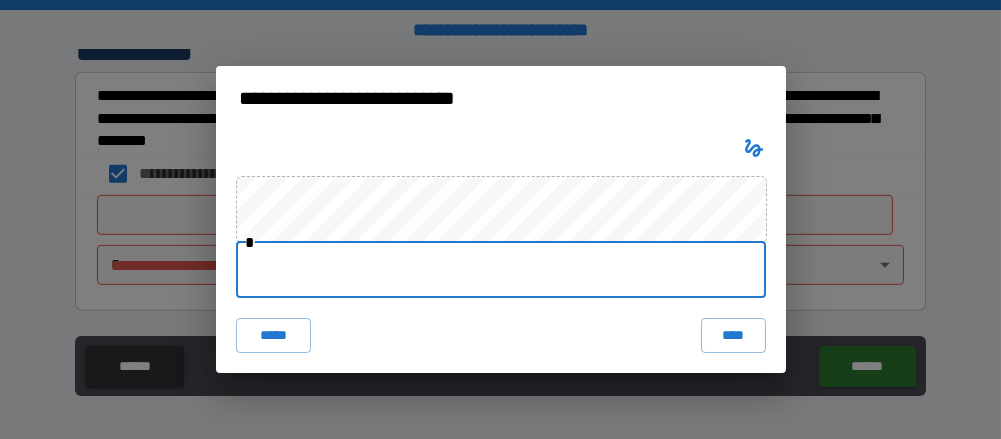 click at bounding box center [501, 270] 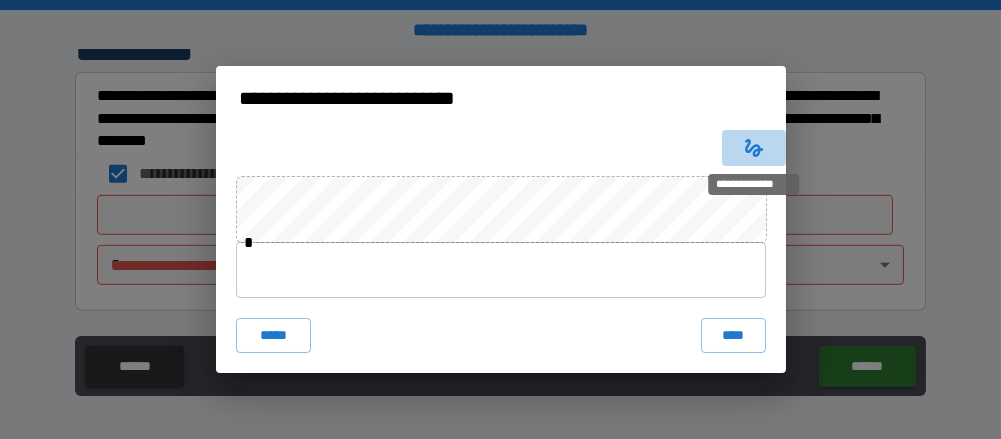 click 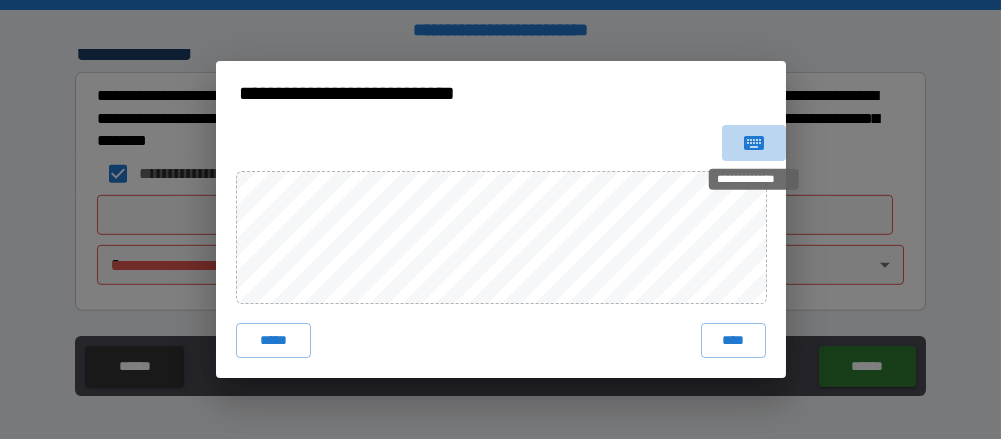 click 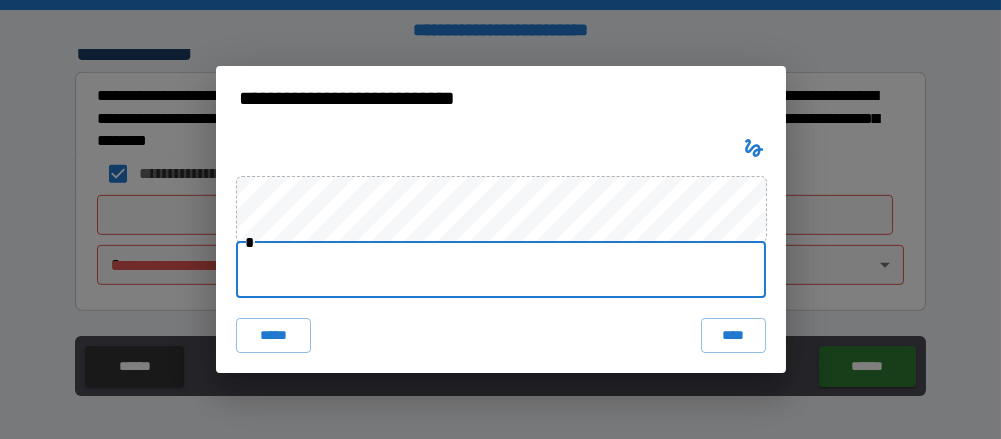 click at bounding box center (501, 270) 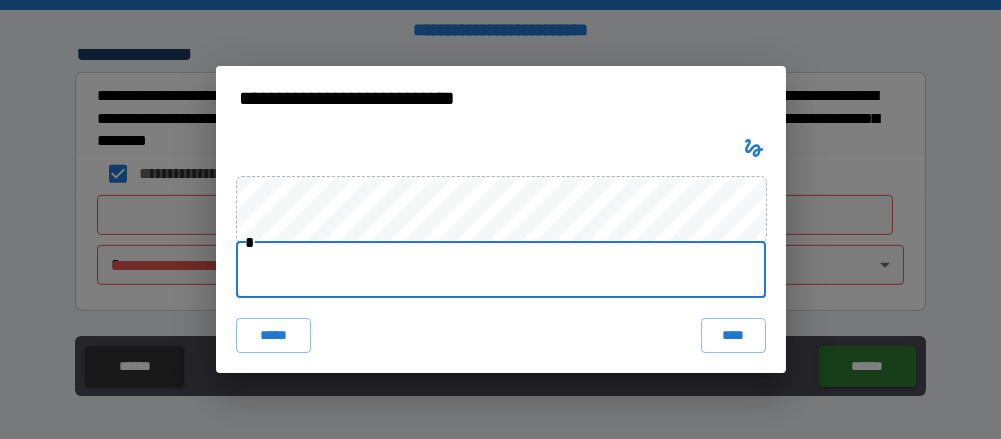 type on "**********" 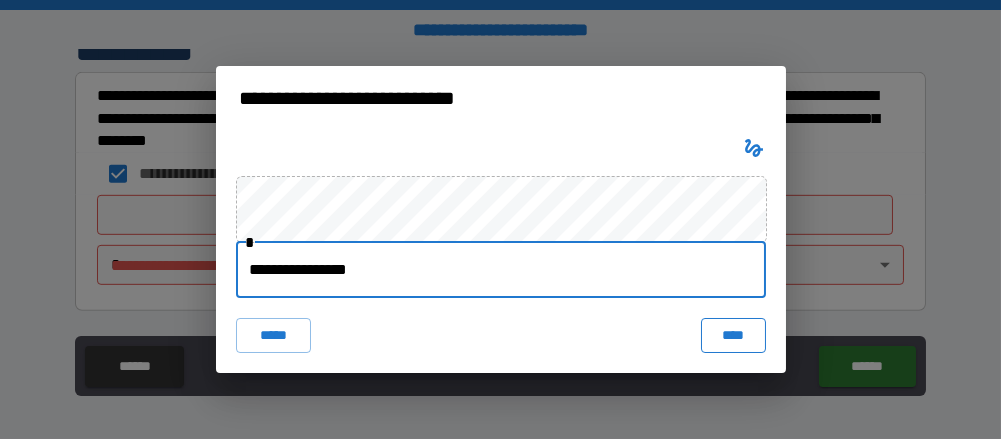 click on "****" at bounding box center [733, 336] 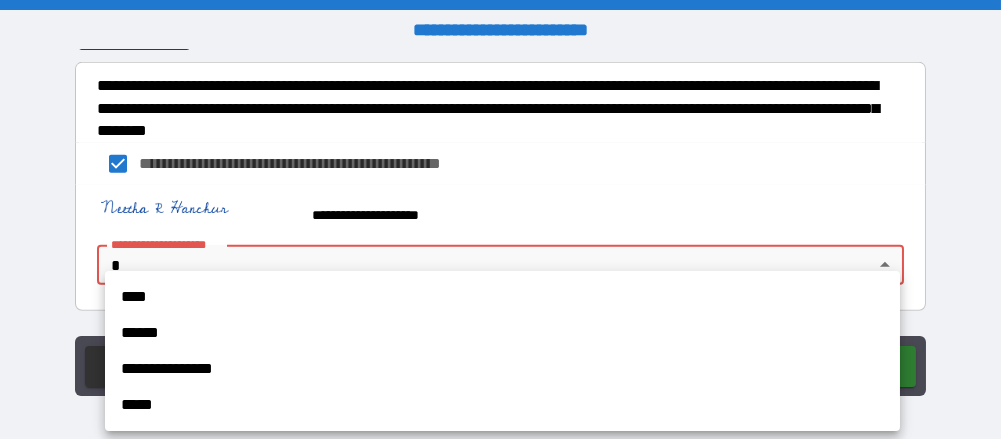 click on "**********" at bounding box center [500, 219] 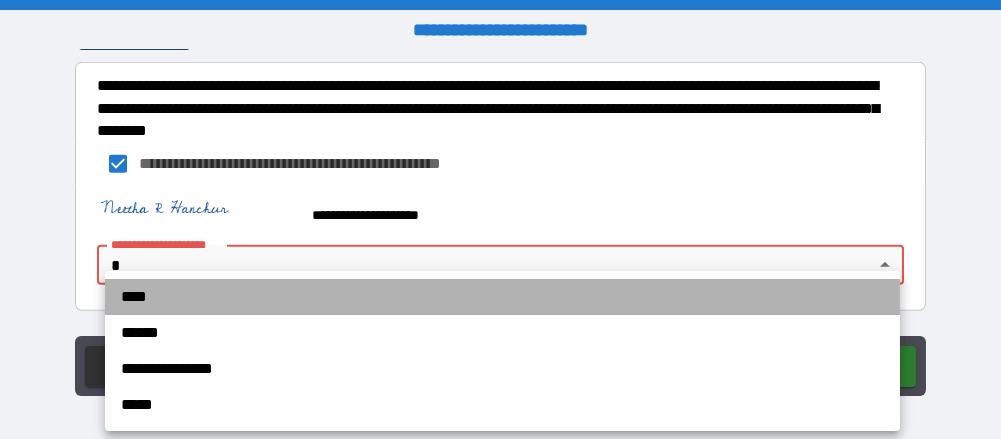click on "****" at bounding box center (502, 297) 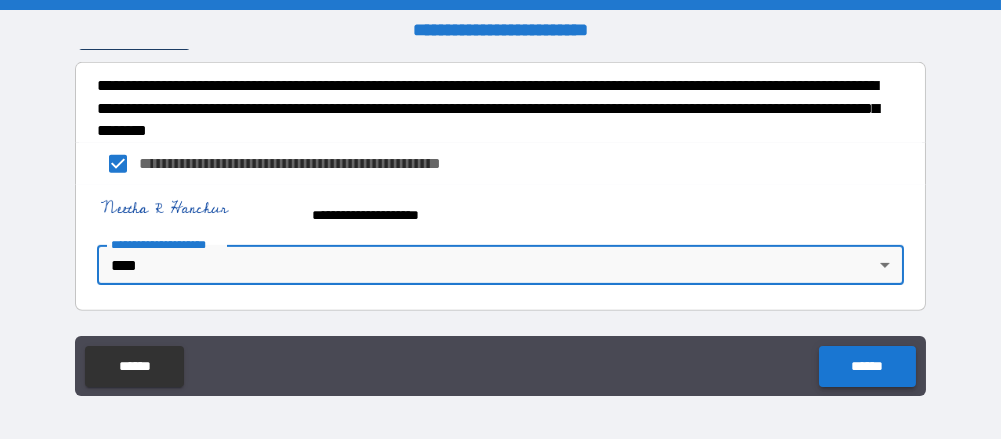 click on "******" at bounding box center [867, 366] 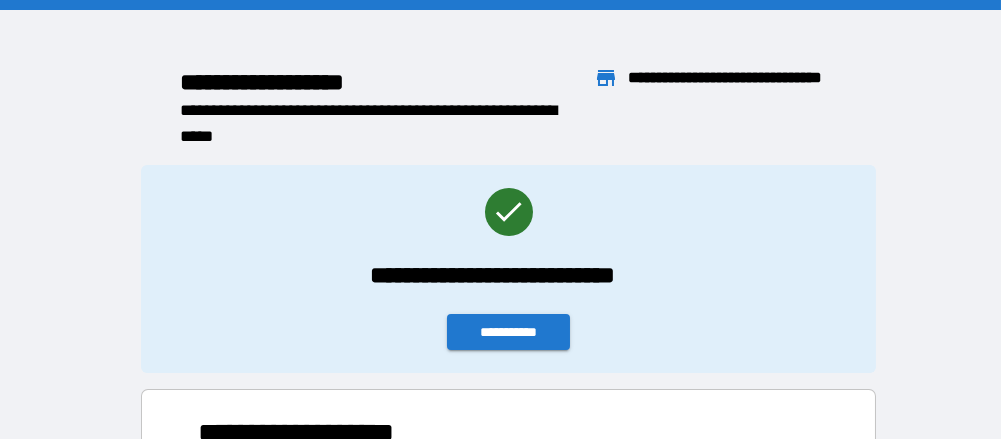 scroll, scrollTop: 16, scrollLeft: 15, axis: both 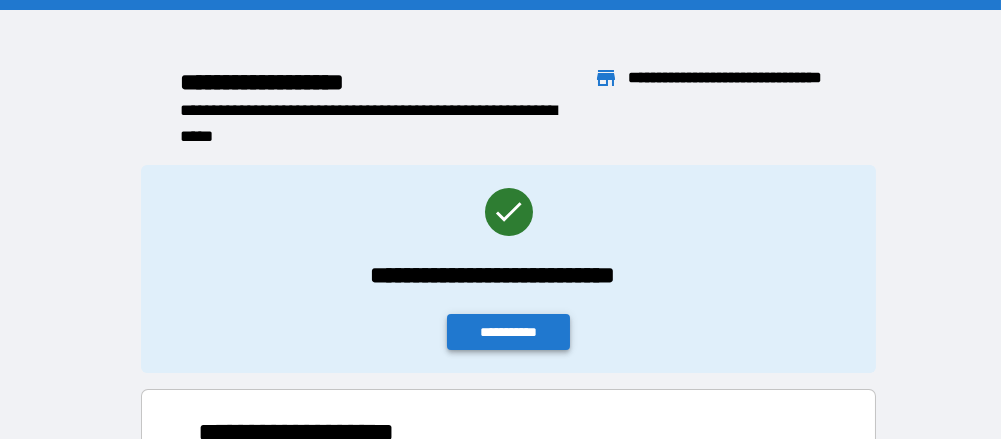 click on "**********" at bounding box center [509, 332] 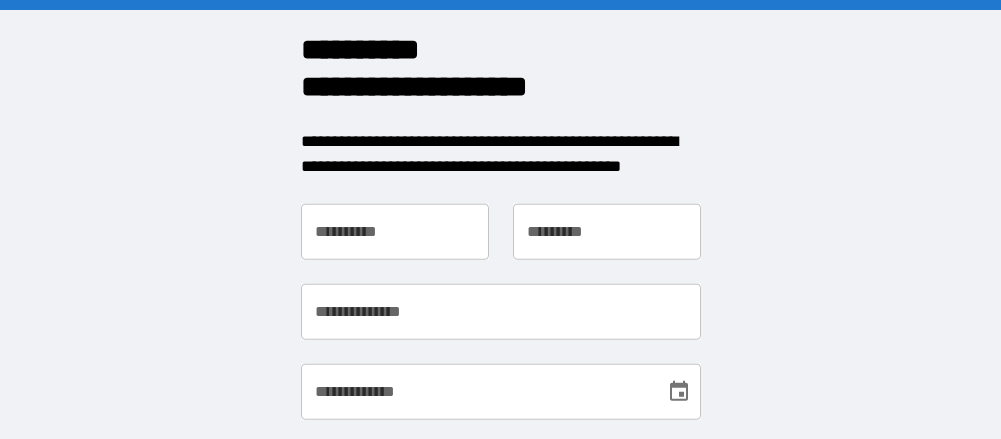 scroll, scrollTop: 0, scrollLeft: 0, axis: both 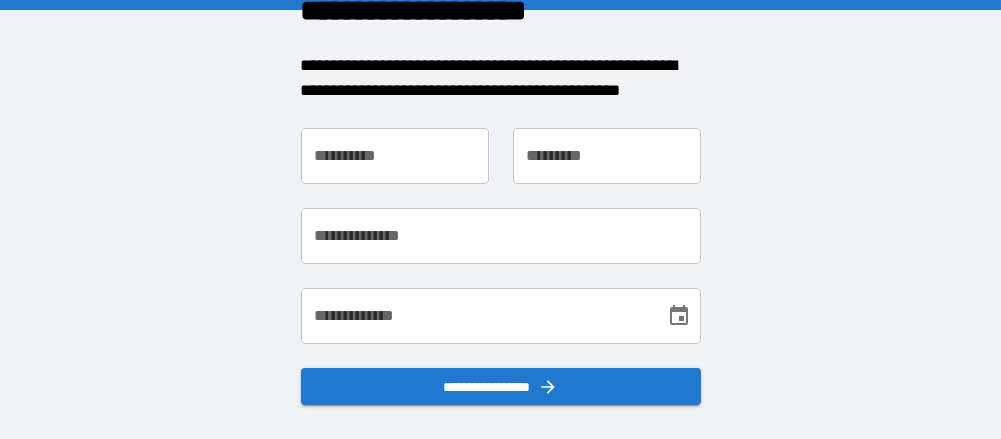 click on "**********" at bounding box center [395, 156] 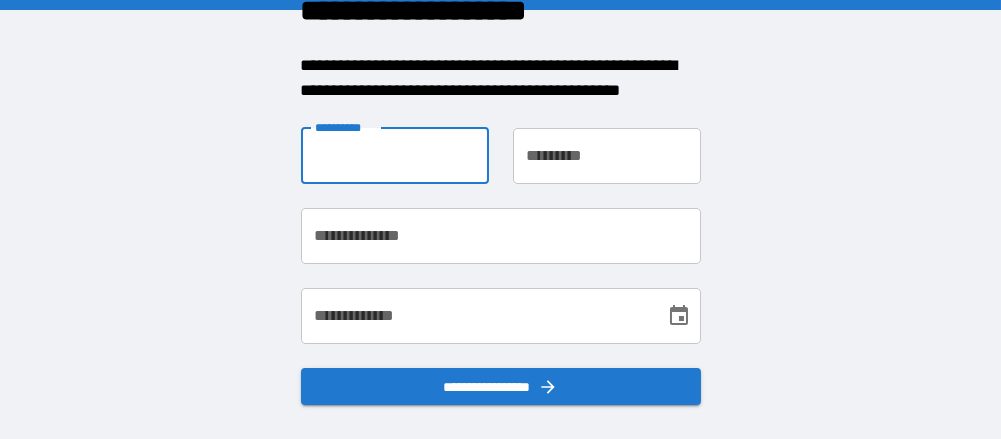 type on "******" 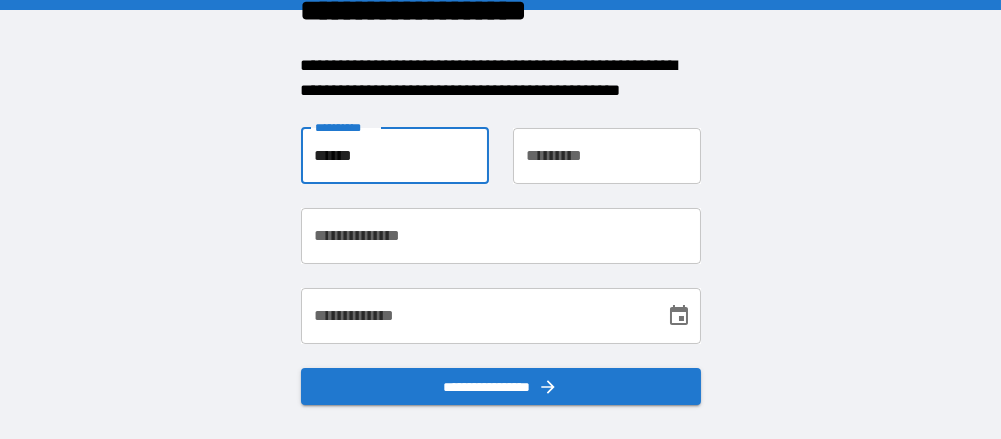 type on "*******" 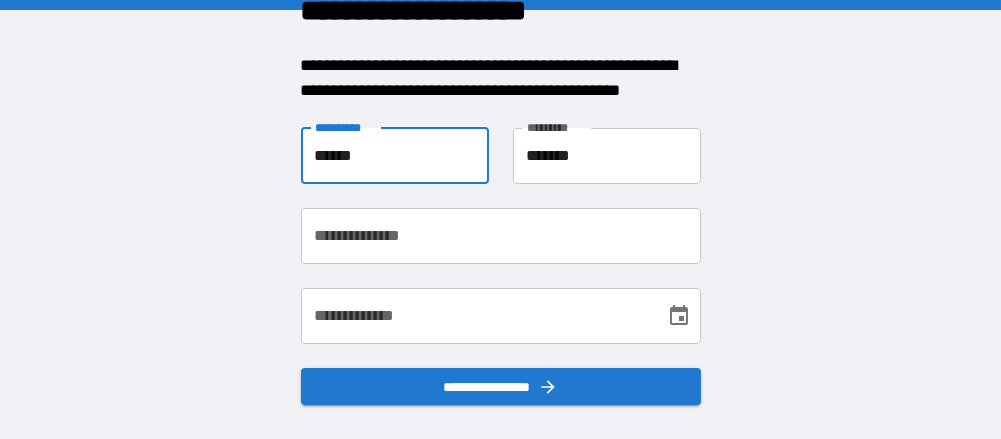 click on "**********" at bounding box center [501, 236] 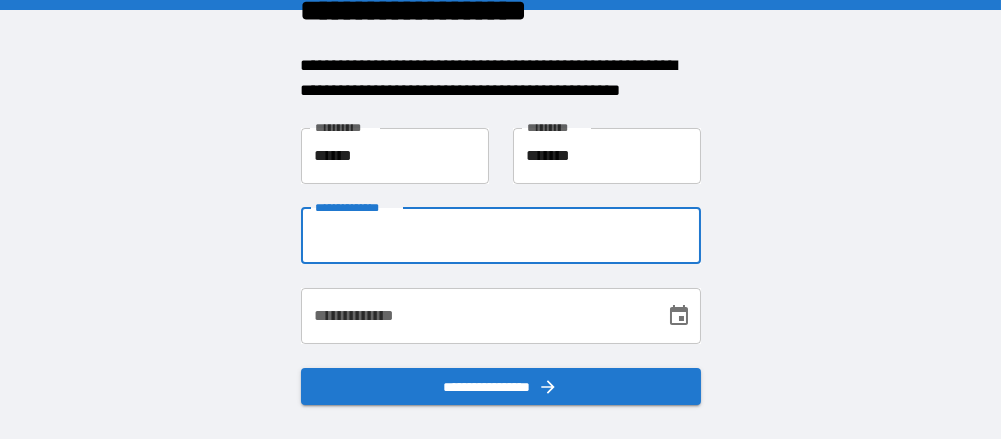 type on "**********" 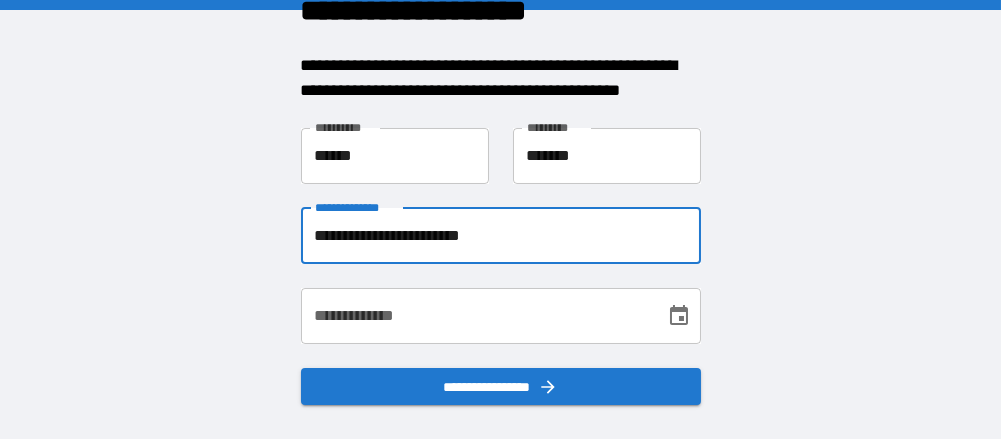 click on "**********" at bounding box center [476, 316] 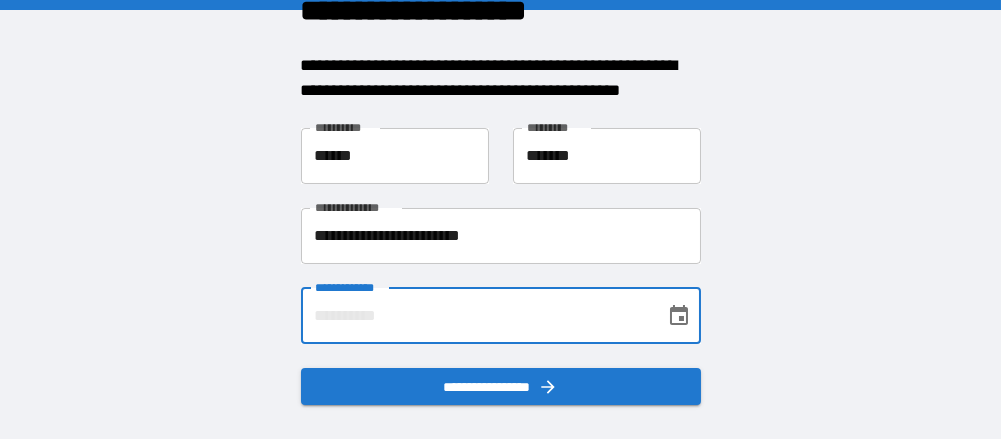 type on "**********" 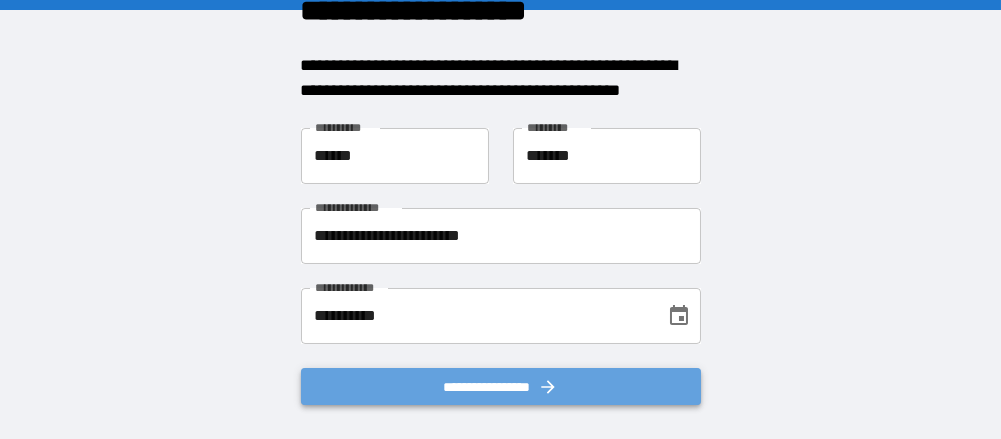 click on "**********" at bounding box center [501, 386] 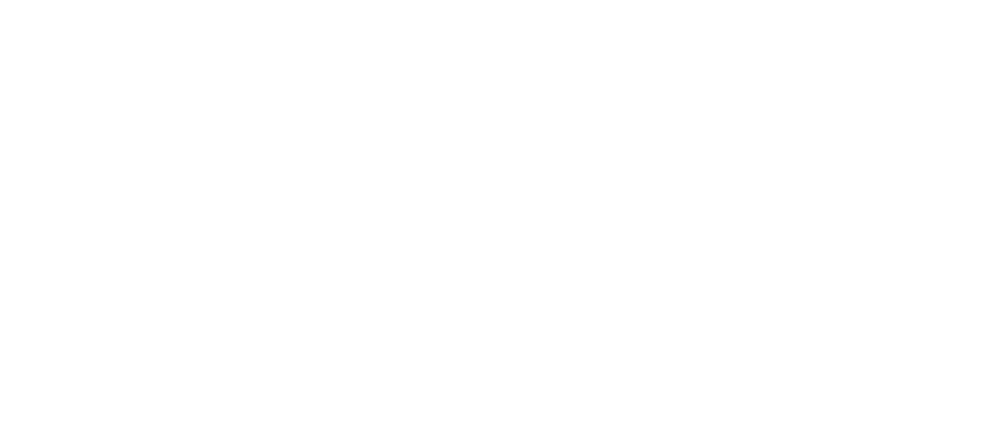 scroll, scrollTop: 0, scrollLeft: 0, axis: both 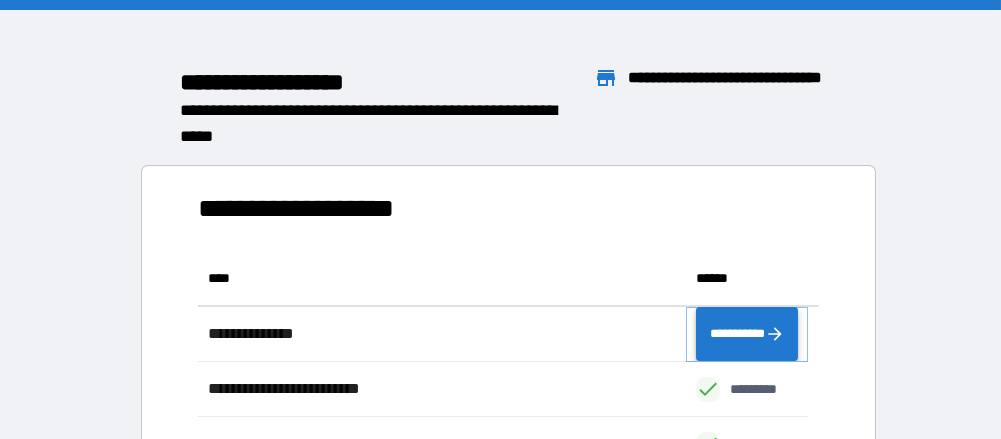 click on "**********" at bounding box center (747, 333) 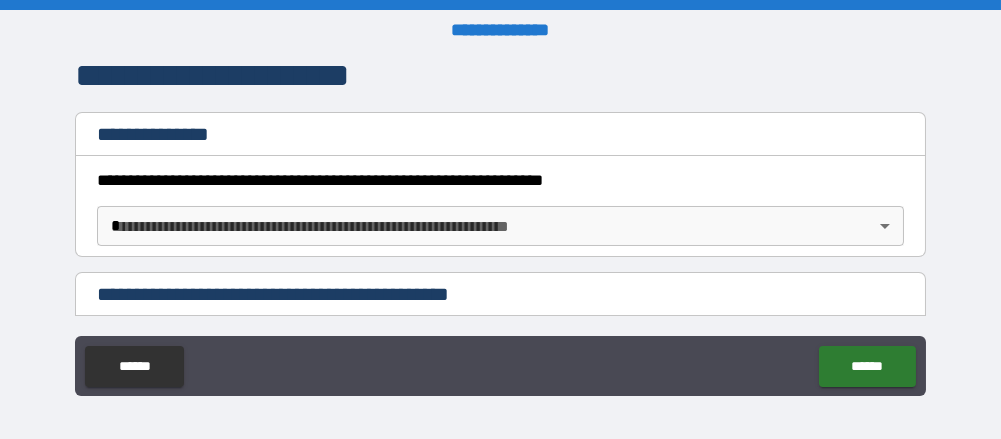 scroll, scrollTop: 313, scrollLeft: 0, axis: vertical 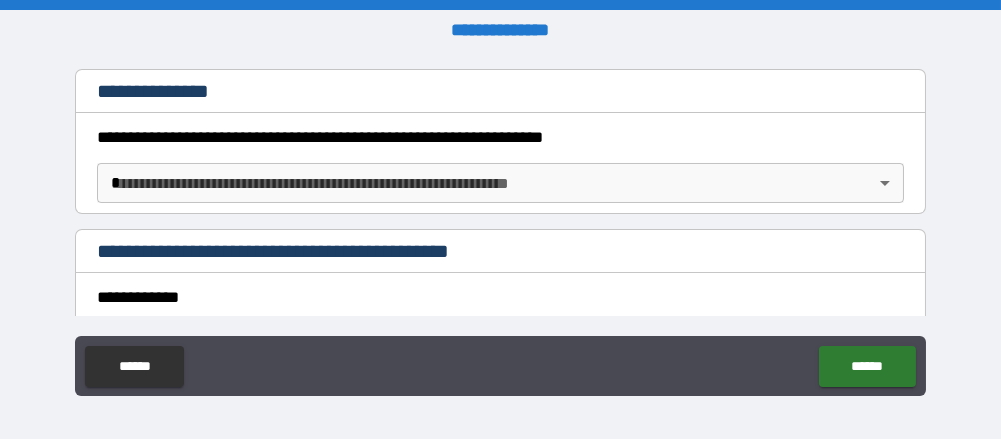 click on "**********" at bounding box center [500, 219] 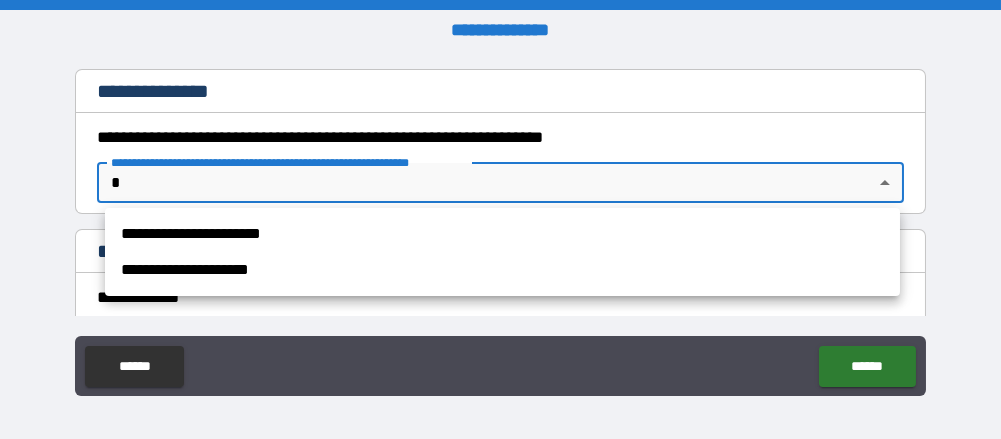 click on "**********" at bounding box center (502, 234) 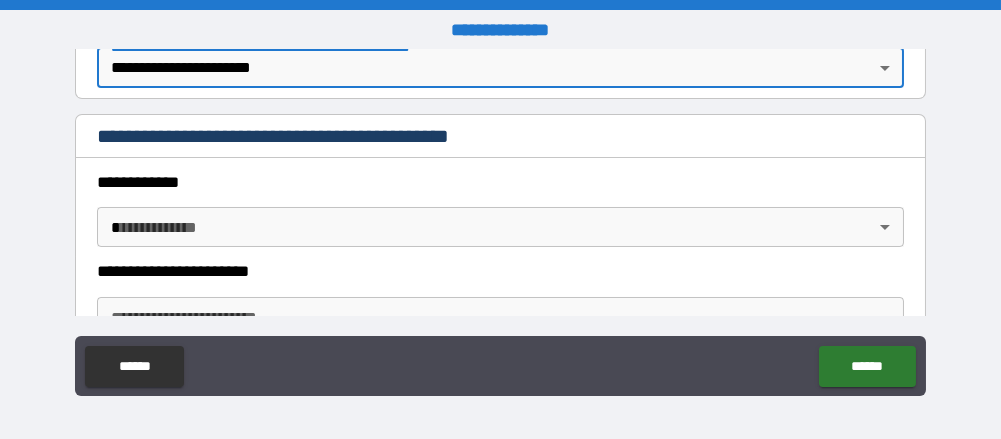 scroll, scrollTop: 440, scrollLeft: 0, axis: vertical 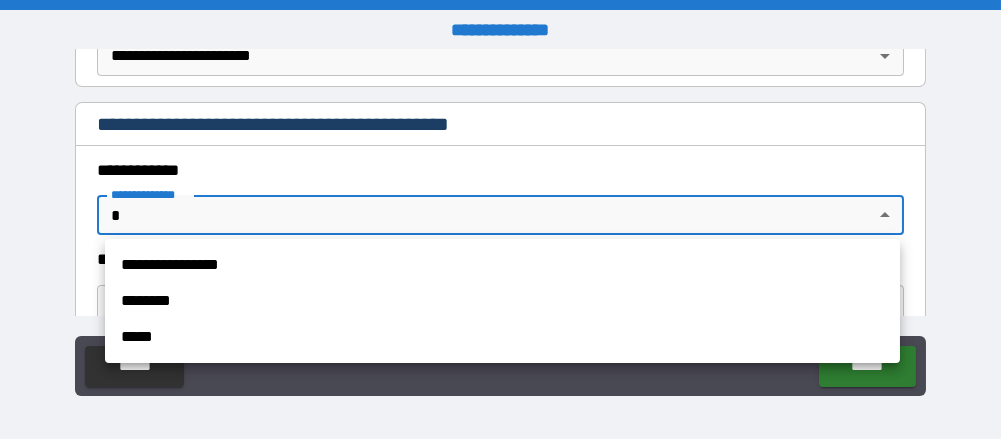 click on "**********" at bounding box center [500, 219] 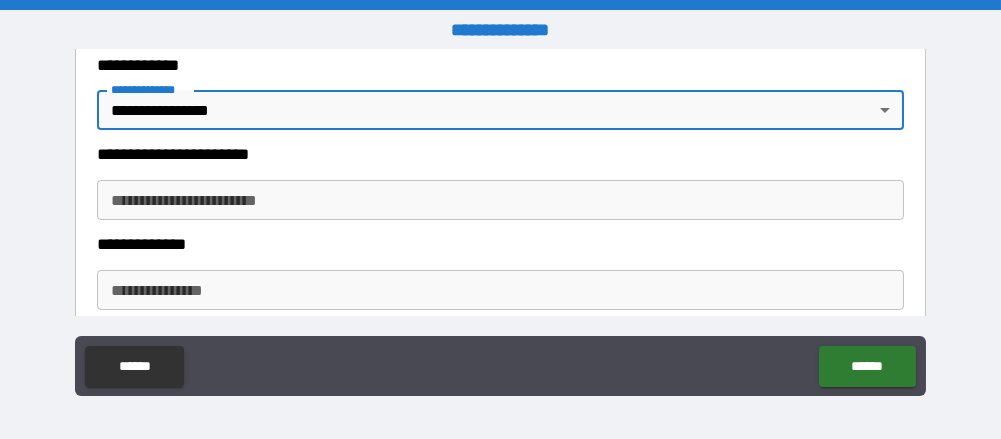 scroll, scrollTop: 551, scrollLeft: 0, axis: vertical 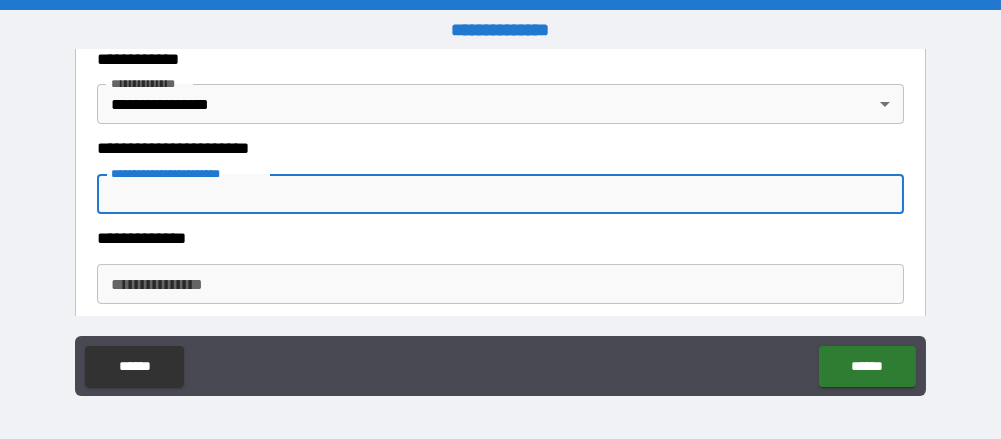click on "**********" at bounding box center (500, 194) 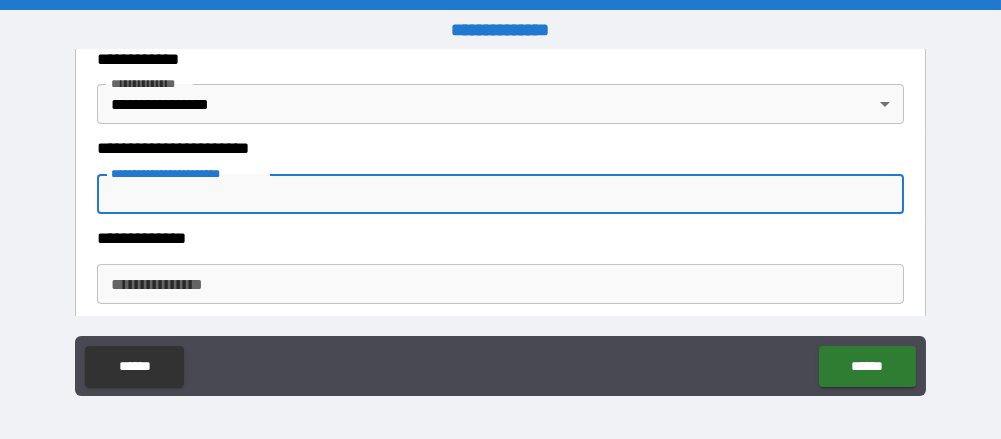 type on "**********" 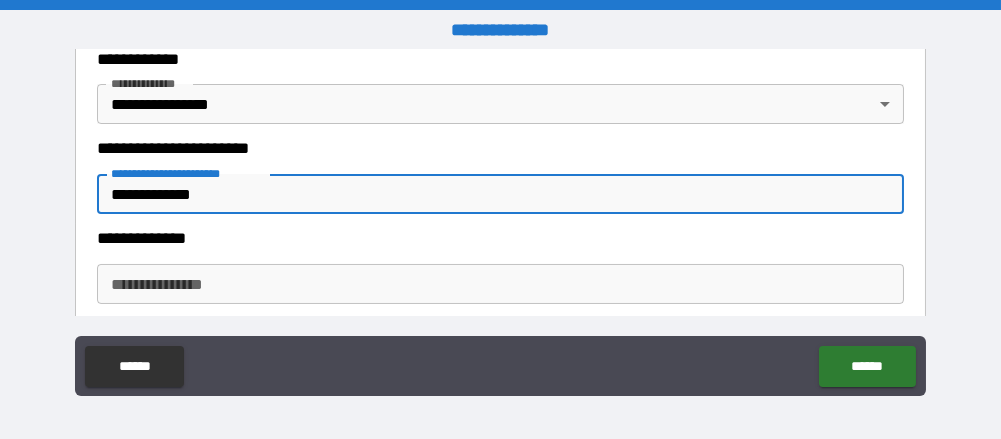 click on "**********" at bounding box center [500, 284] 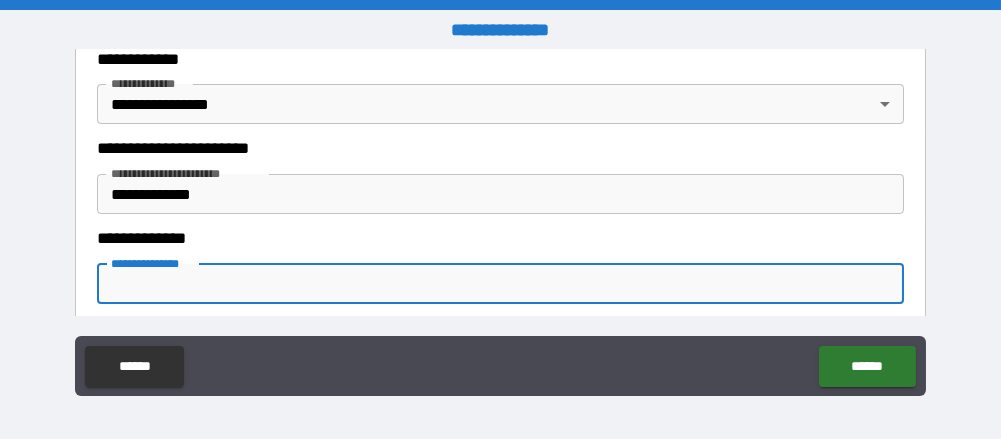 type on "*********" 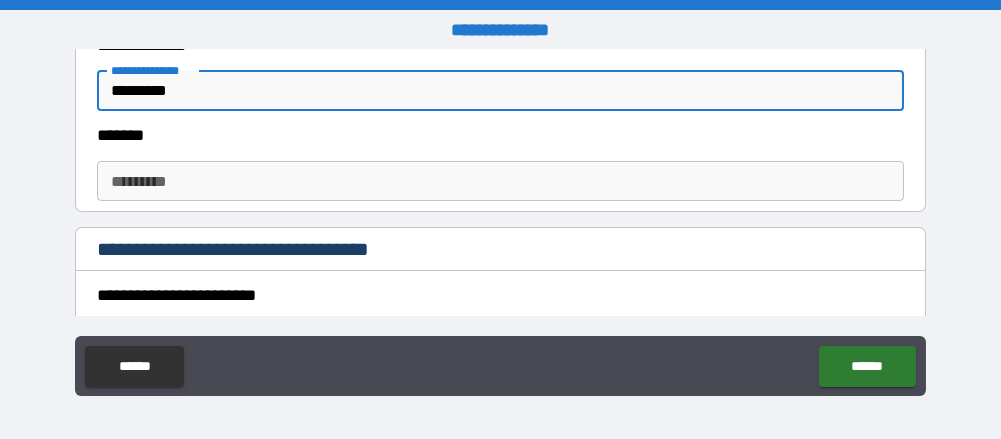 scroll, scrollTop: 770, scrollLeft: 0, axis: vertical 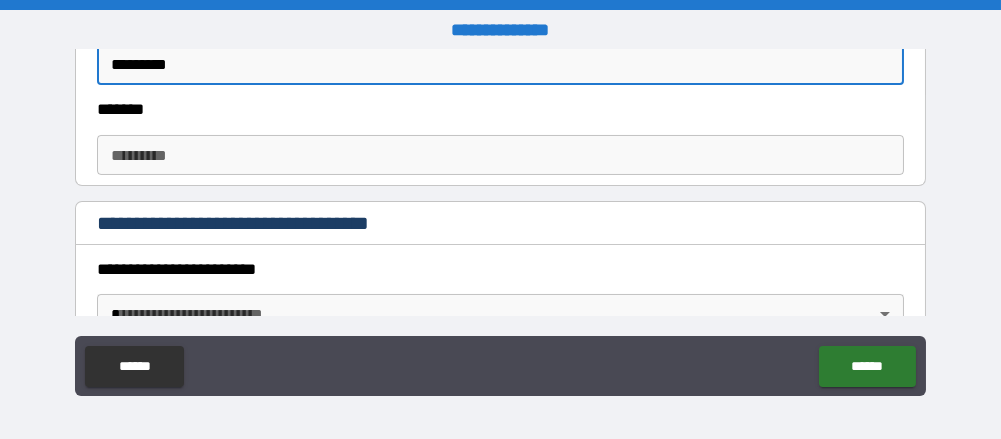 click on "*******   *" at bounding box center [500, 155] 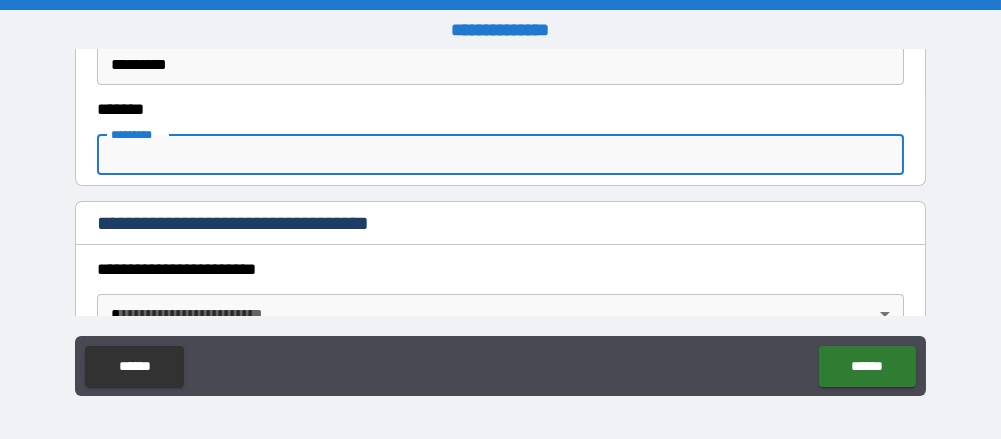 type on "**********" 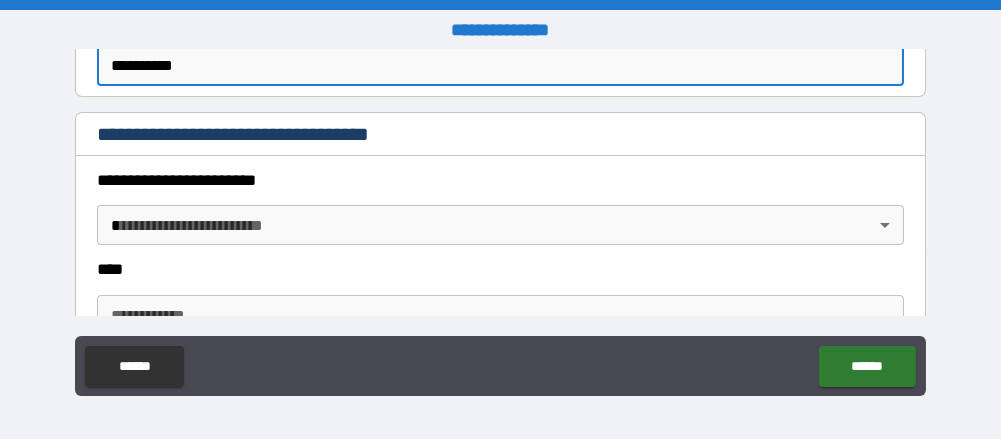 scroll, scrollTop: 836, scrollLeft: 0, axis: vertical 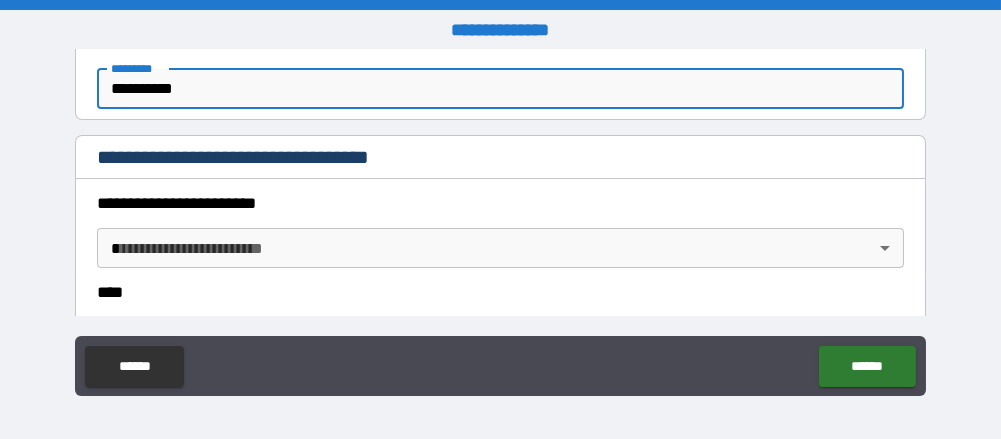 click on "**********" at bounding box center [500, 219] 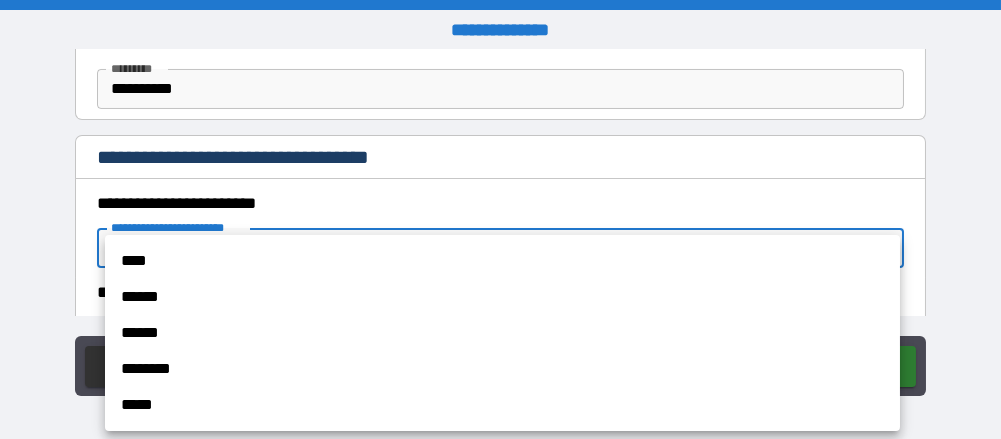 click on "******" at bounding box center (502, 333) 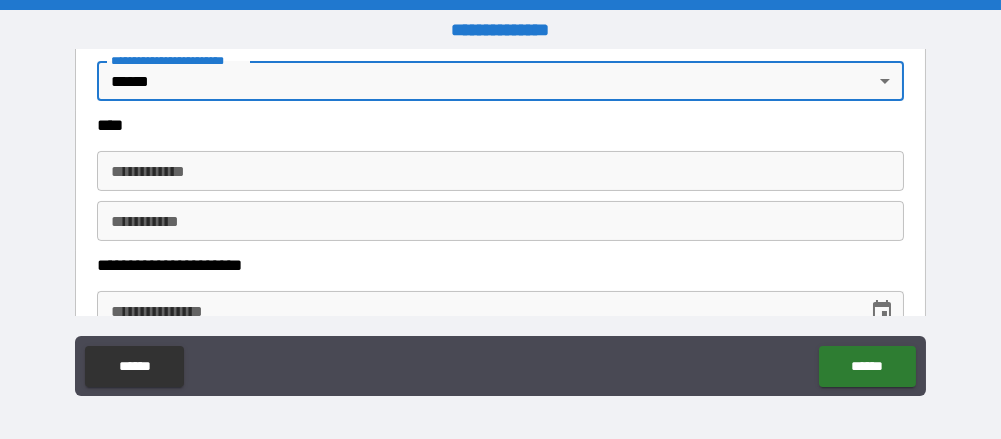scroll, scrollTop: 1004, scrollLeft: 0, axis: vertical 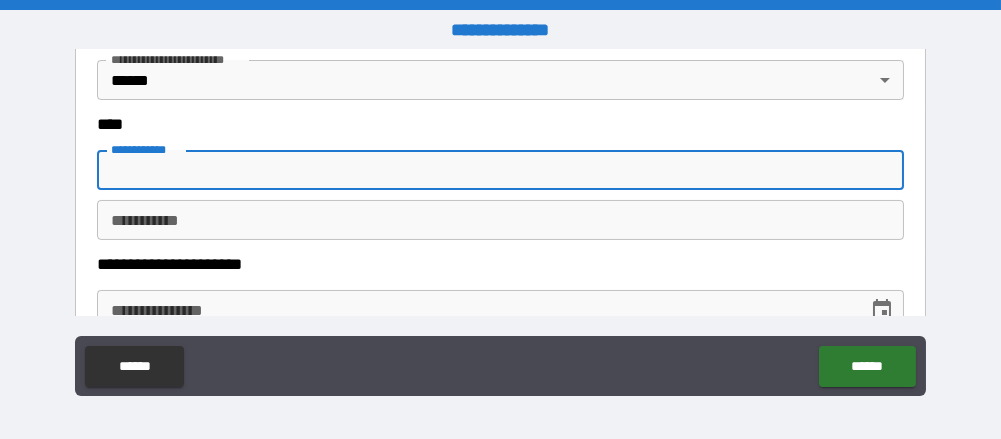 click on "**********" at bounding box center (500, 170) 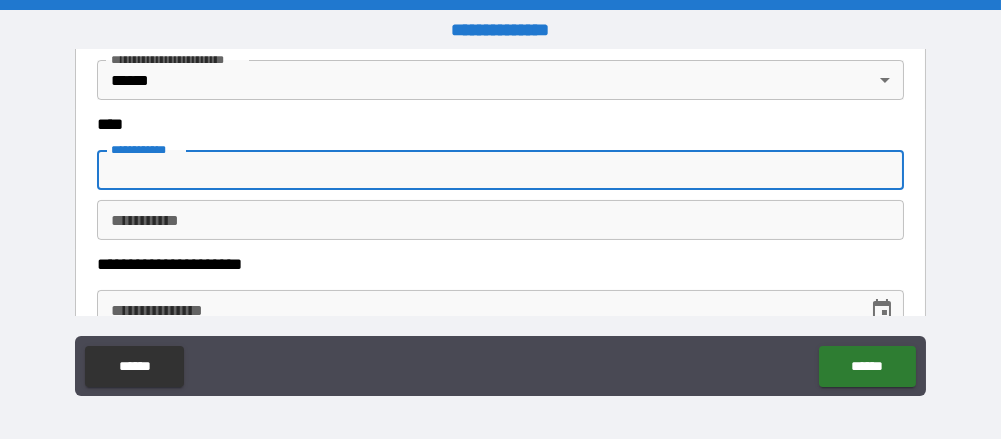 click on "**********" at bounding box center [500, 170] 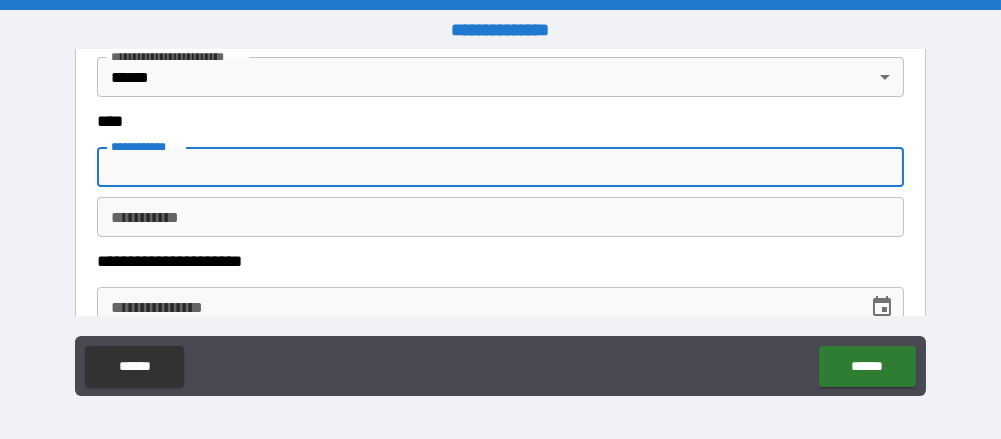 scroll, scrollTop: 1016, scrollLeft: 0, axis: vertical 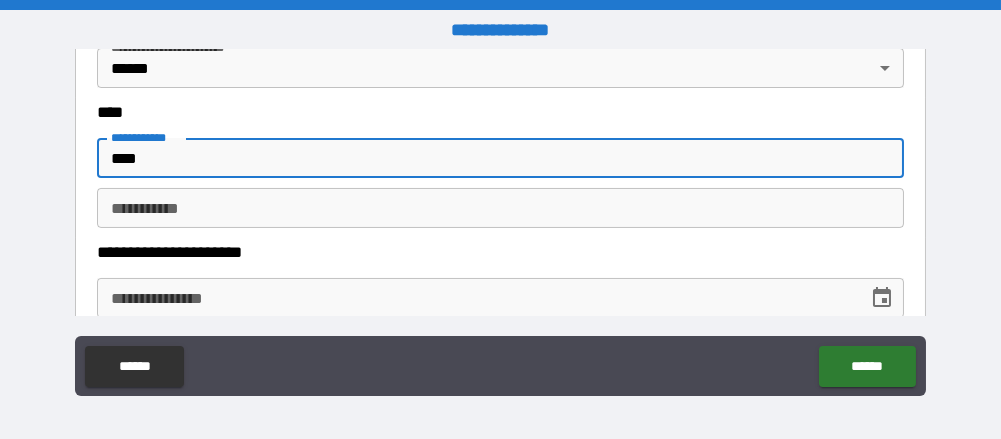 type on "**********" 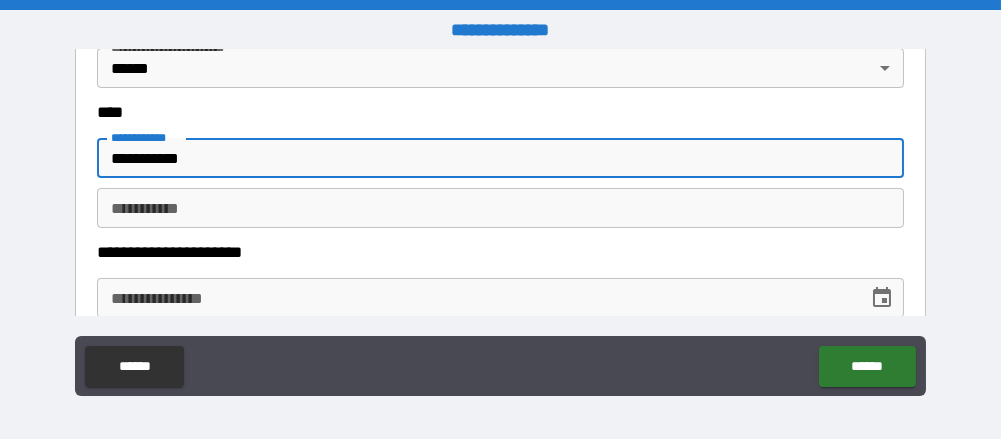 click on "*********   *" at bounding box center (500, 208) 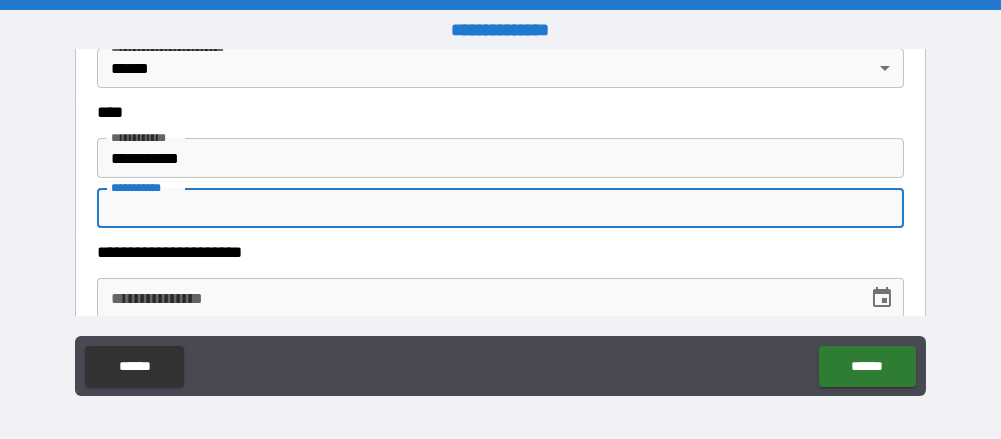 type on "*******" 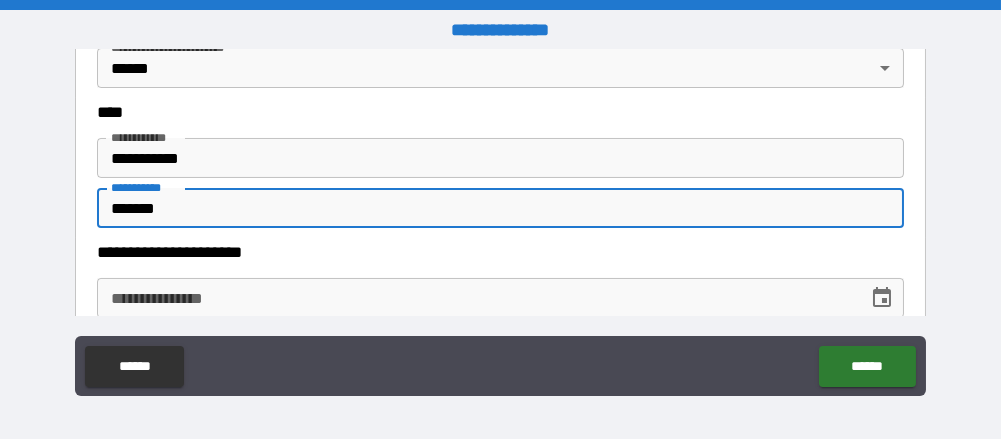 type on "**********" 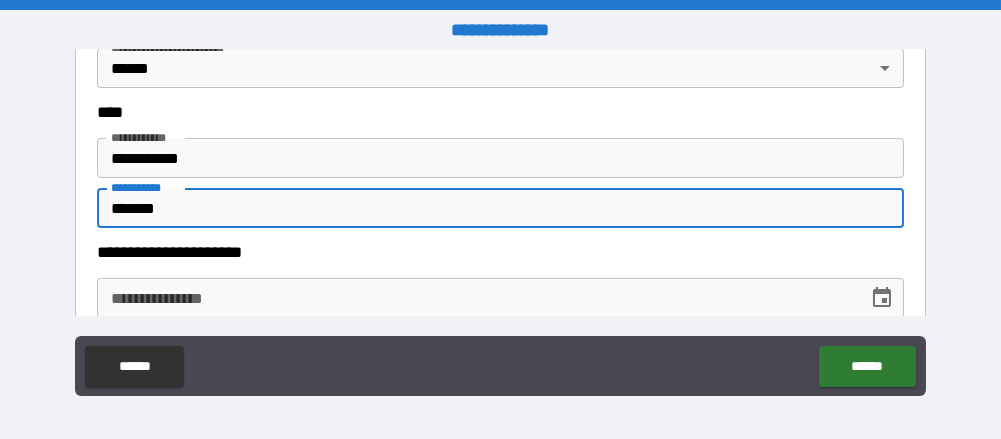 click on "**********" at bounding box center (475, 298) 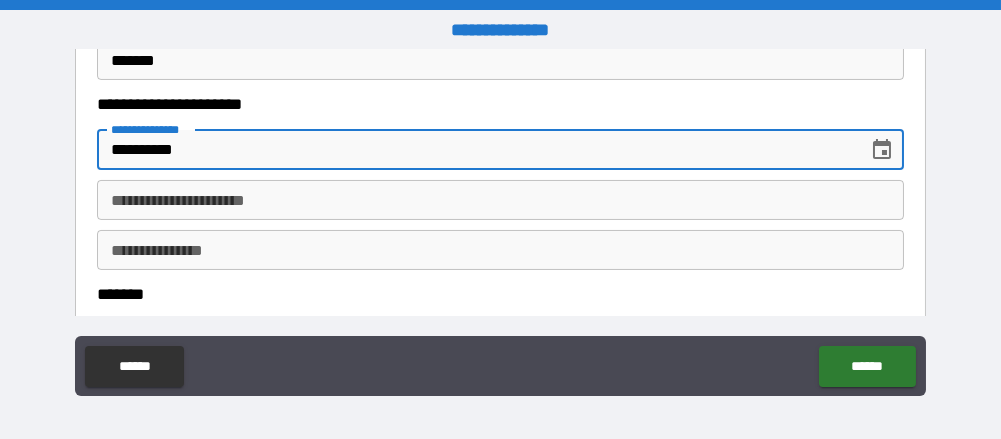 scroll, scrollTop: 1194, scrollLeft: 0, axis: vertical 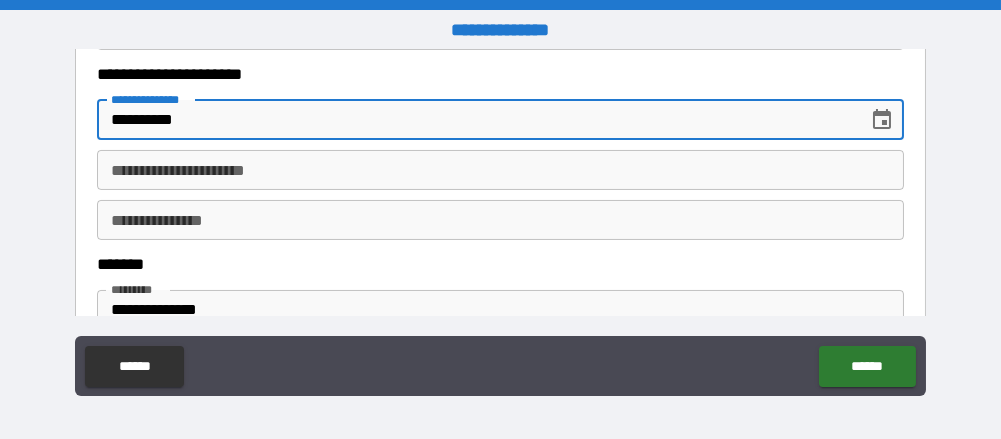 type on "**********" 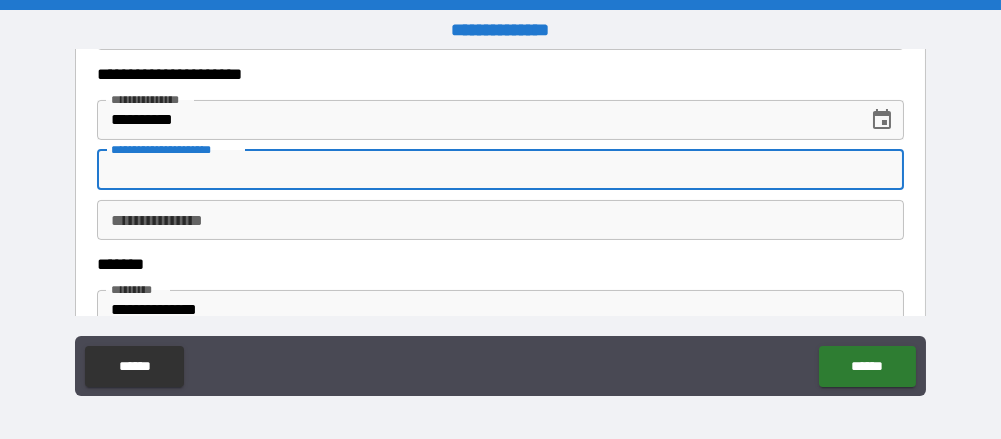 scroll, scrollTop: 1208, scrollLeft: 0, axis: vertical 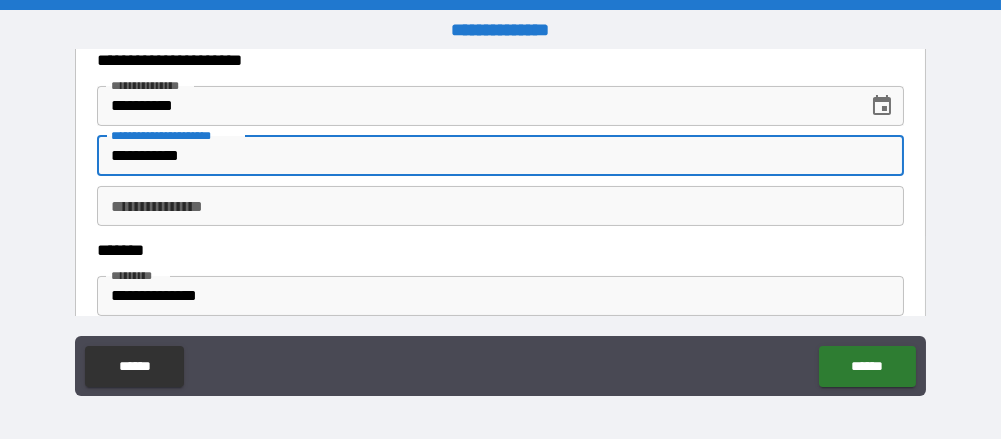 type on "**********" 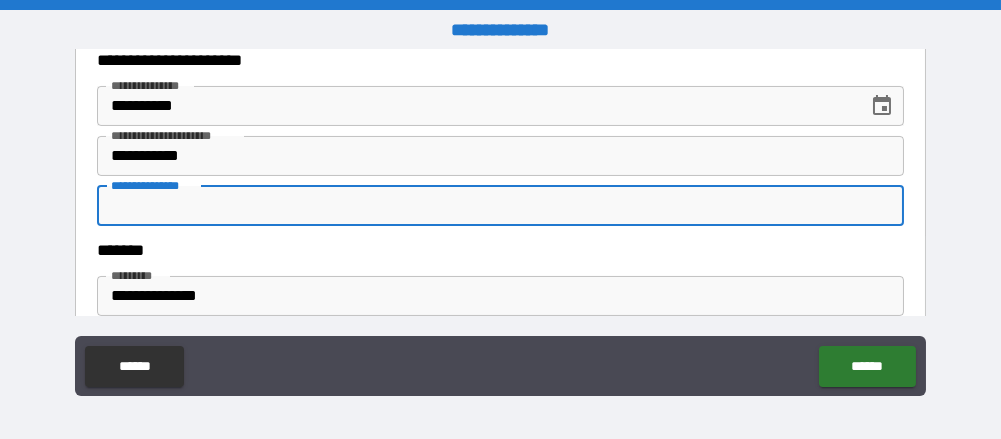 click on "**********" at bounding box center (500, 206) 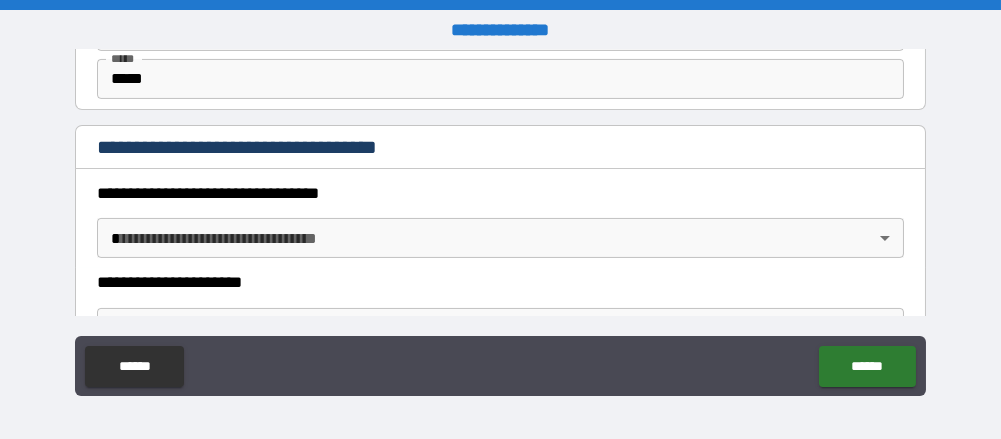 scroll, scrollTop: 1667, scrollLeft: 0, axis: vertical 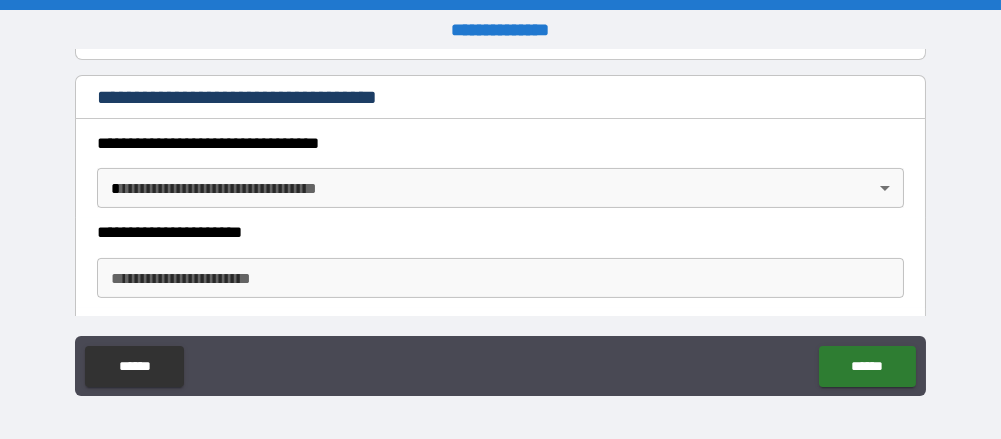 type on "*********" 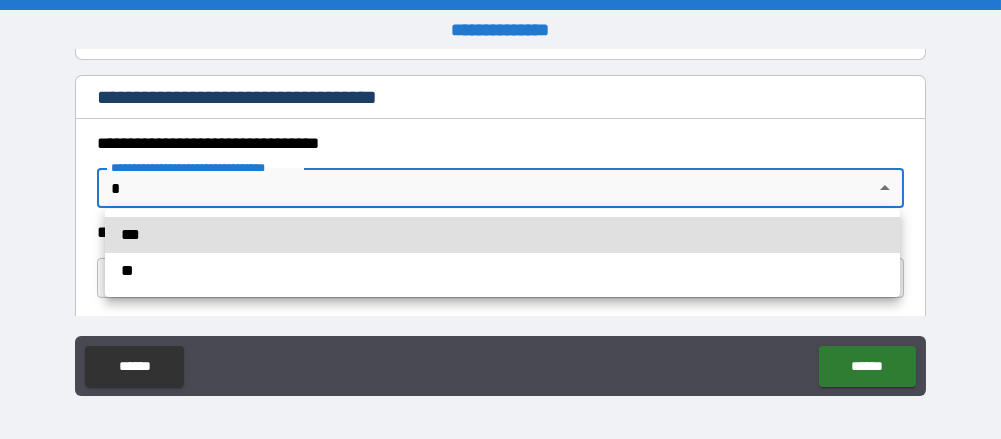 click on "***" at bounding box center (502, 235) 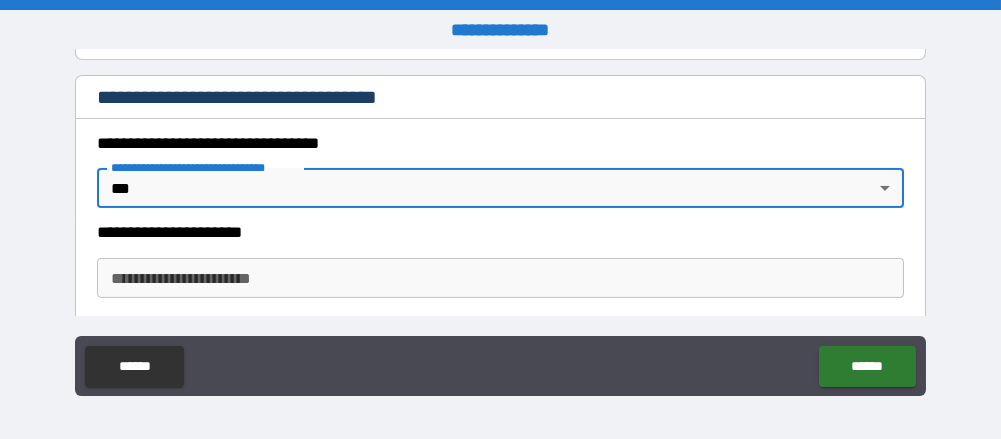 click on "**********" at bounding box center [500, 278] 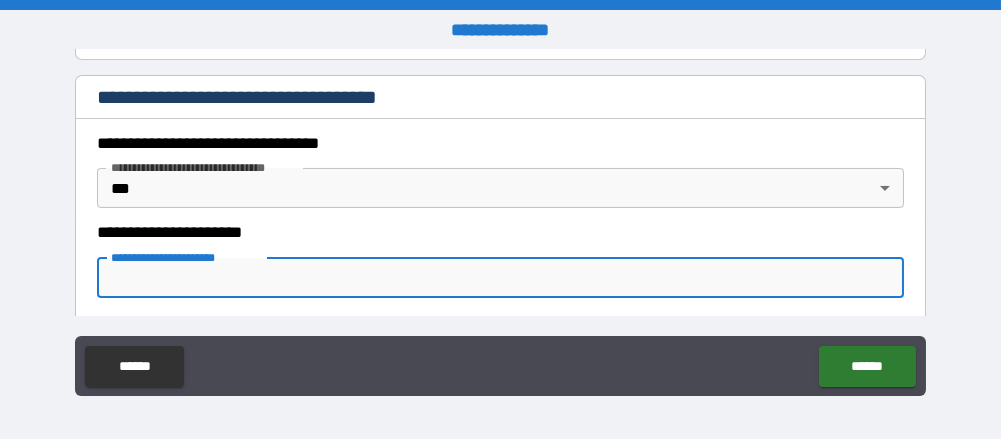 type on "*****" 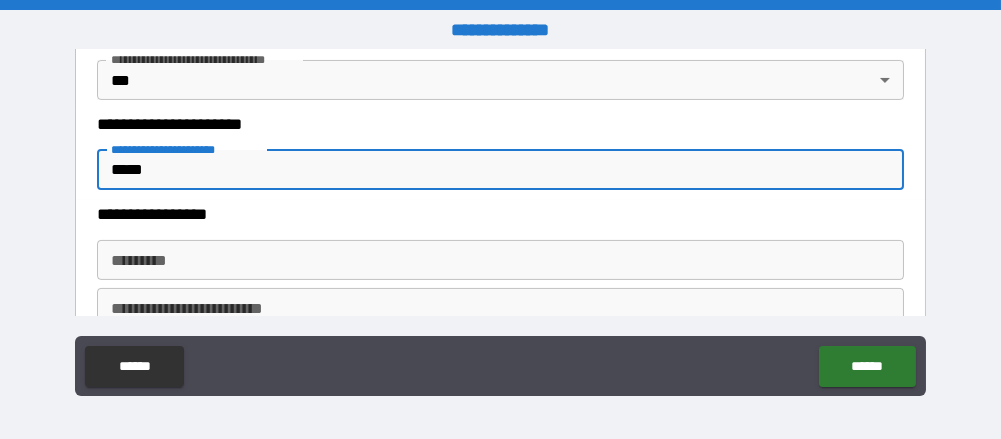 scroll, scrollTop: 1770, scrollLeft: 0, axis: vertical 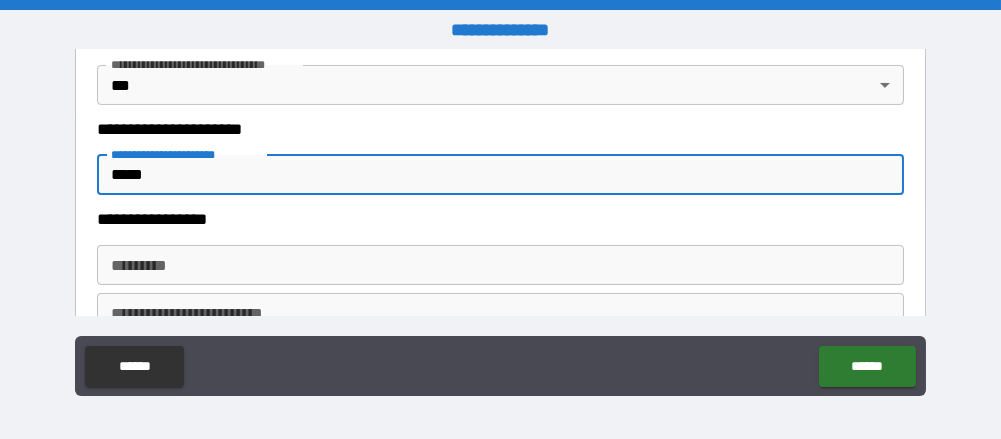 click on "*******   *" at bounding box center (500, 265) 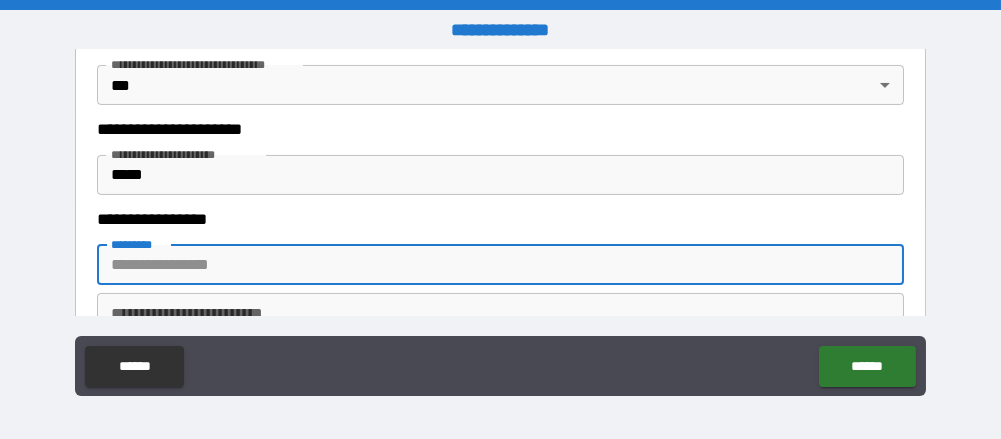 click on "*******   *" at bounding box center (500, 265) 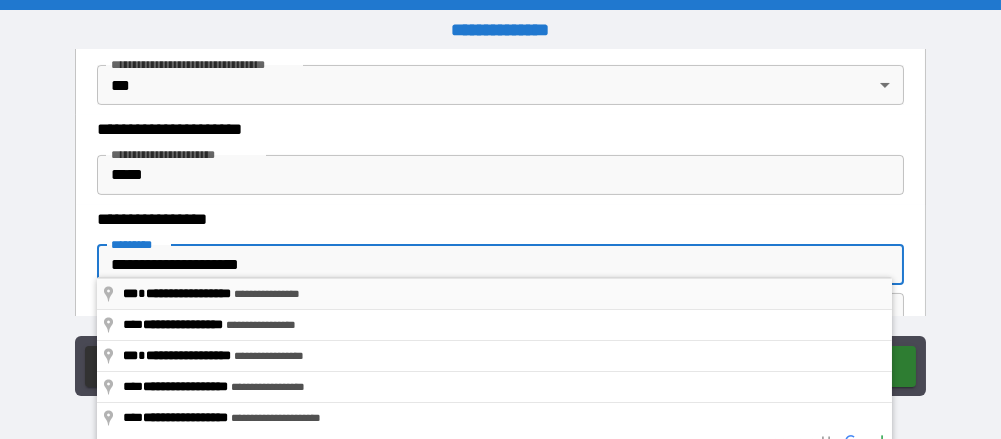 type on "**********" 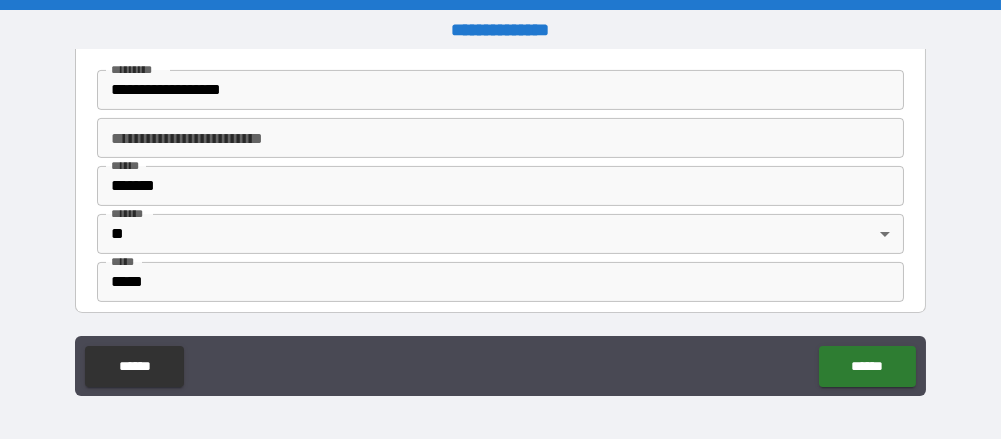 click on "****   * ******* ****   *" at bounding box center [500, 190] 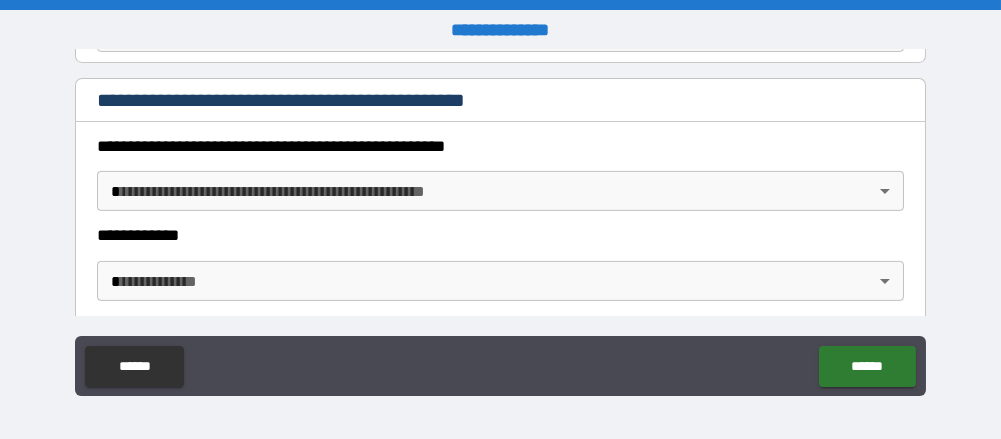 scroll, scrollTop: 2194, scrollLeft: 0, axis: vertical 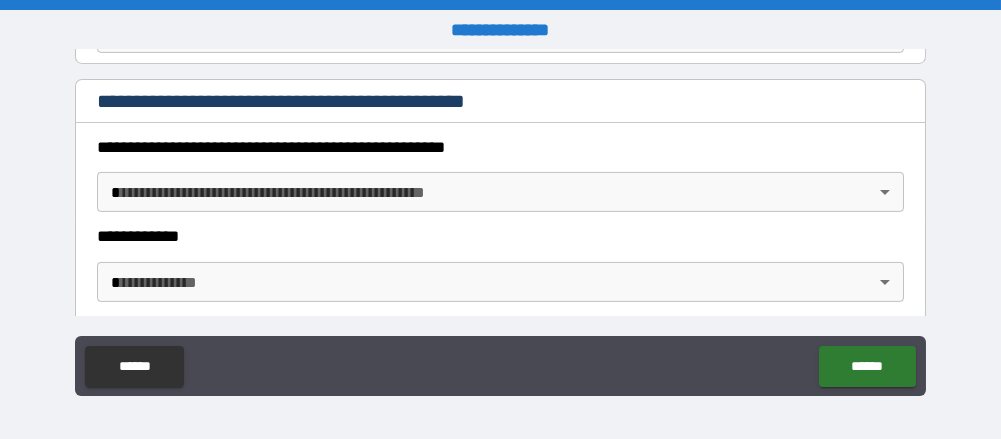 click on "**********" at bounding box center (500, 219) 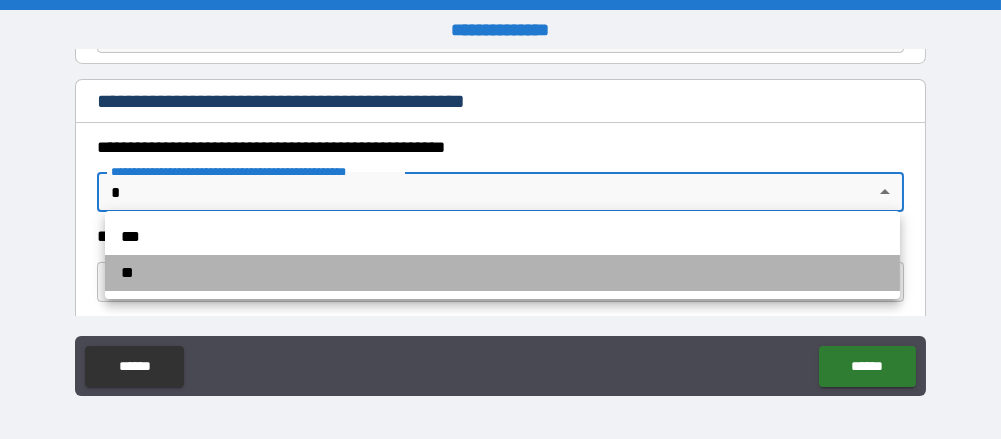 click on "**" at bounding box center (502, 273) 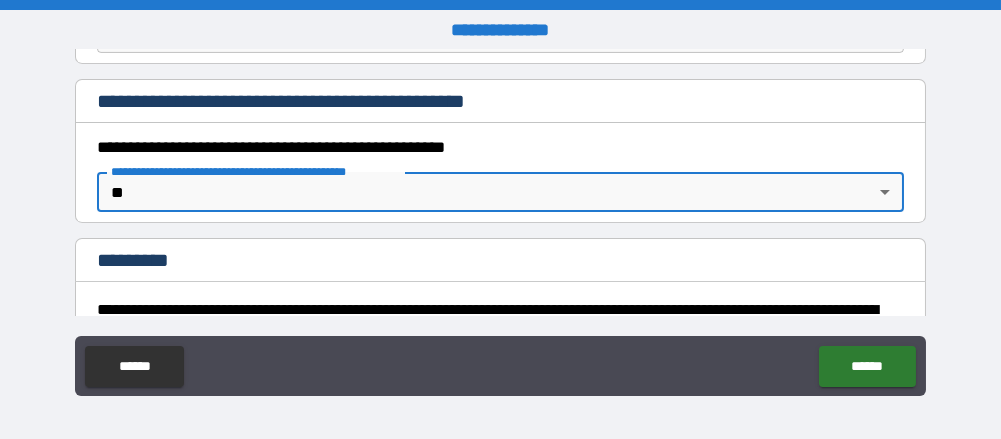 scroll, scrollTop: 2325, scrollLeft: 0, axis: vertical 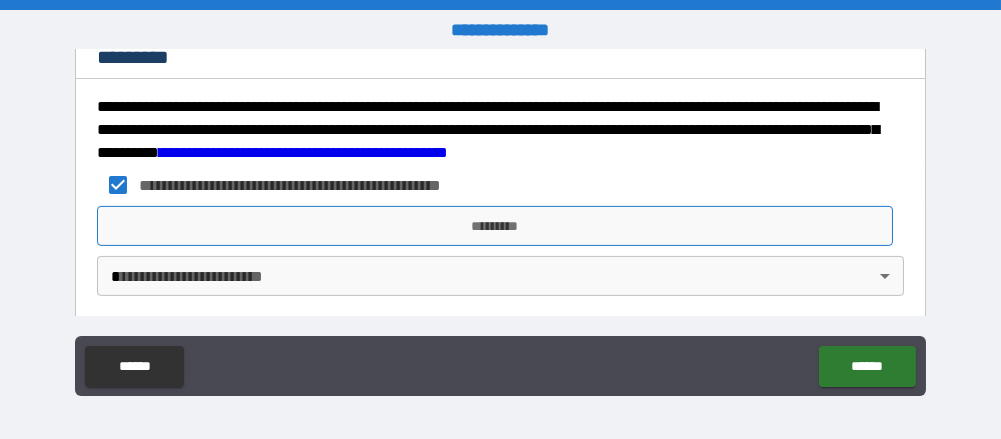 click on "*********" at bounding box center [494, 226] 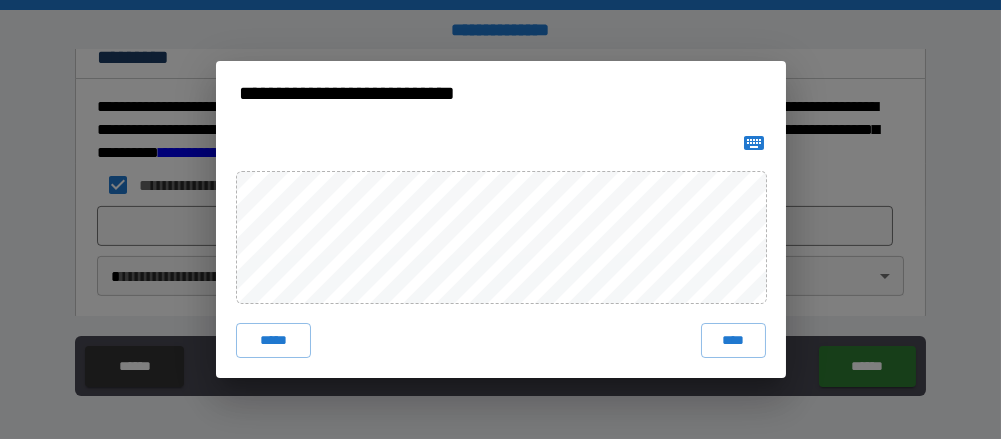 click 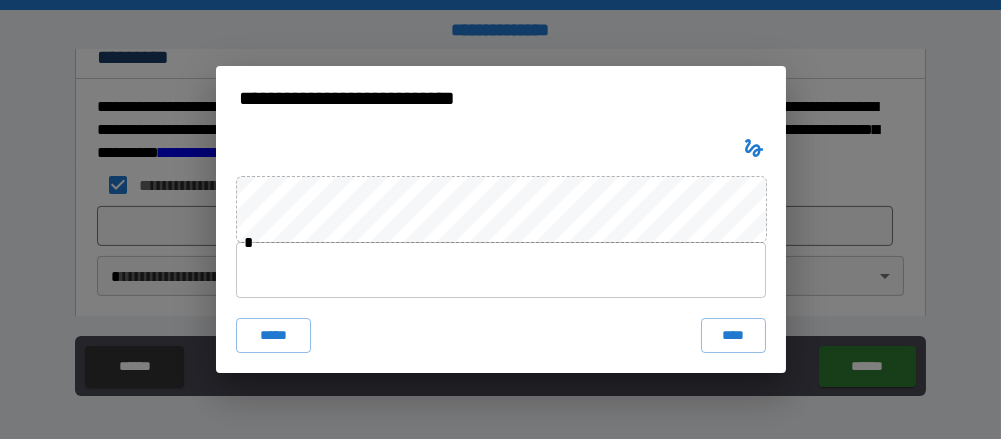 click at bounding box center (501, 270) 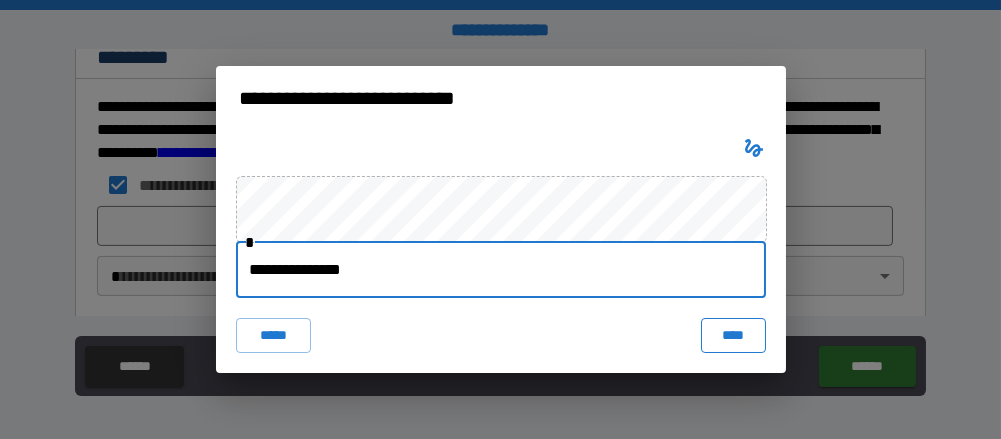 type on "**********" 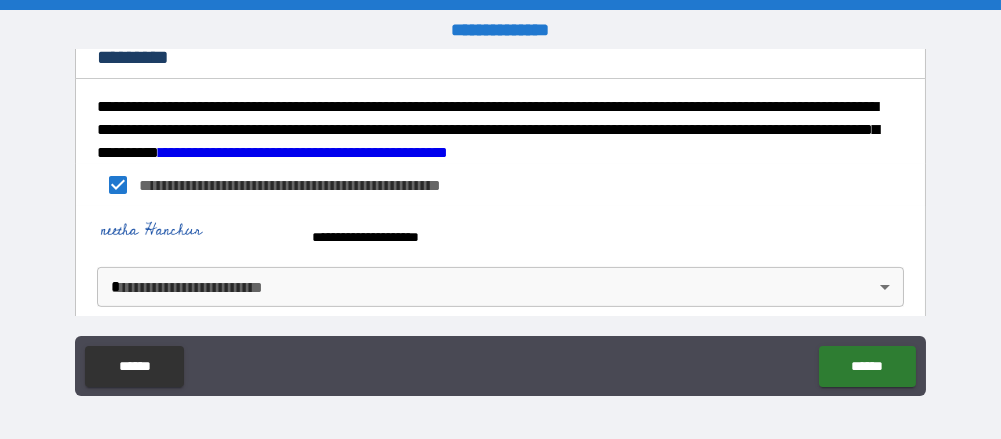 click at bounding box center (197, 231) 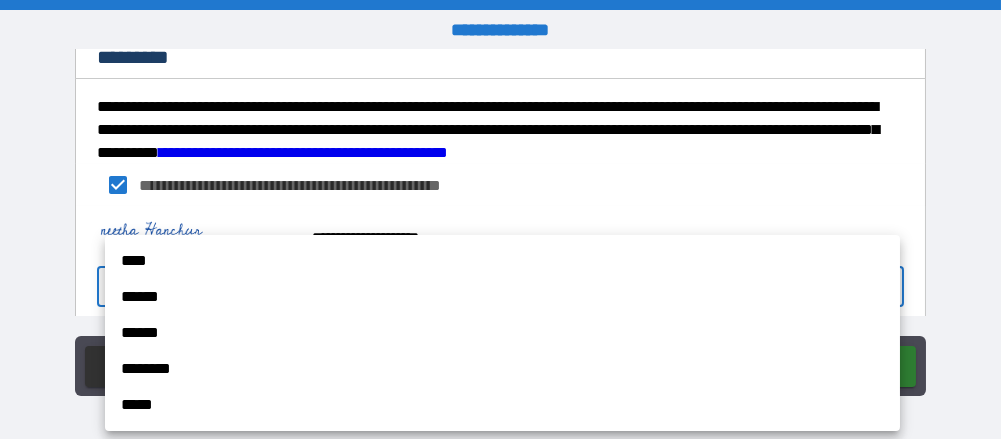click on "******" at bounding box center [502, 333] 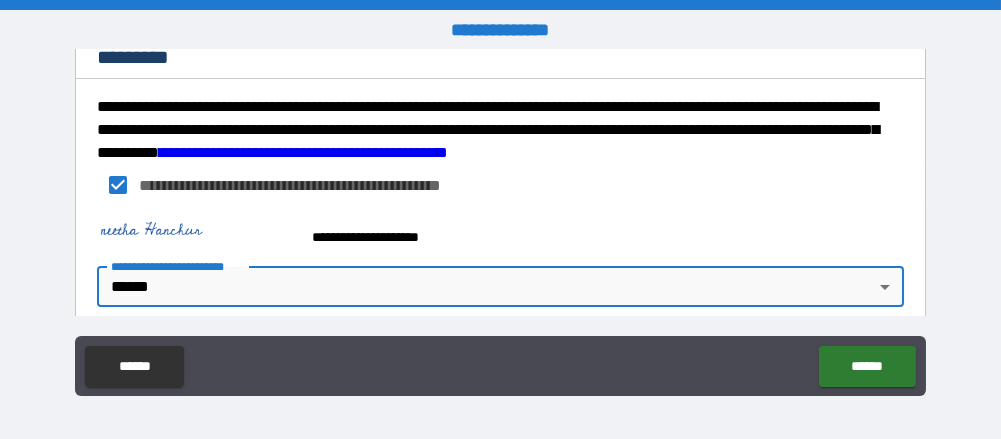 type on "*" 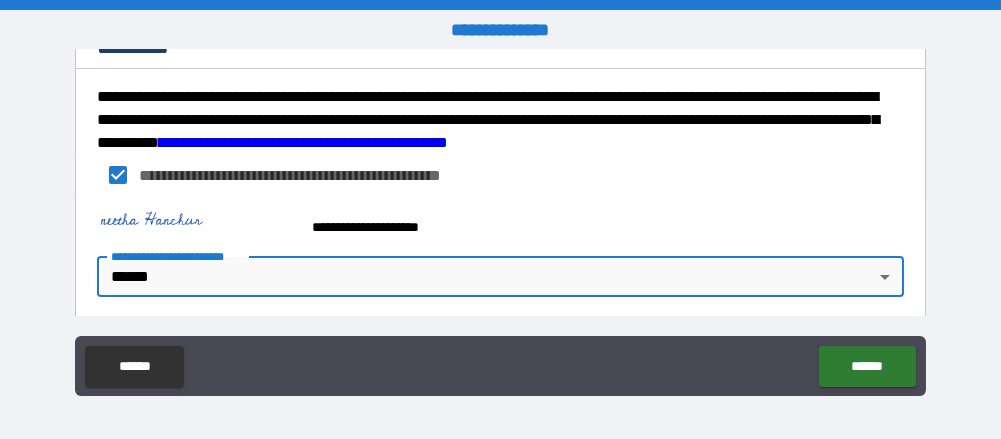 scroll, scrollTop: 2406, scrollLeft: 0, axis: vertical 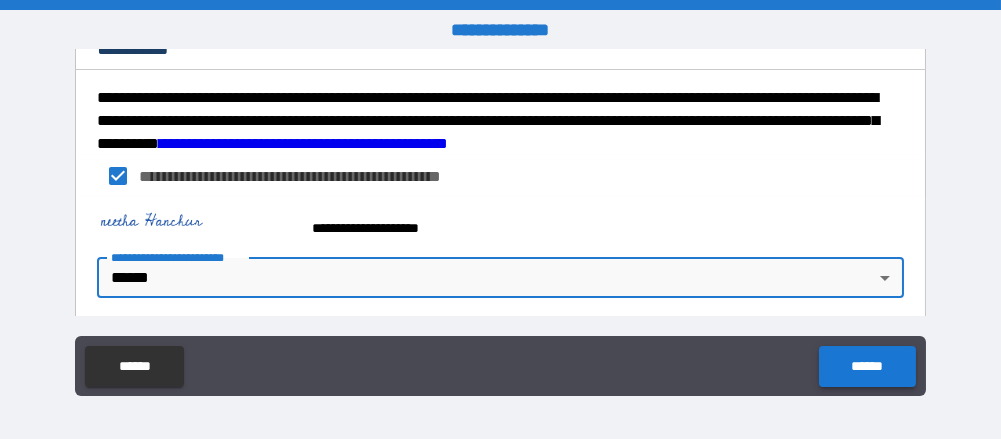 click on "******" at bounding box center [867, 366] 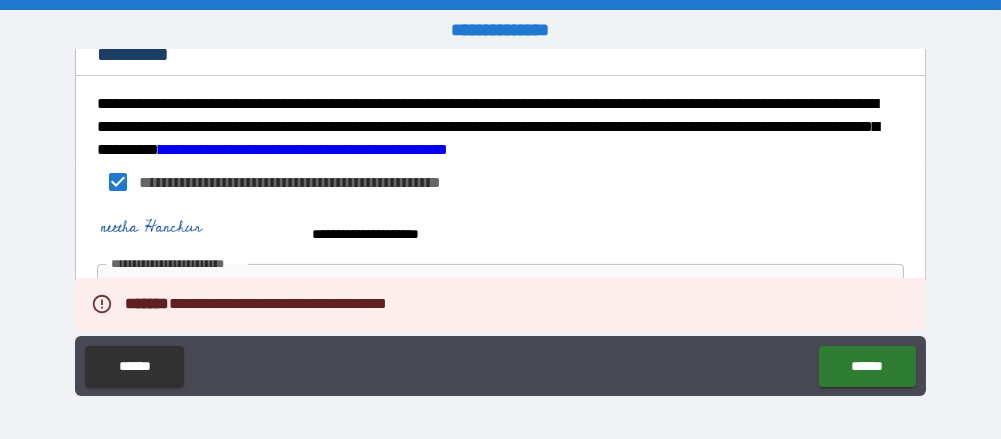 scroll, scrollTop: 2407, scrollLeft: 0, axis: vertical 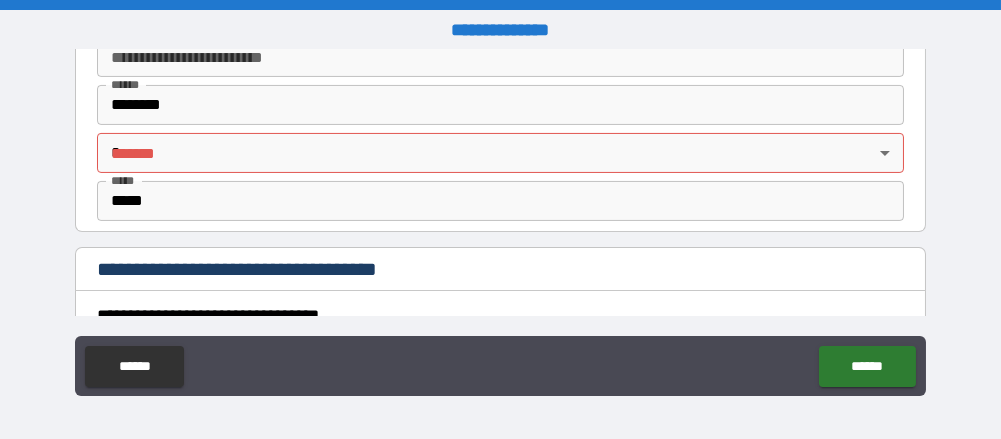 click on "**********" at bounding box center [500, 219] 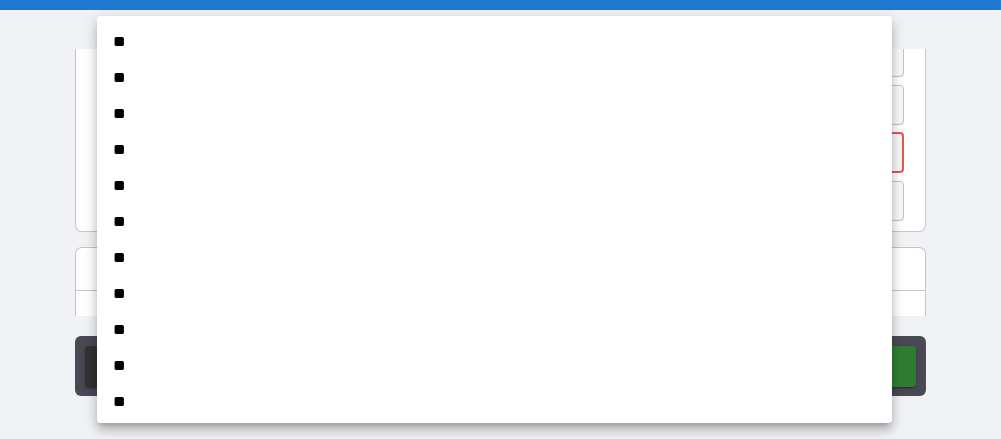type 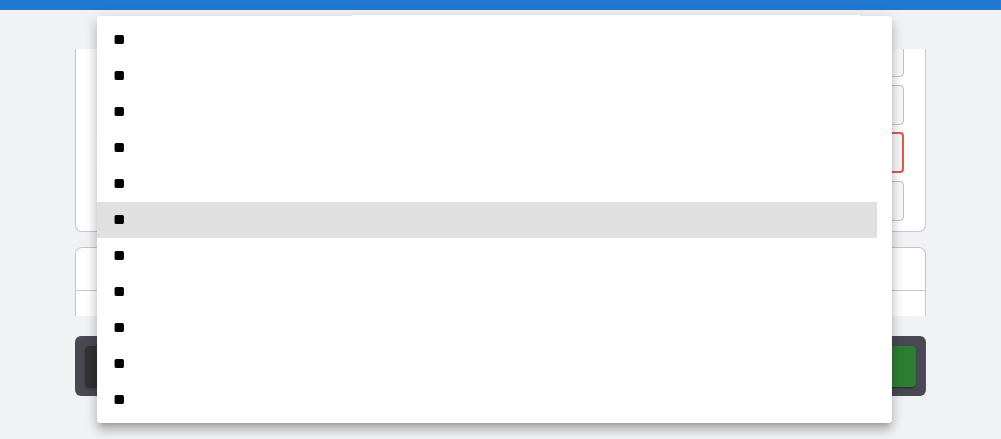 type 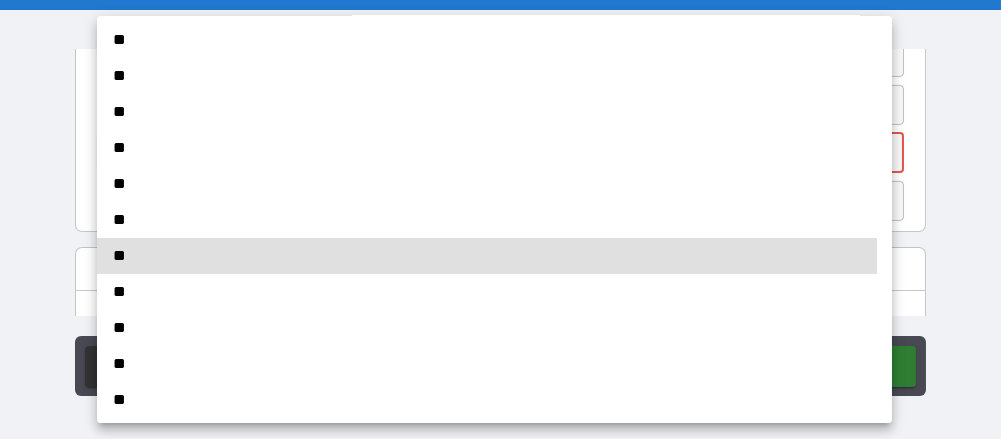 type 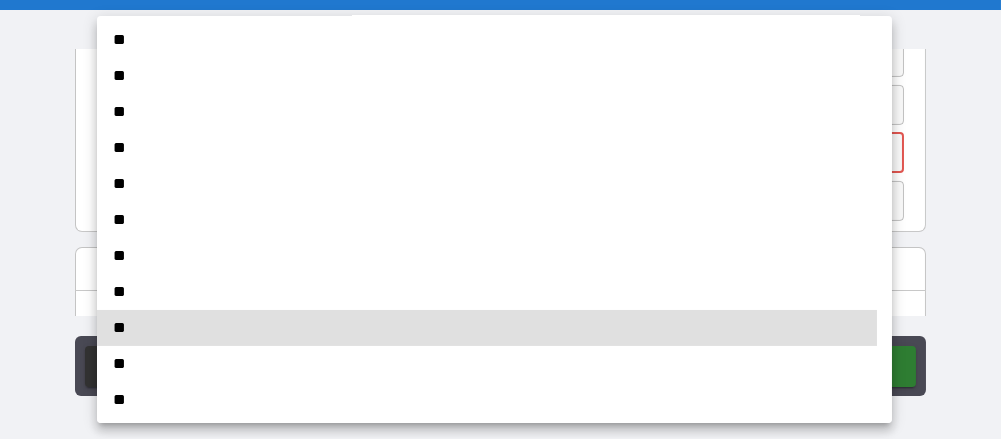 type 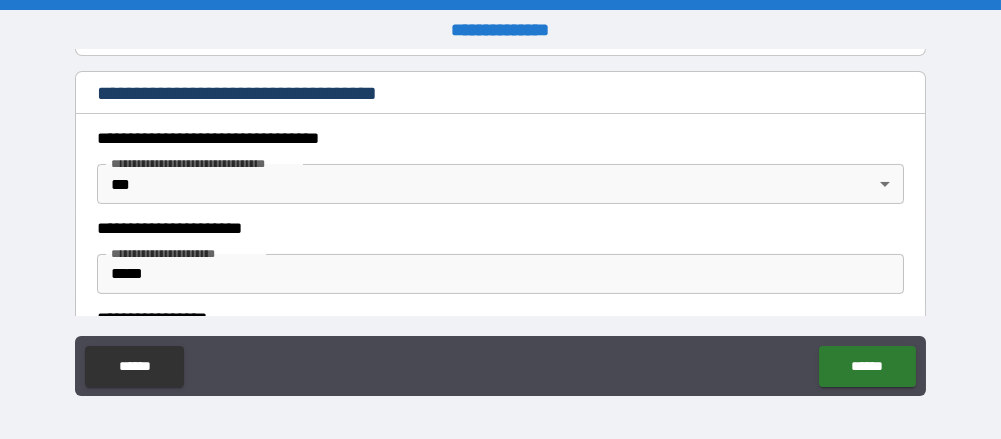 scroll, scrollTop: 1667, scrollLeft: 0, axis: vertical 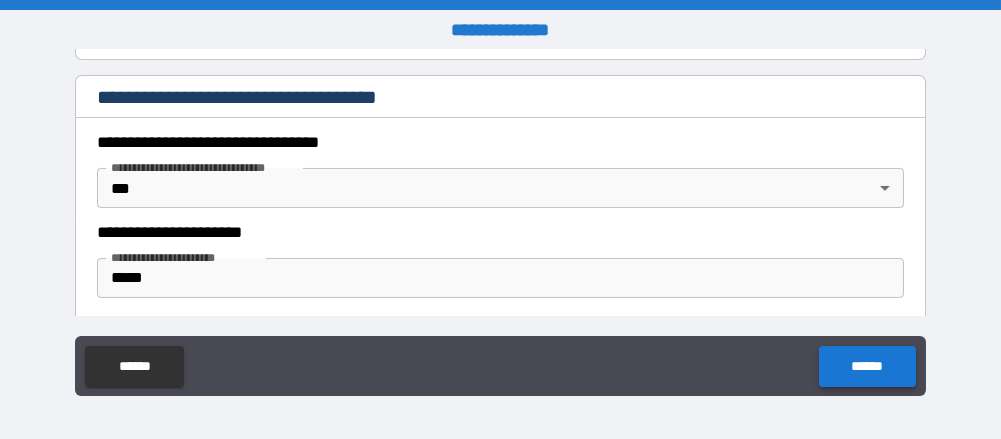 click on "******" at bounding box center (867, 366) 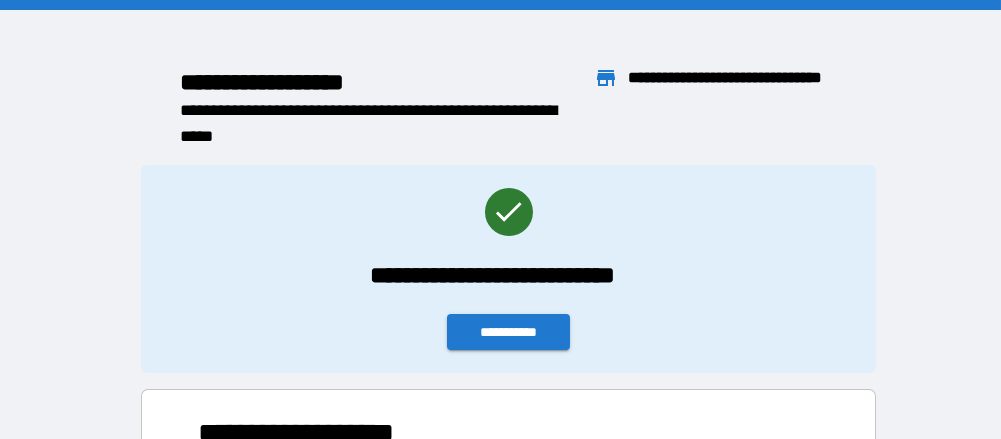 scroll, scrollTop: 16, scrollLeft: 15, axis: both 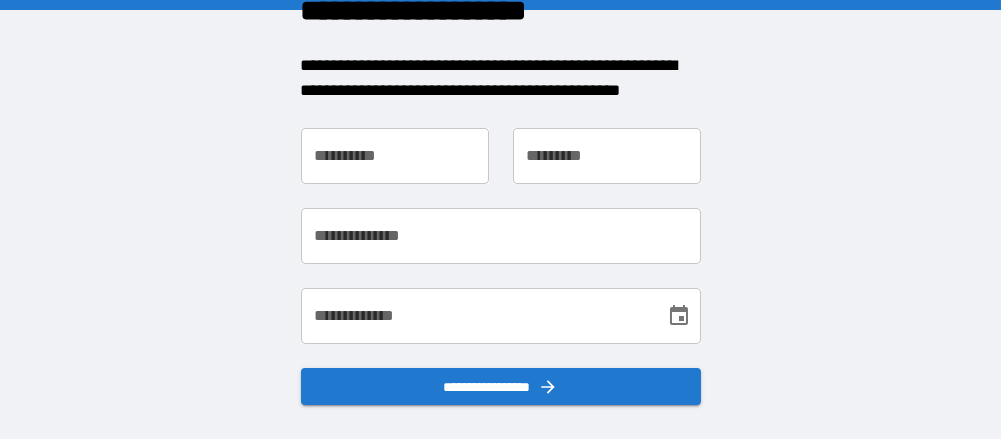 click on "**********" at bounding box center (395, 156) 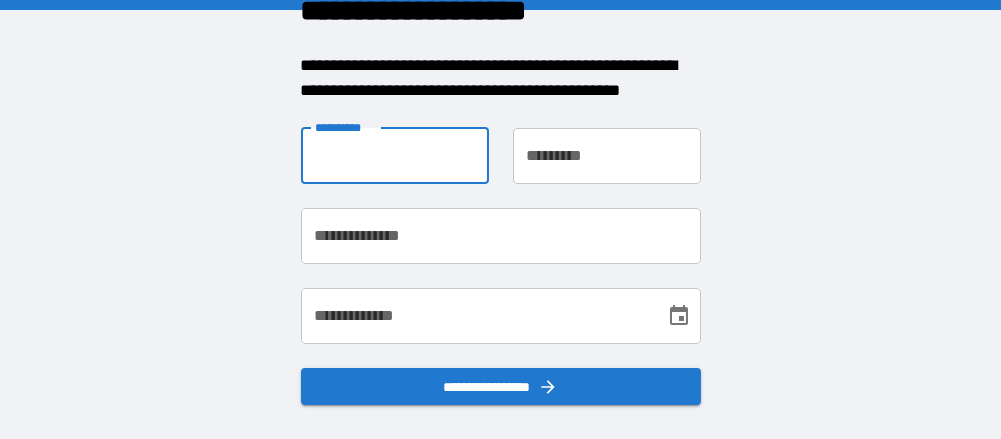 type on "******" 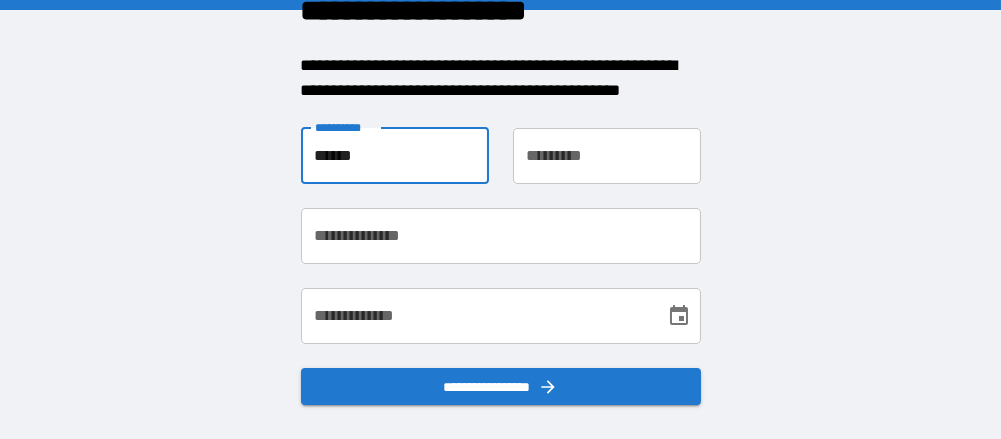 type on "*******" 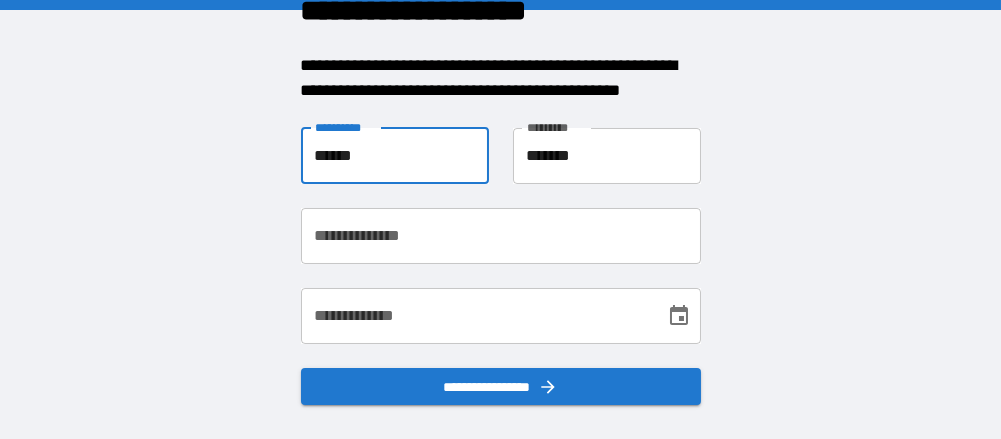 click on "**********" at bounding box center (501, 236) 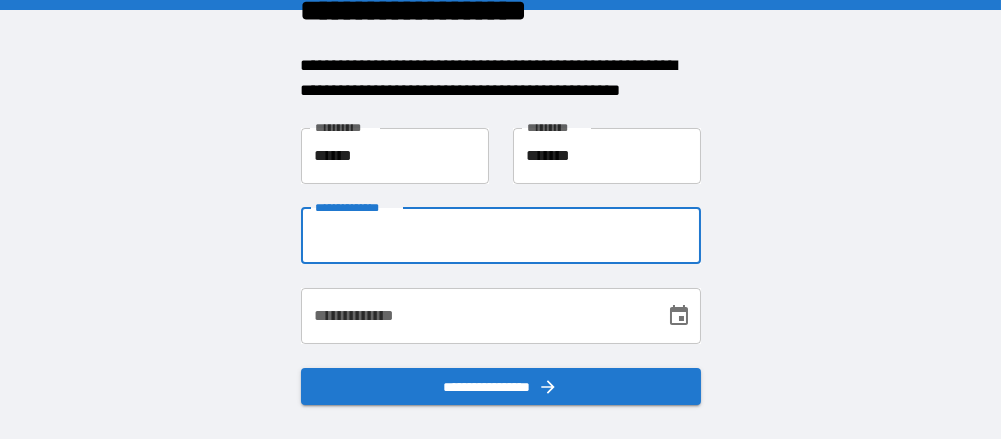 type on "**********" 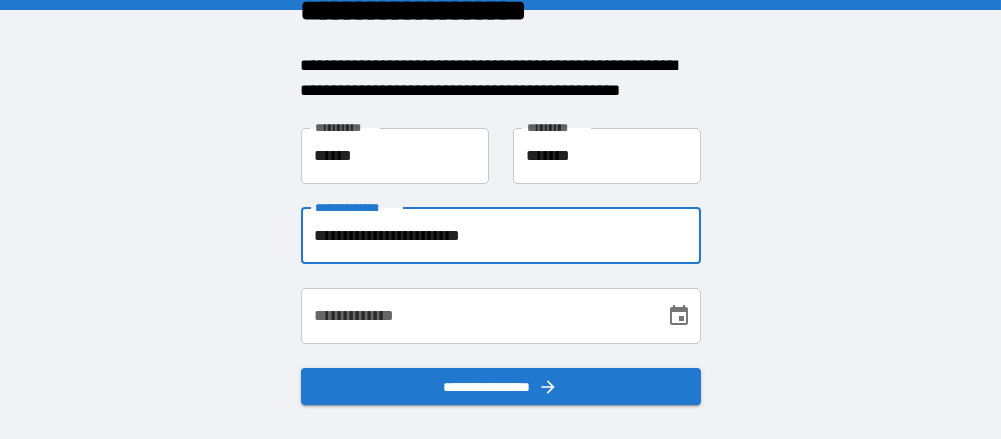 click on "**********" at bounding box center [476, 316] 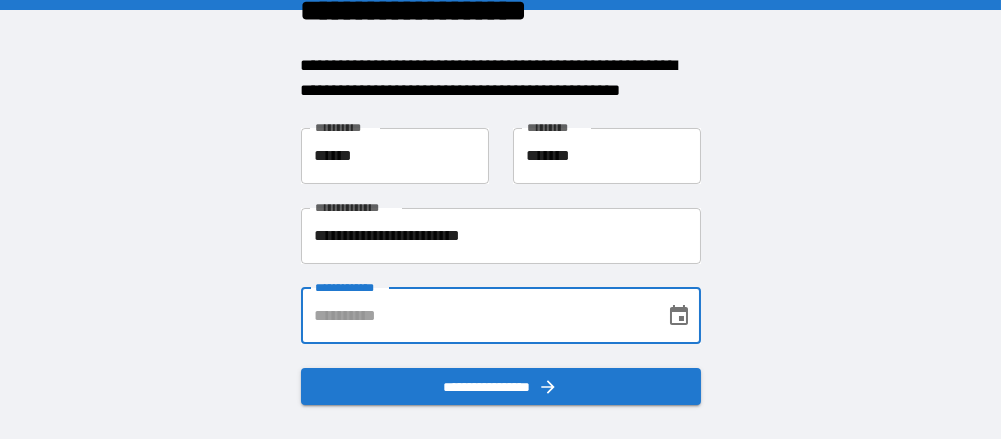 type on "**********" 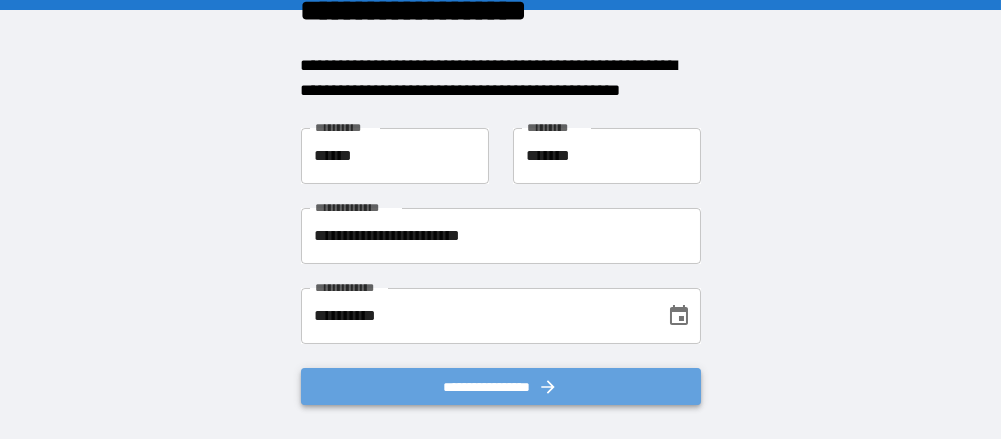 click on "**********" at bounding box center [501, 386] 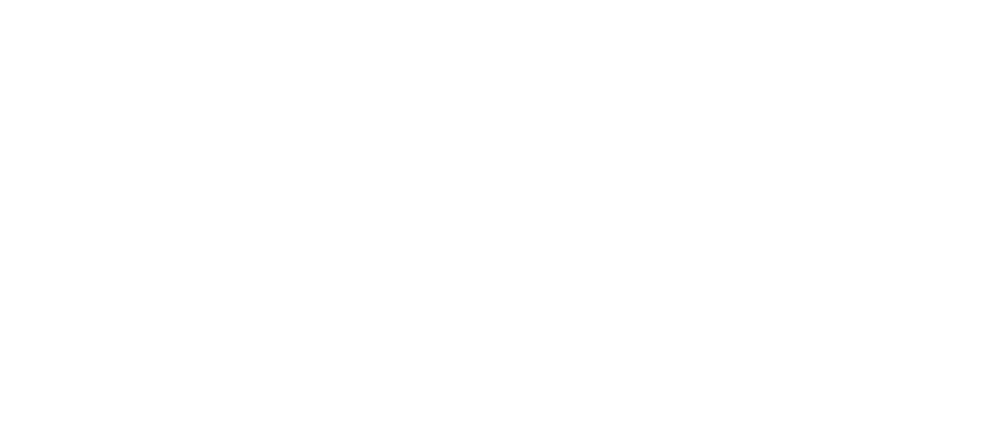 scroll, scrollTop: 0, scrollLeft: 0, axis: both 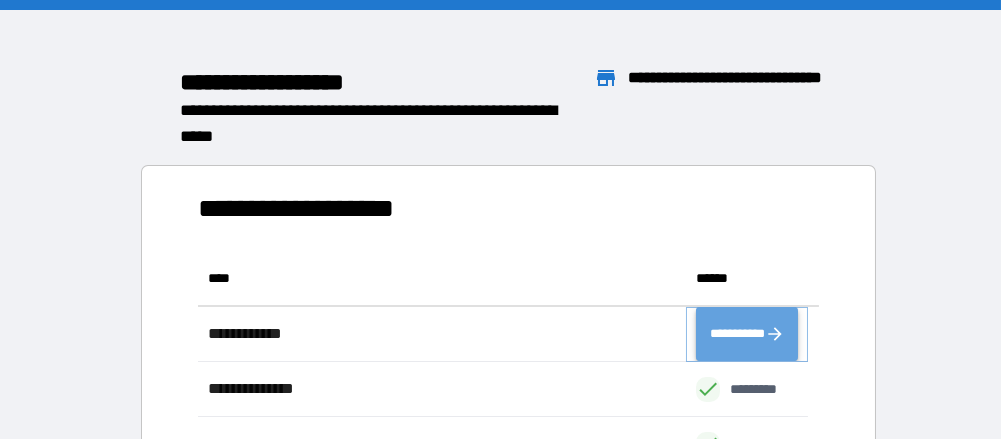 click on "**********" at bounding box center [747, 333] 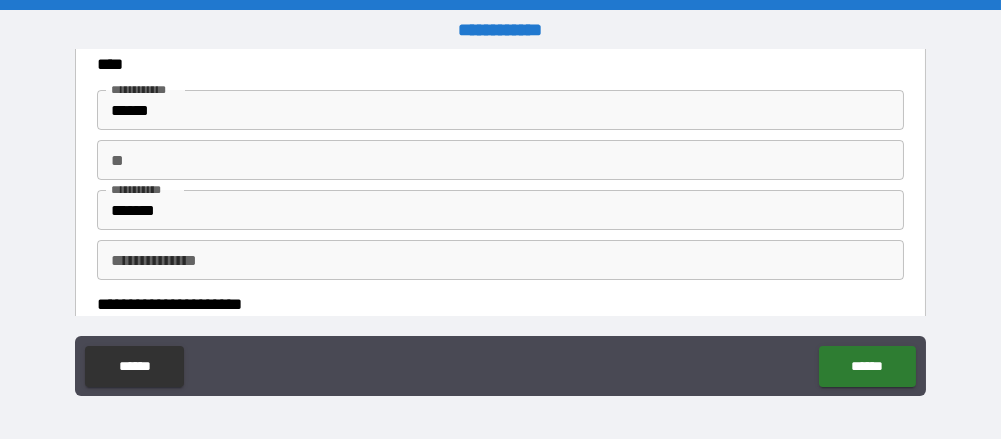 scroll, scrollTop: 142, scrollLeft: 0, axis: vertical 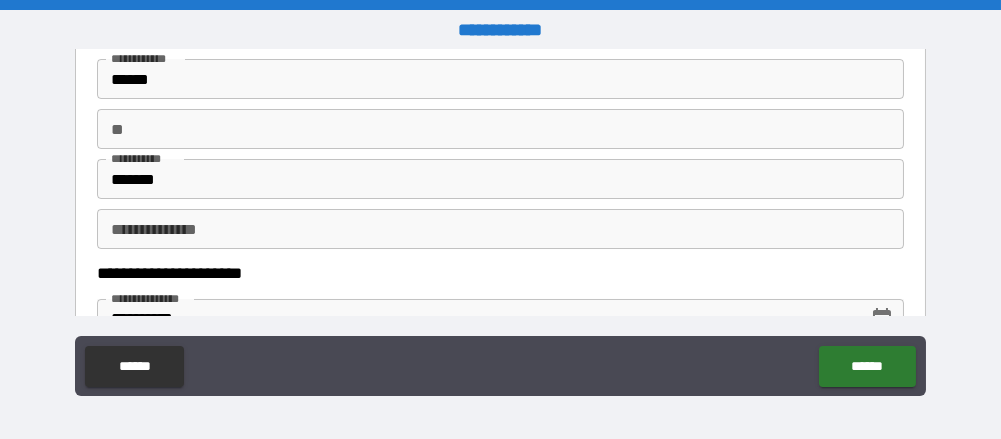 click on "**" at bounding box center [500, 129] 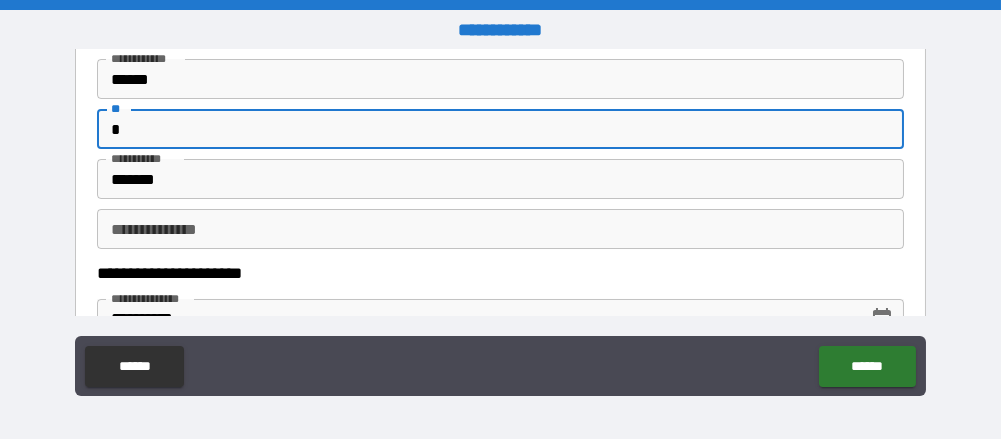 type on "*" 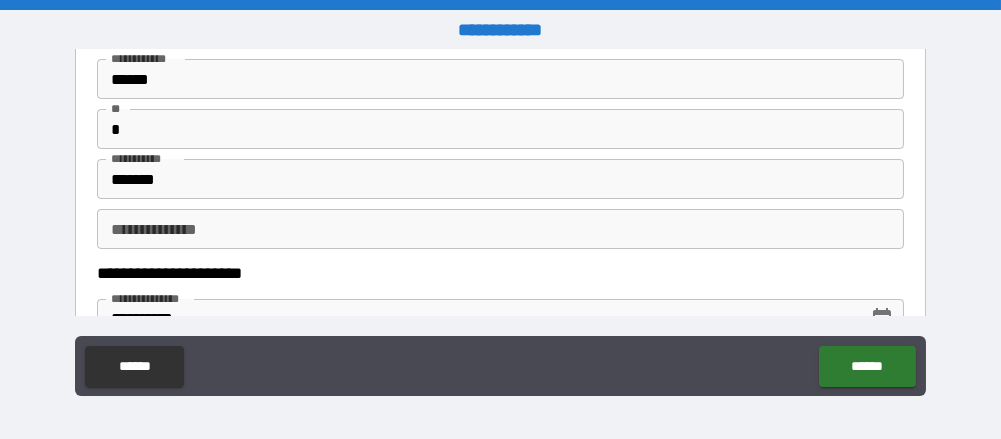 click on "**********" at bounding box center [500, 222] 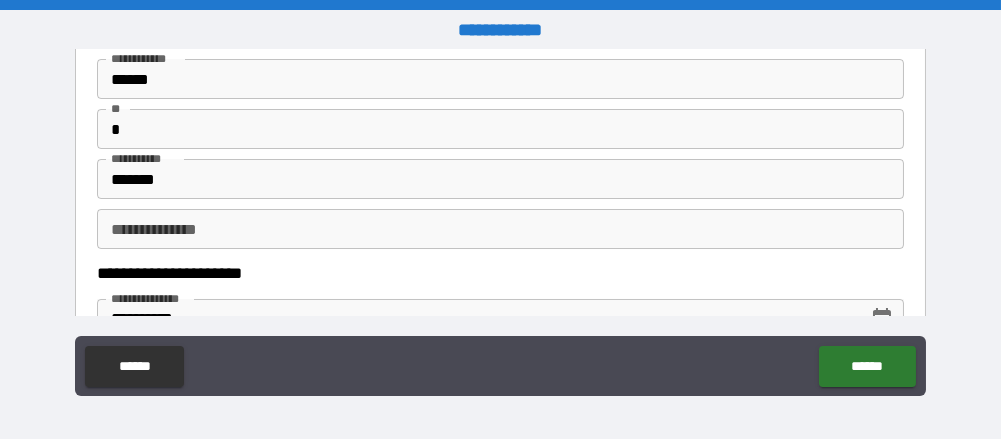 click on "**********" at bounding box center [494, 274] 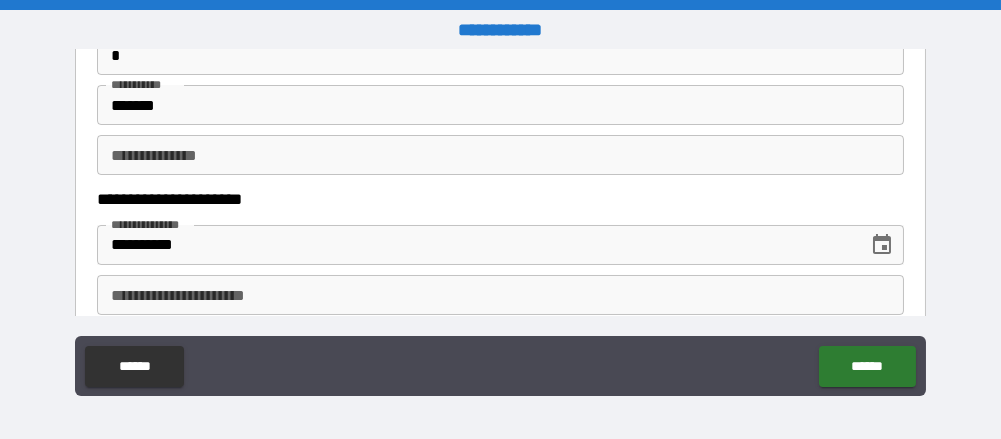 scroll, scrollTop: 282, scrollLeft: 0, axis: vertical 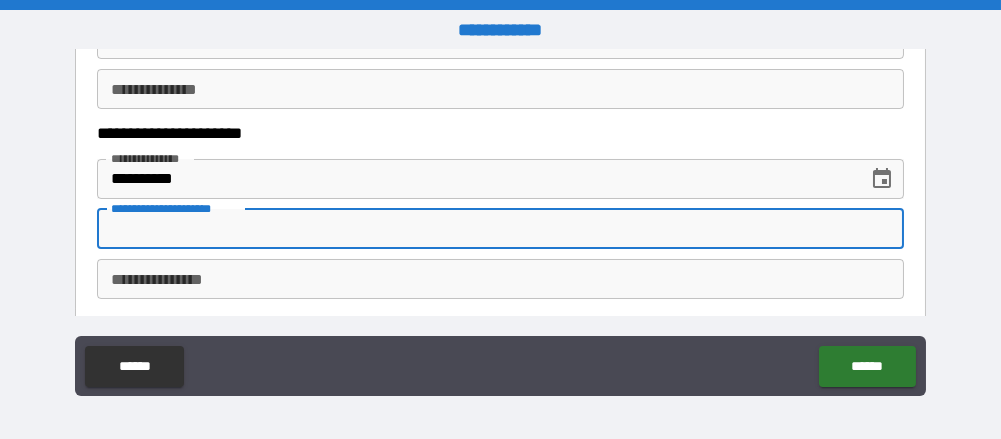 click on "**********" at bounding box center (500, 229) 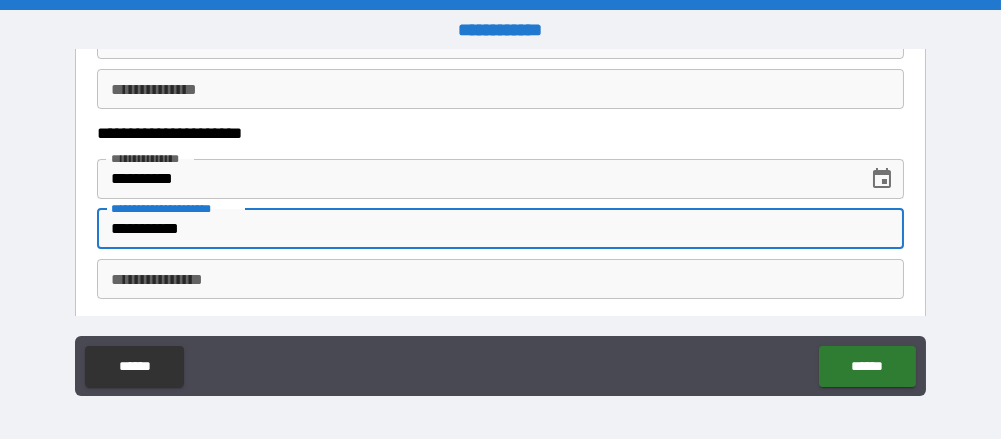 type on "**********" 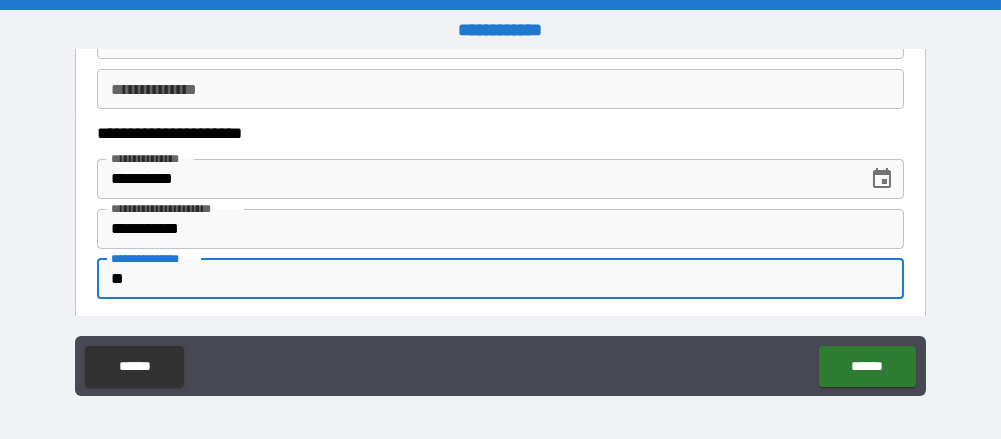type on "*" 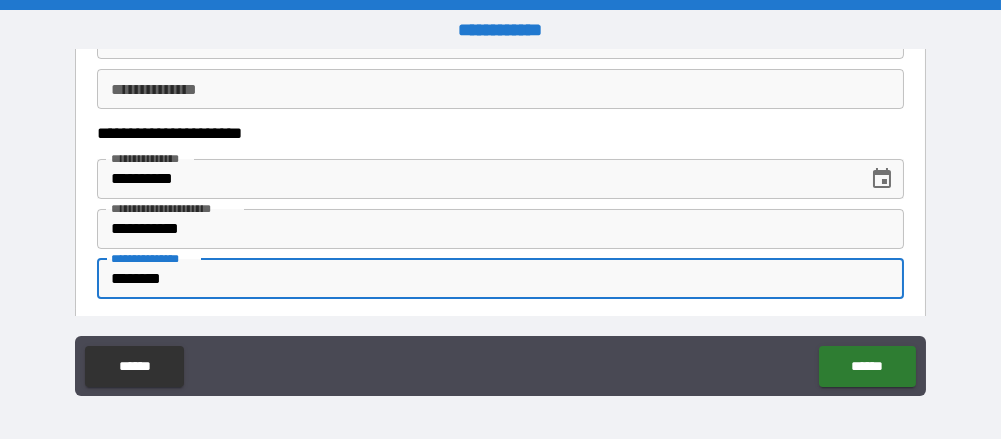 click on "********" at bounding box center [500, 279] 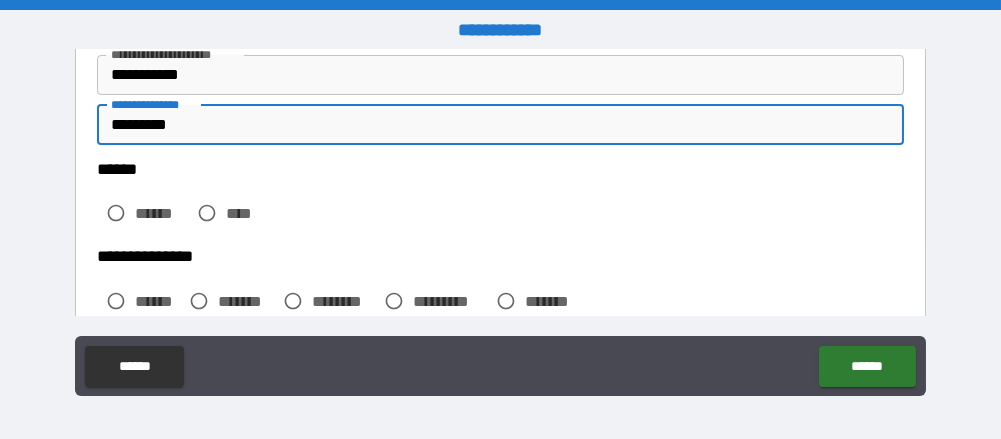 scroll, scrollTop: 443, scrollLeft: 0, axis: vertical 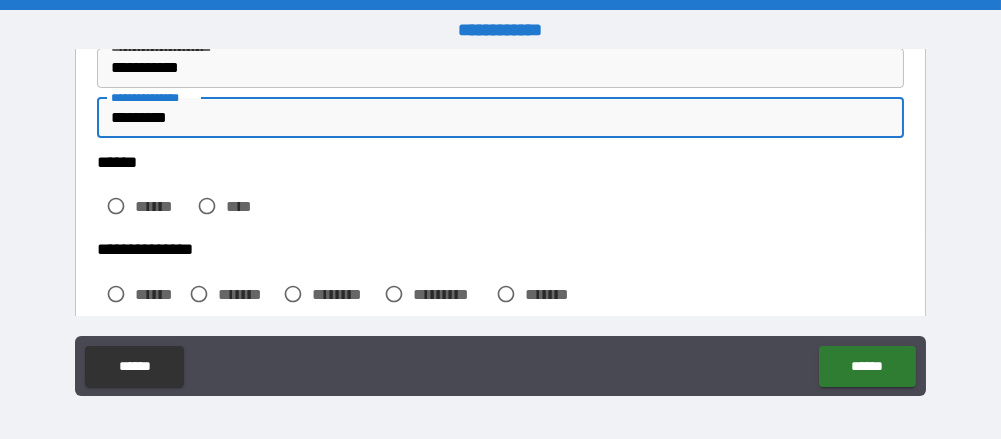 type on "*********" 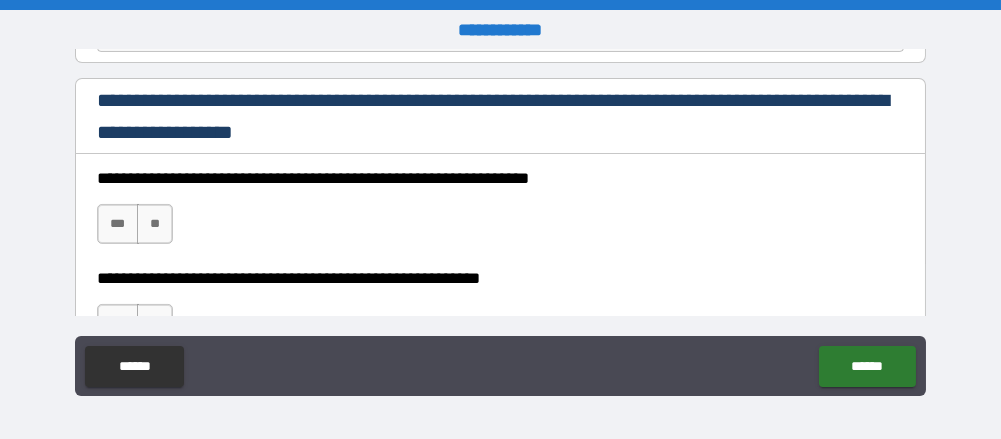 scroll, scrollTop: 1354, scrollLeft: 0, axis: vertical 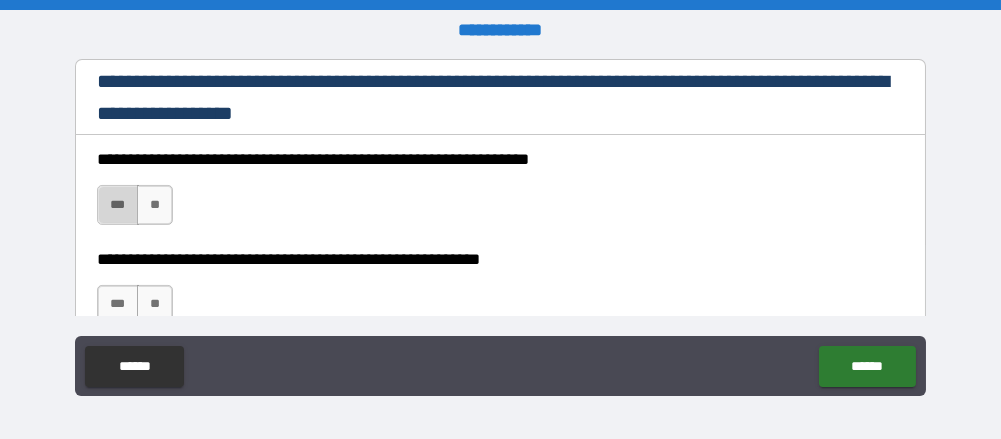 click on "***" at bounding box center (117, 205) 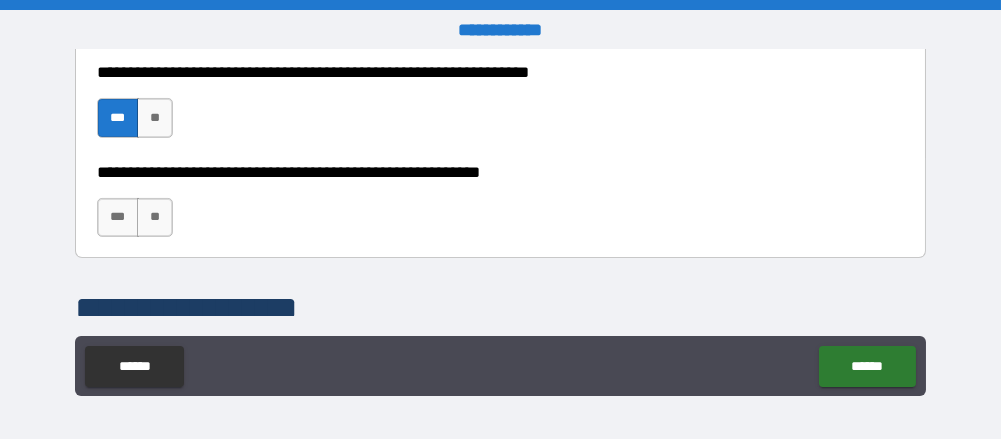 scroll, scrollTop: 1440, scrollLeft: 0, axis: vertical 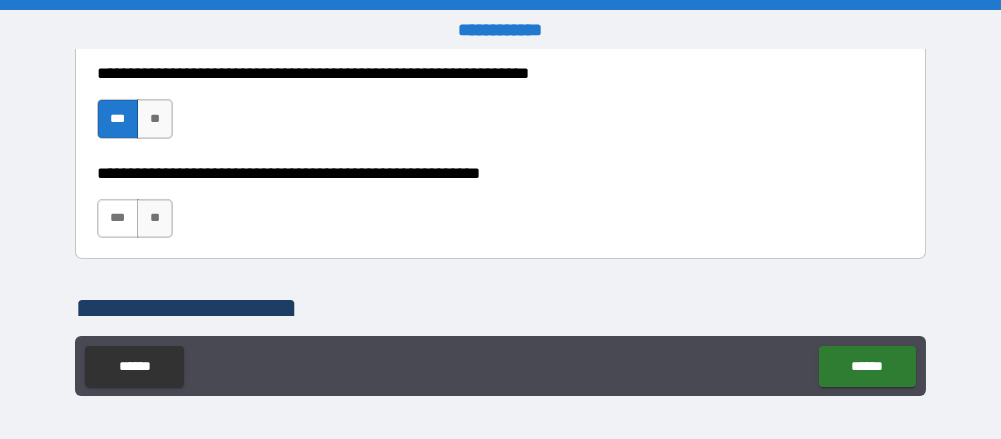 click on "***" at bounding box center [117, 219] 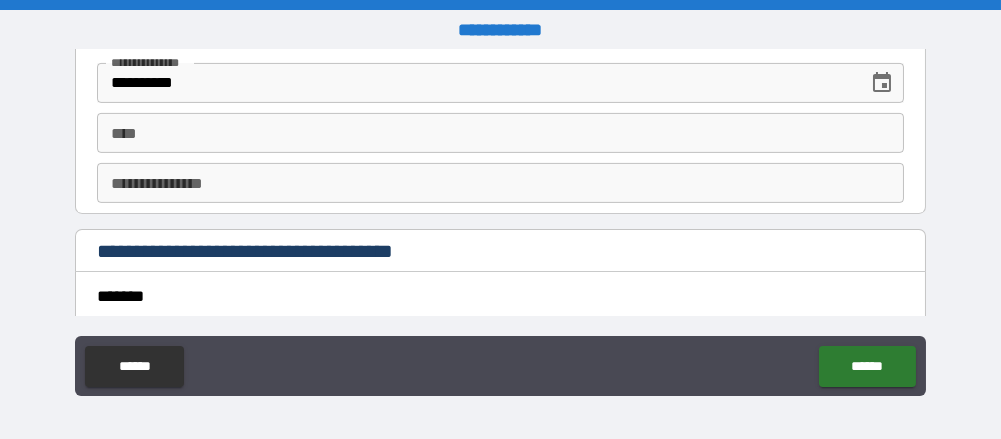 scroll, scrollTop: 2191, scrollLeft: 0, axis: vertical 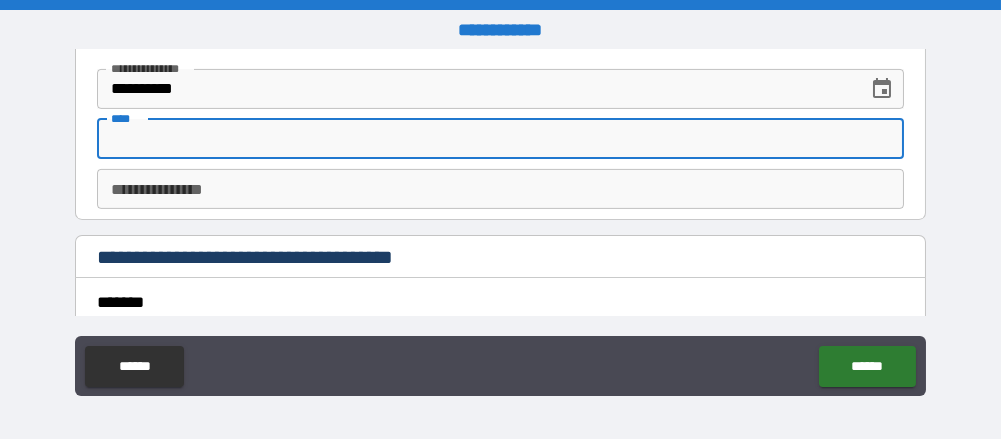 click on "****" at bounding box center (500, 139) 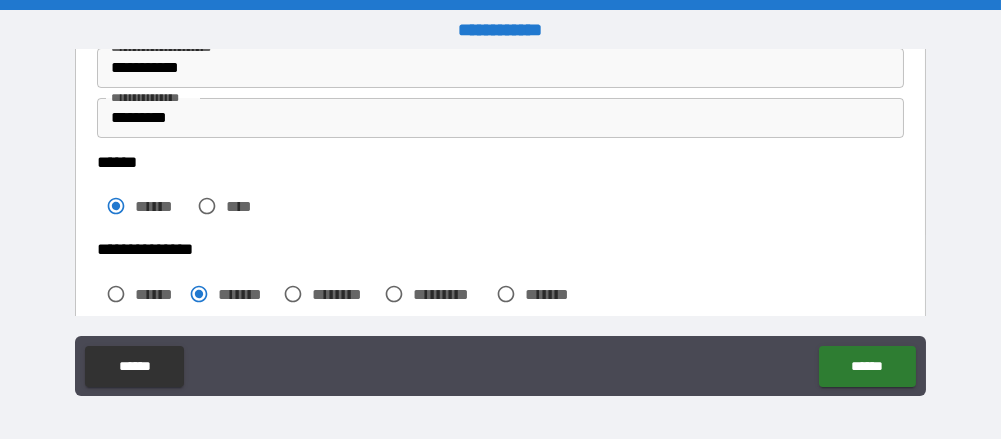 scroll, scrollTop: 386, scrollLeft: 0, axis: vertical 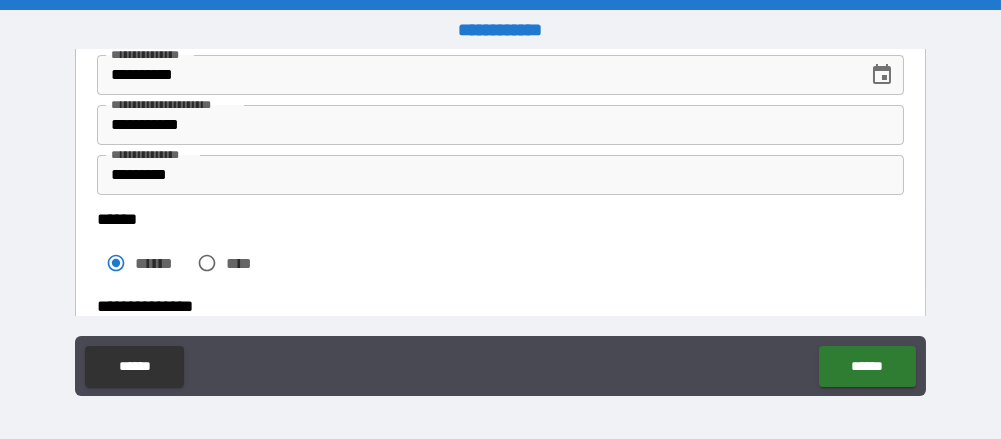 click on "**********" at bounding box center [500, 125] 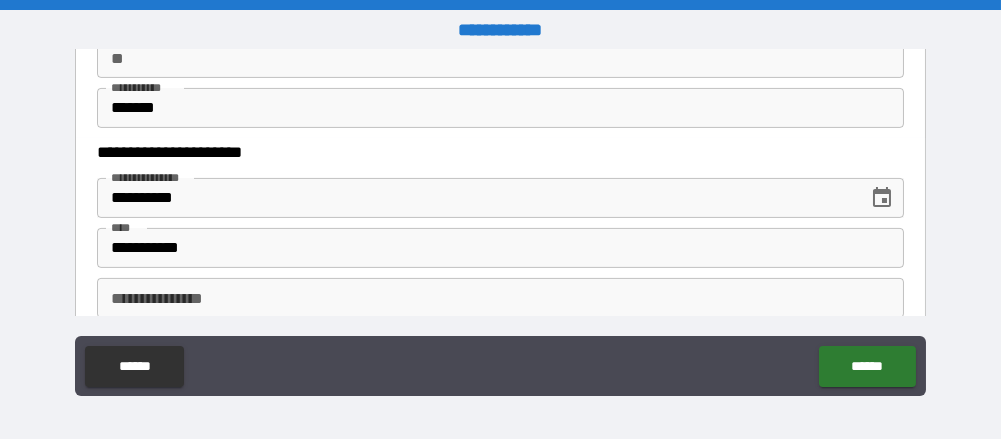 scroll, scrollTop: 2104, scrollLeft: 0, axis: vertical 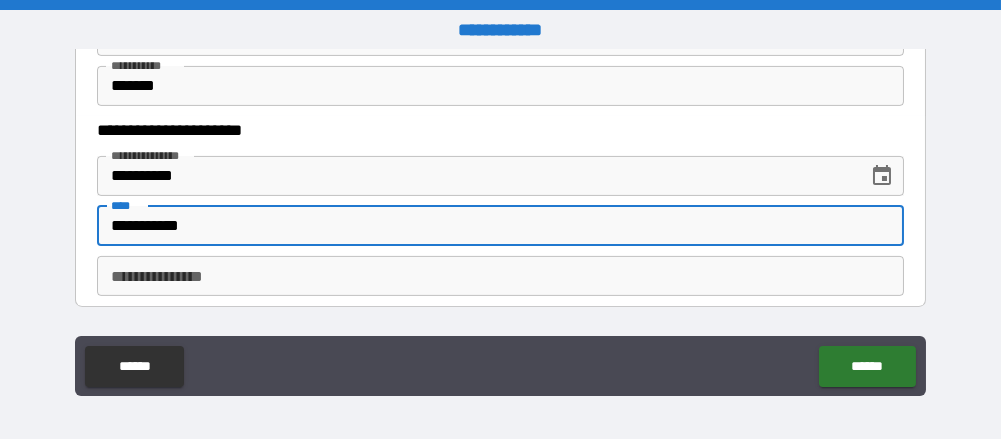 click on "**********" at bounding box center (500, 226) 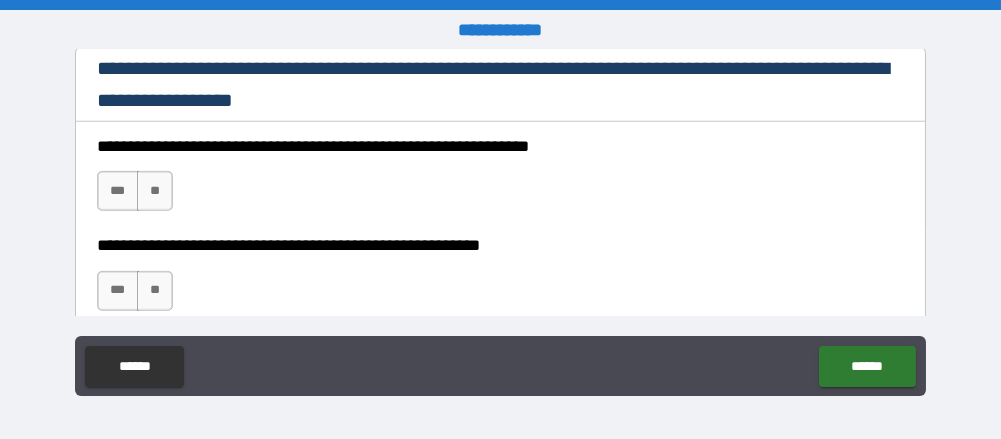scroll, scrollTop: 3004, scrollLeft: 0, axis: vertical 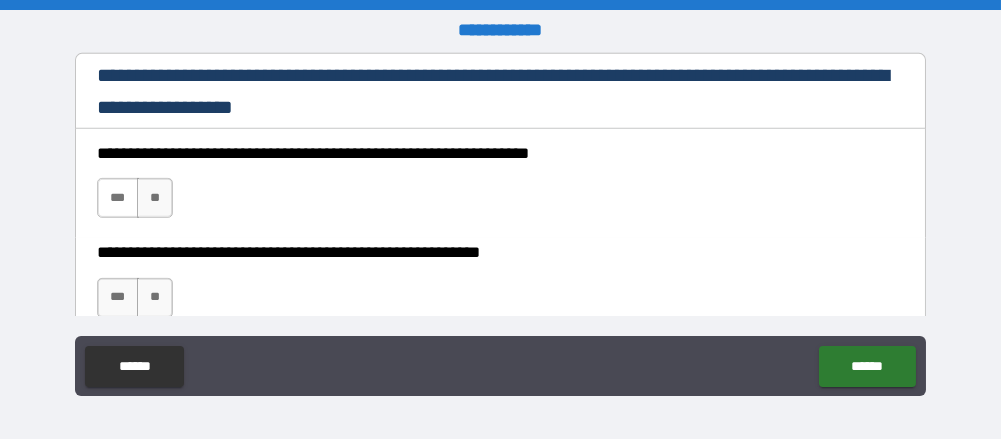 type on "**********" 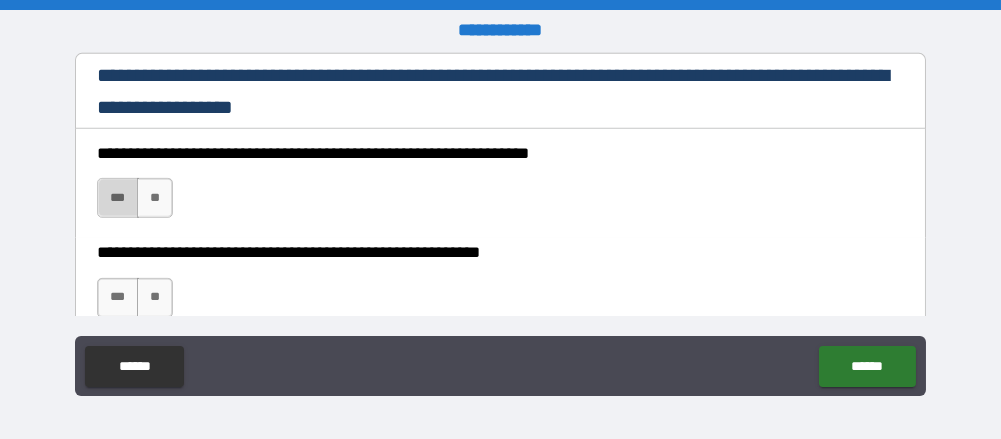 click on "***" at bounding box center (117, 198) 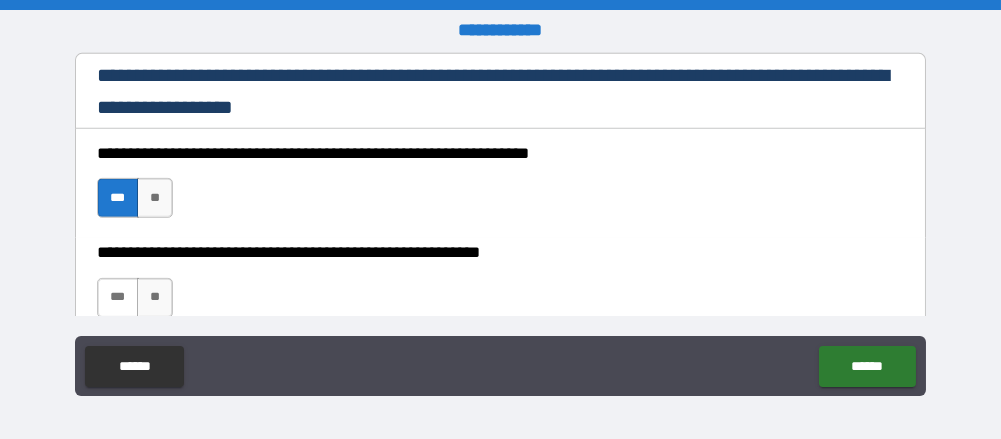 click on "***" at bounding box center (117, 298) 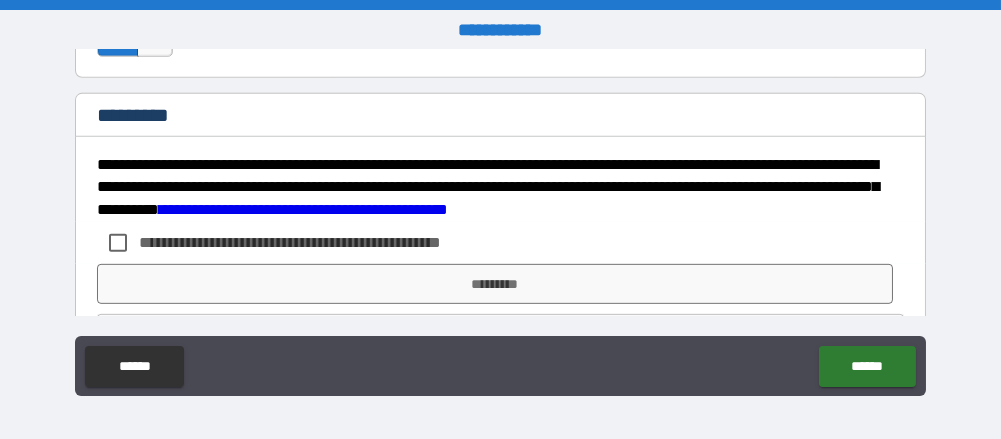 scroll, scrollTop: 3321, scrollLeft: 0, axis: vertical 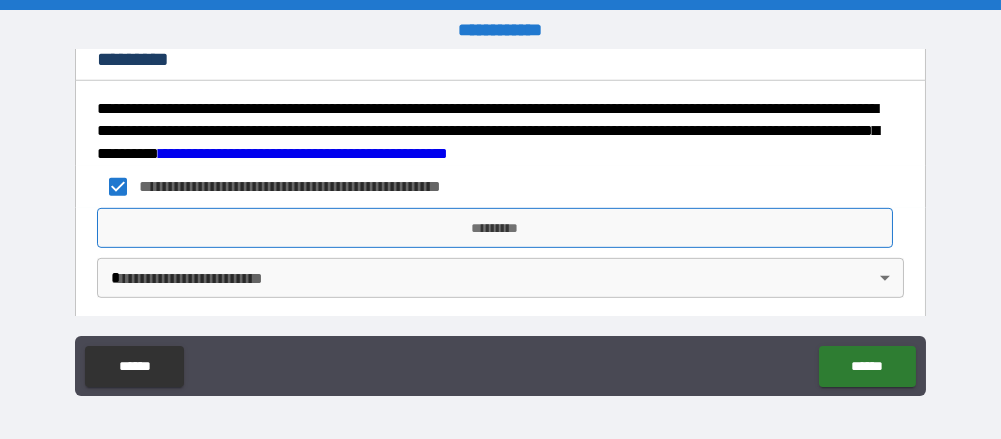 click on "*********" at bounding box center [494, 228] 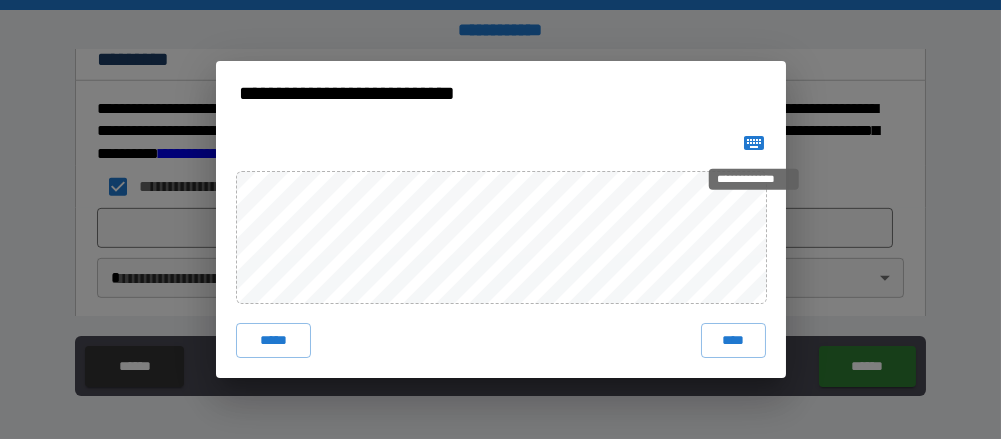 click 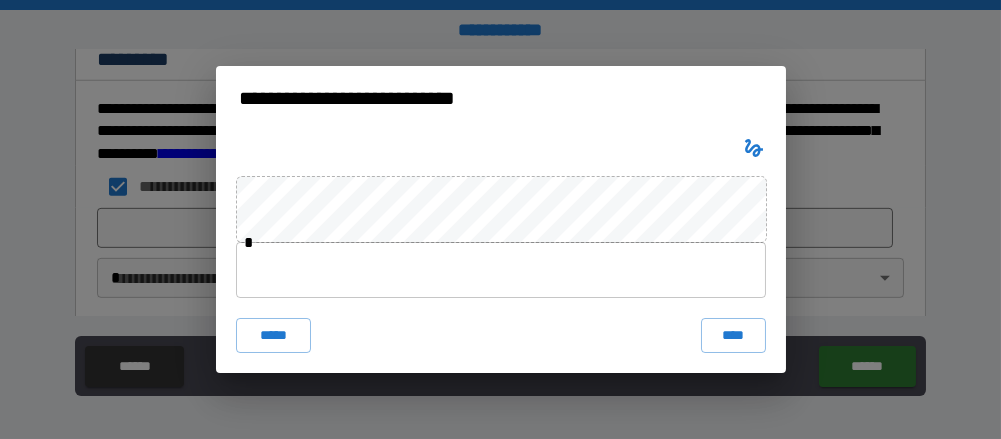 click at bounding box center (501, 270) 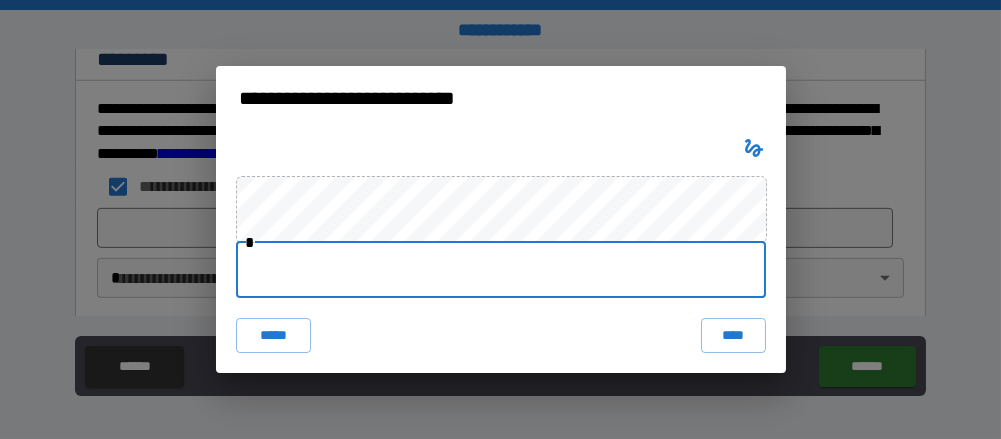 click at bounding box center (501, 270) 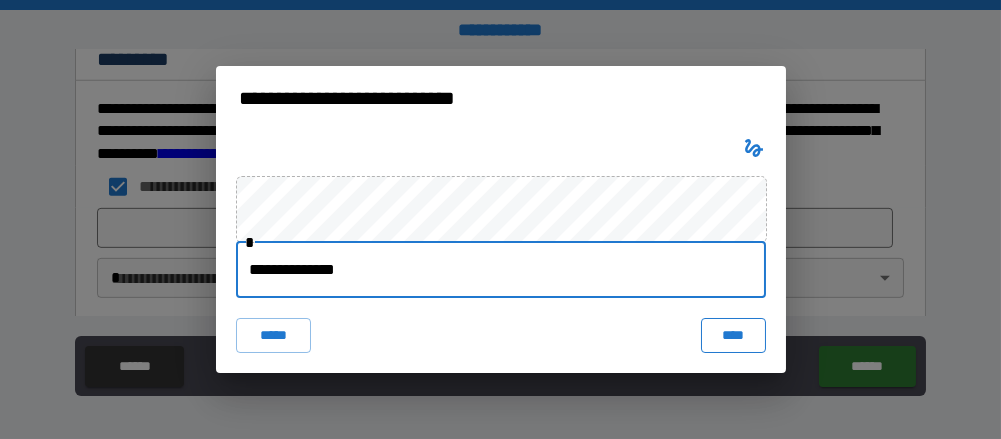 type on "**********" 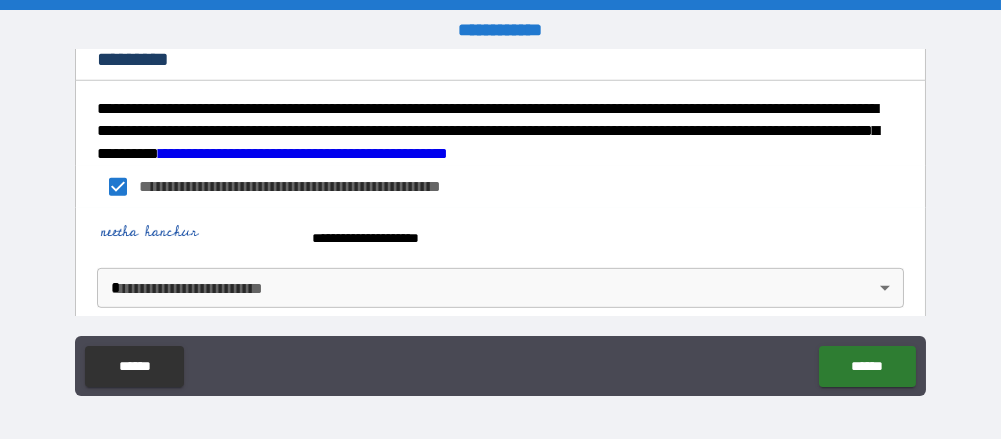 click on "**********" at bounding box center (500, 219) 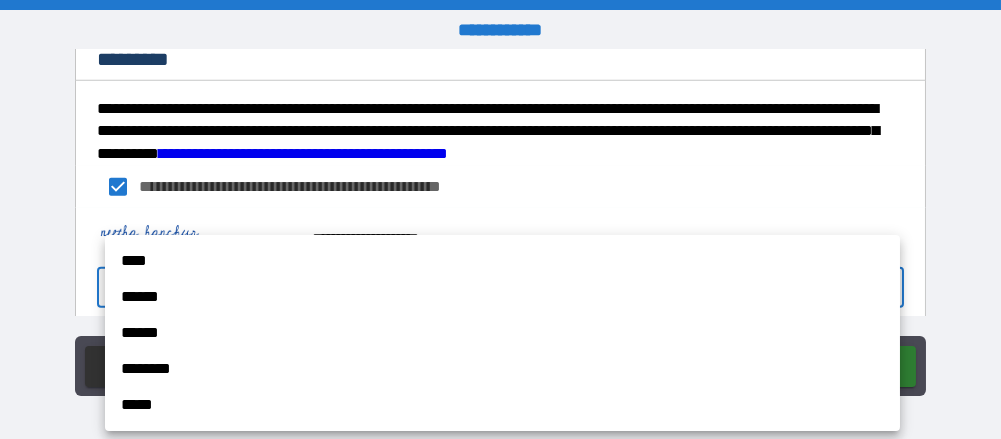 click on "****" at bounding box center (502, 261) 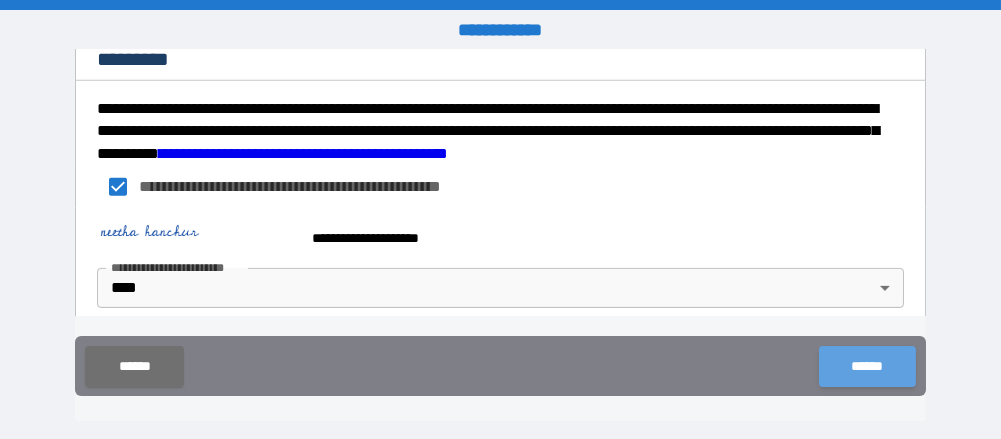 click on "******" at bounding box center [867, 366] 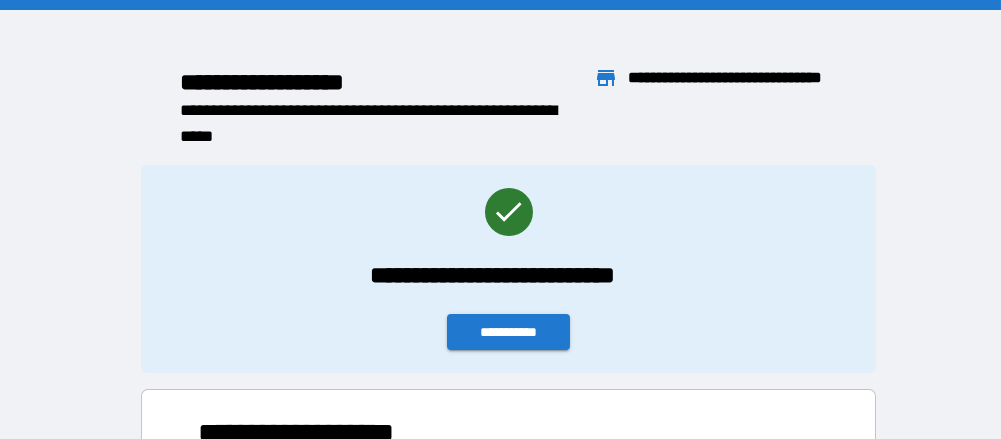 scroll, scrollTop: 16, scrollLeft: 15, axis: both 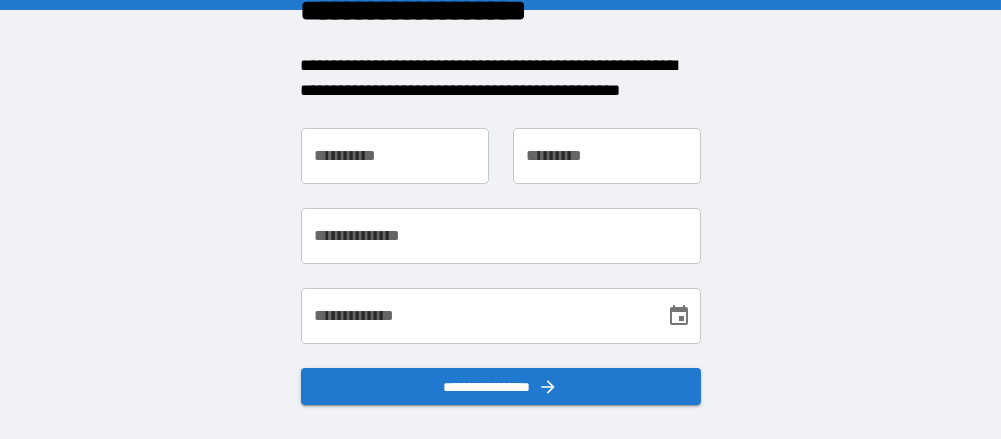 click on "**********" at bounding box center (395, 156) 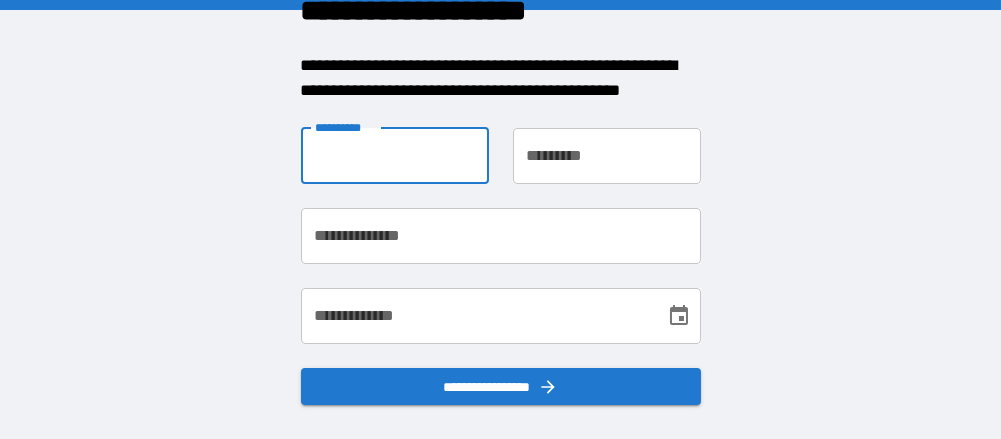 type on "******" 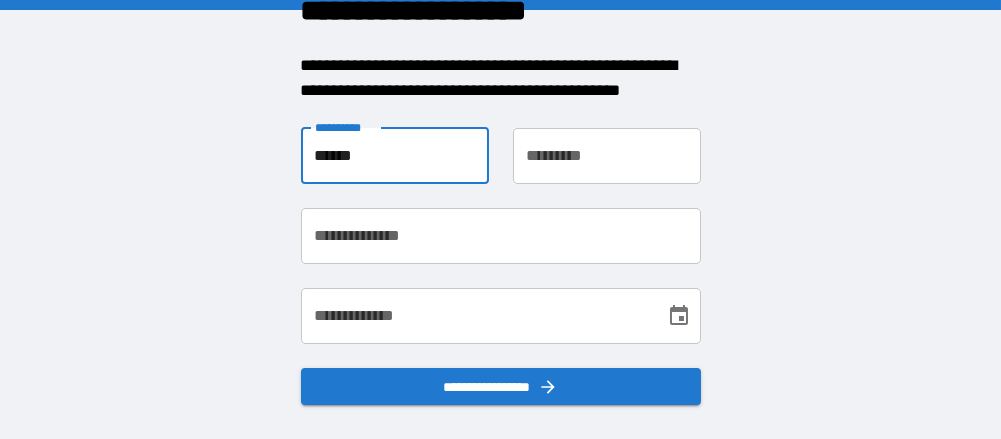 type on "*******" 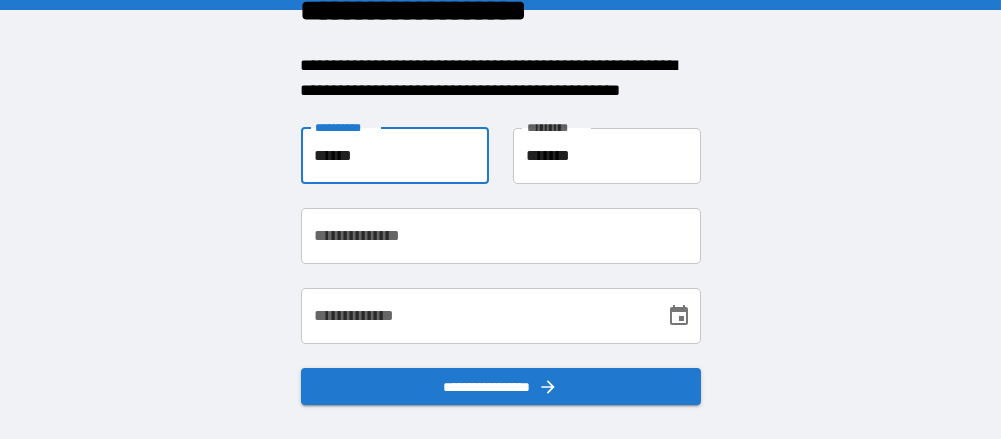 click on "**********" at bounding box center [501, 236] 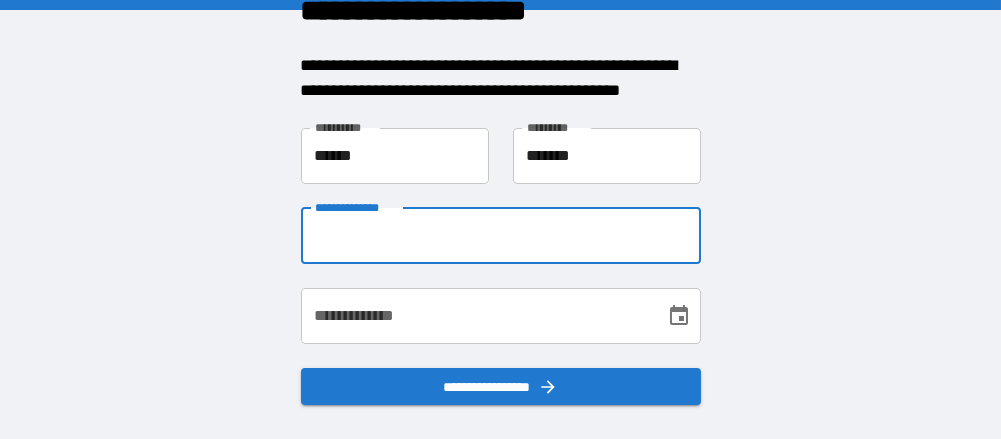 type on "**********" 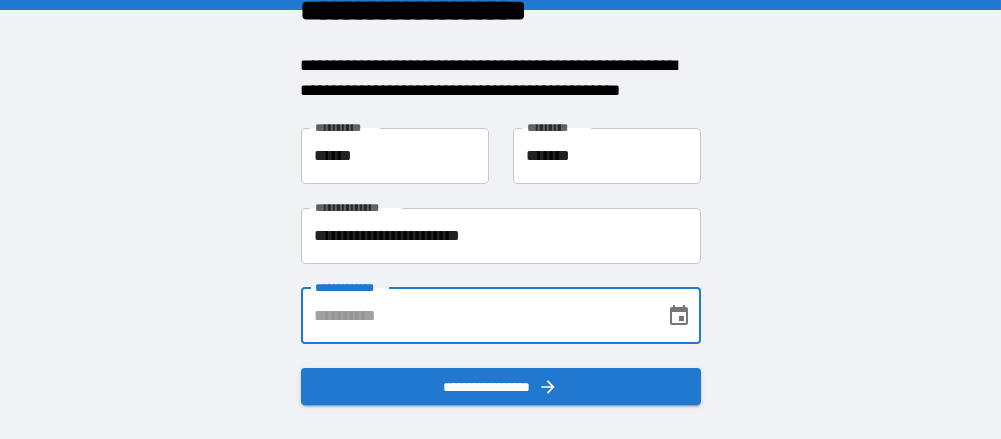 click on "**********" at bounding box center (476, 316) 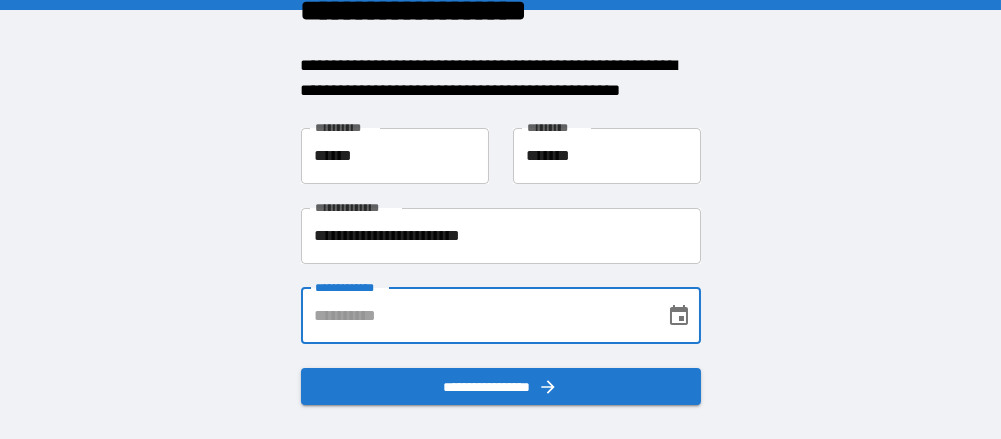 type on "**********" 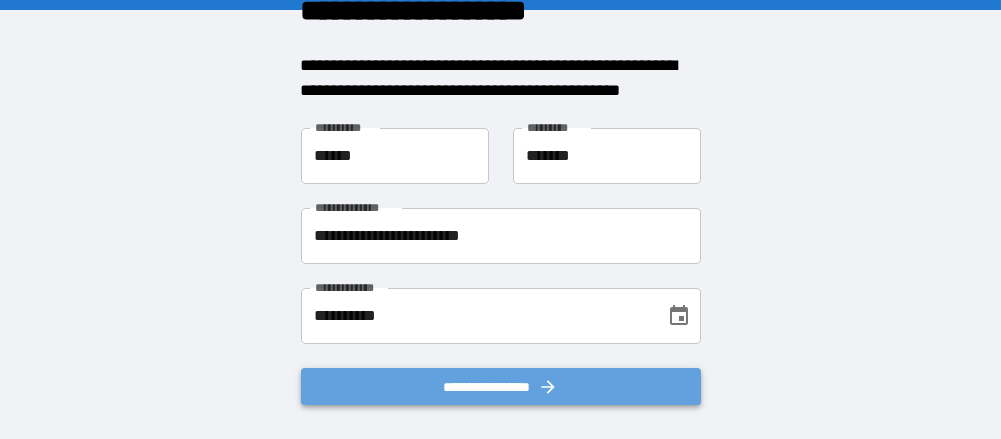 click on "**********" at bounding box center [501, 386] 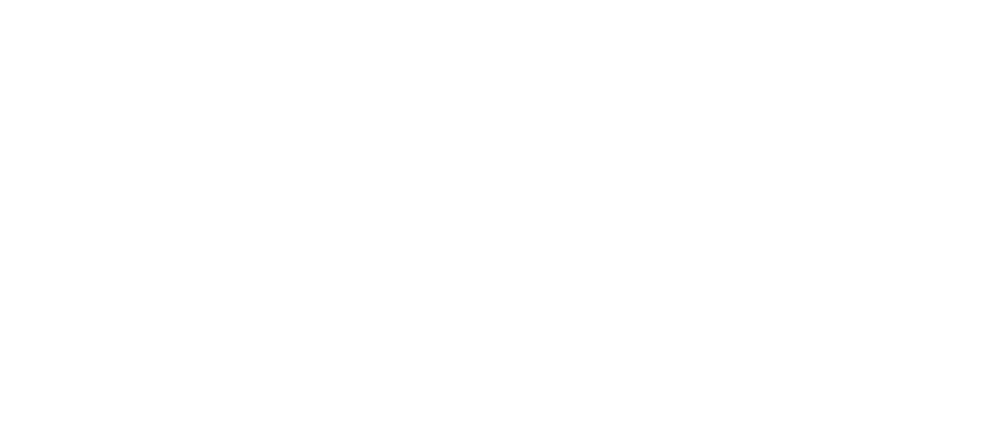 scroll, scrollTop: 0, scrollLeft: 0, axis: both 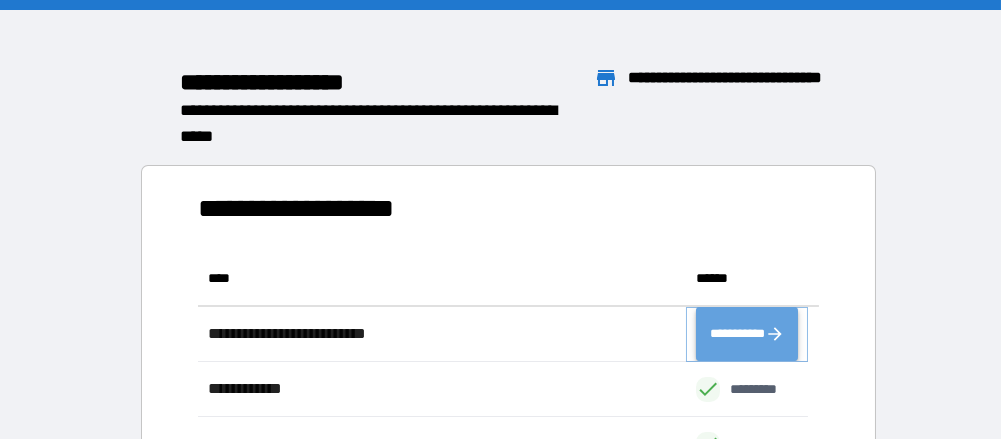 click on "**********" at bounding box center (747, 333) 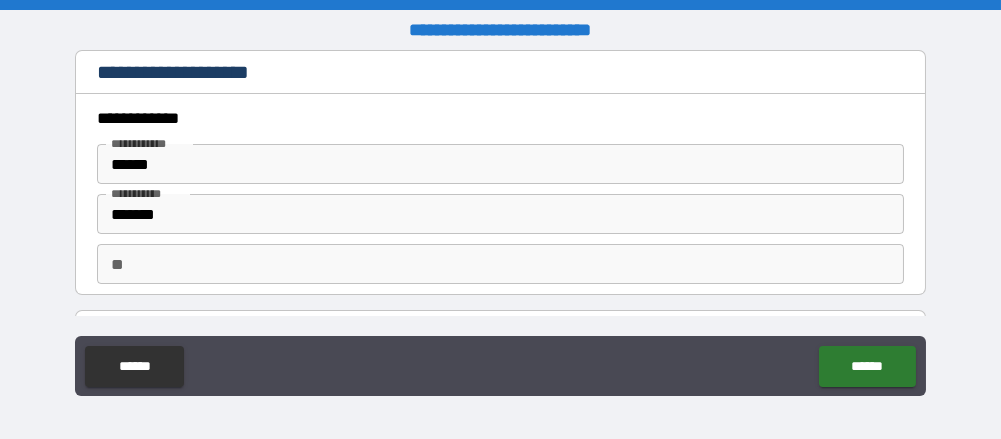 type on "*" 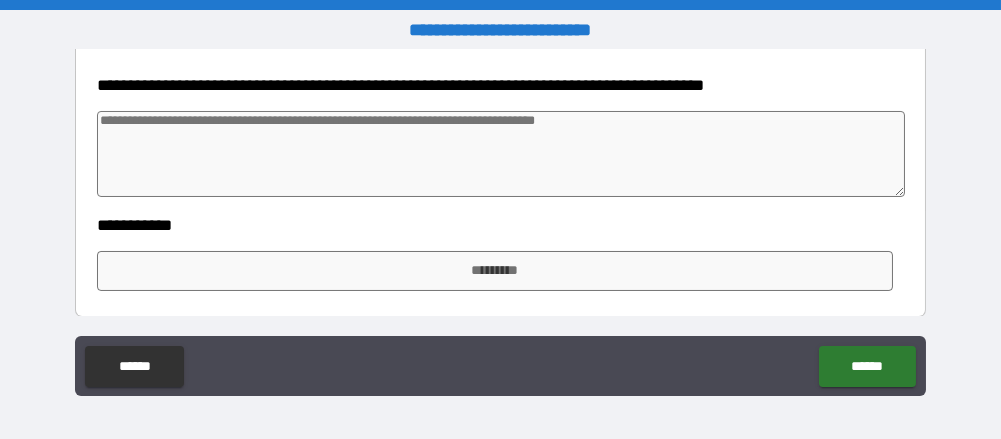 scroll, scrollTop: 533, scrollLeft: 0, axis: vertical 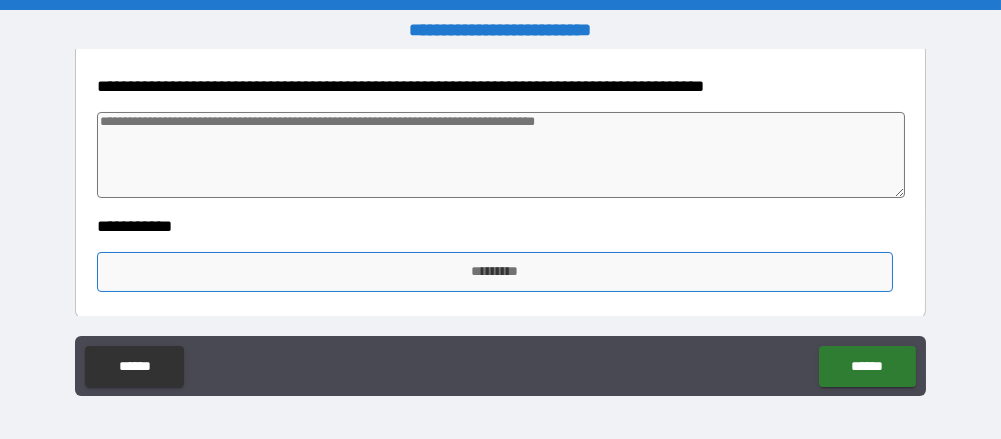 click on "*********" at bounding box center [494, 272] 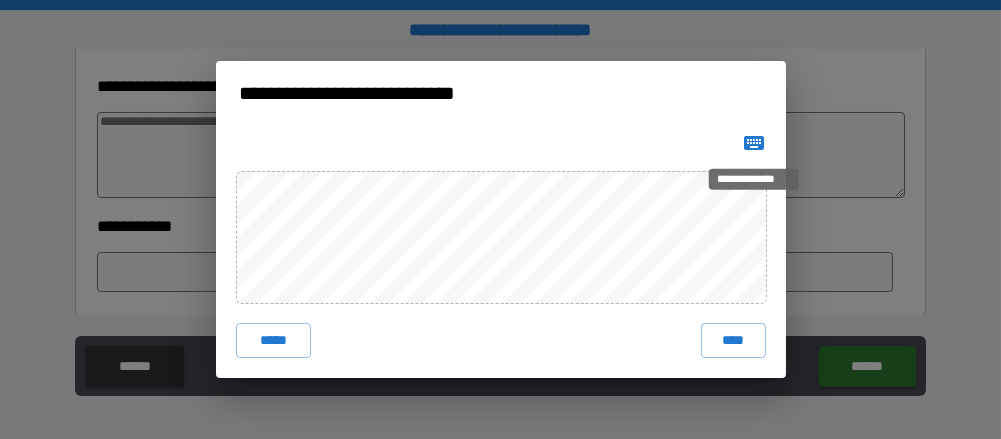 click 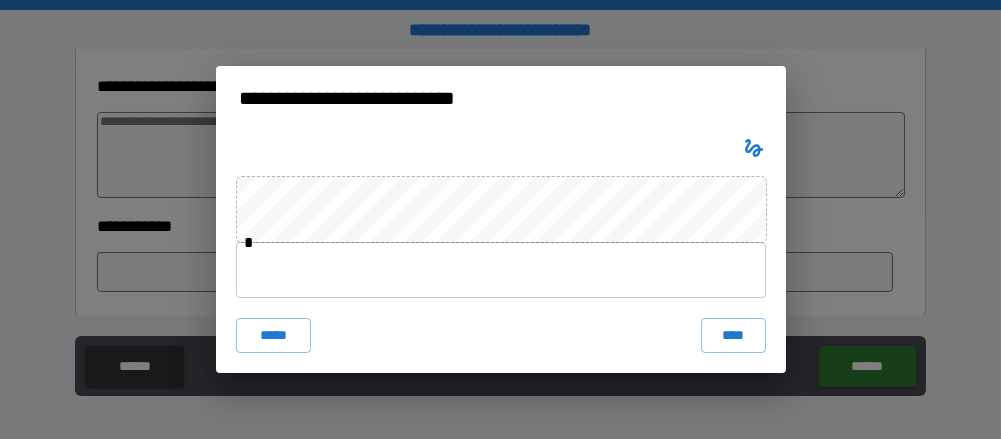 click at bounding box center (501, 270) 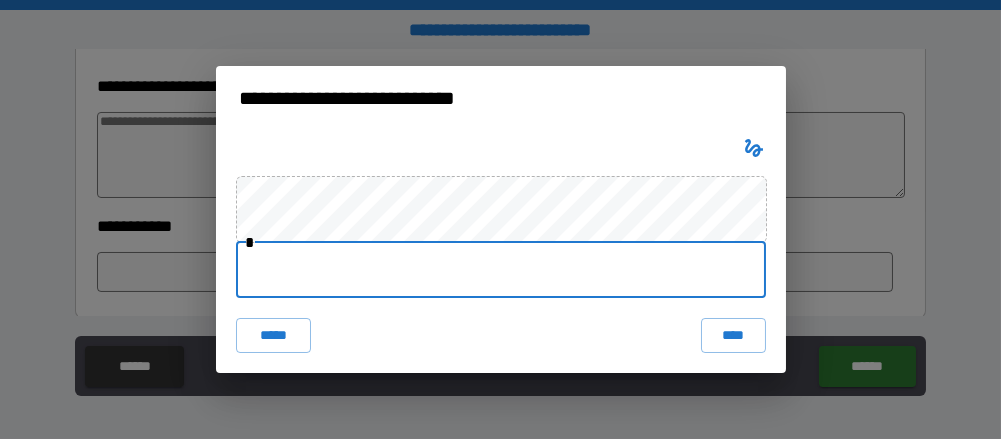 click at bounding box center [501, 270] 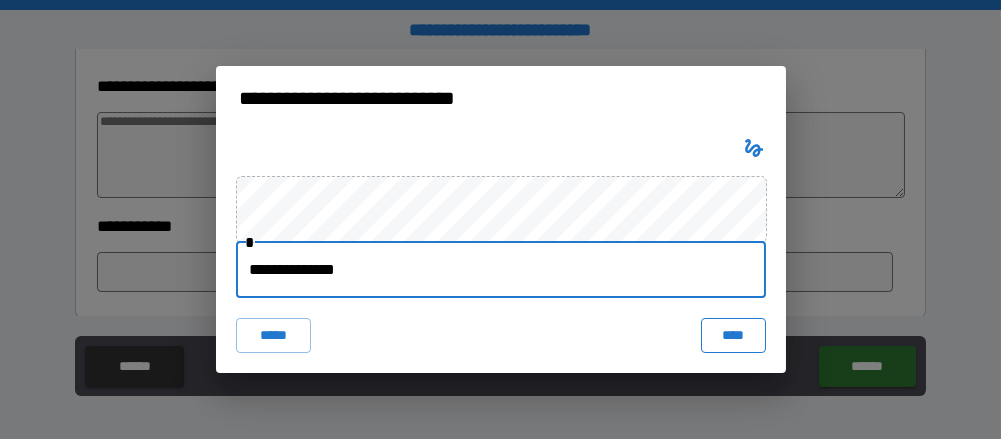 type on "**********" 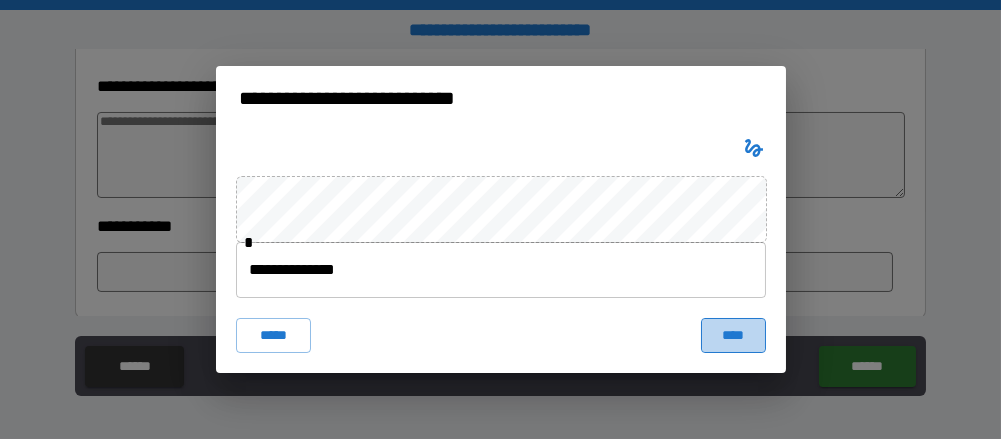 click on "****" at bounding box center (733, 336) 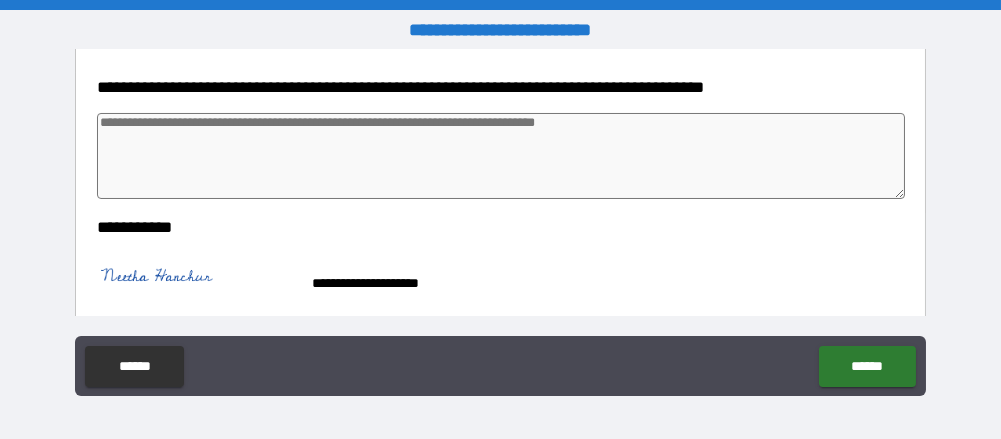 scroll, scrollTop: 545, scrollLeft: 0, axis: vertical 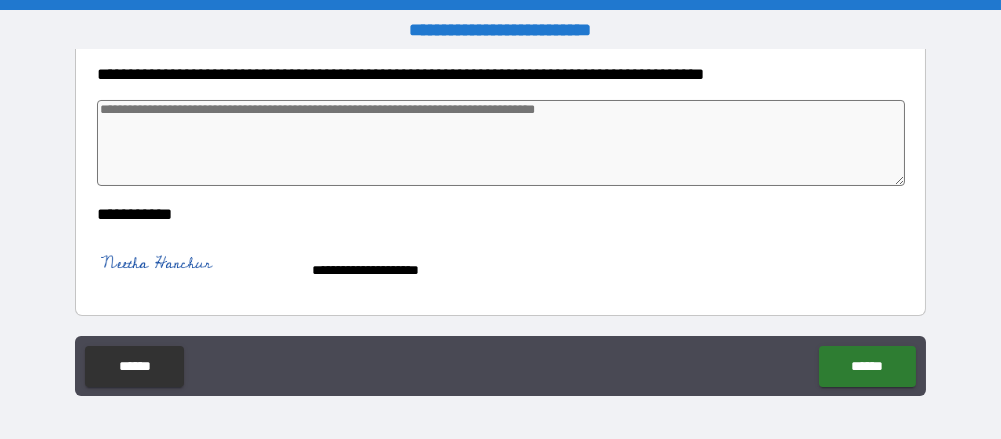 click at bounding box center [500, 143] 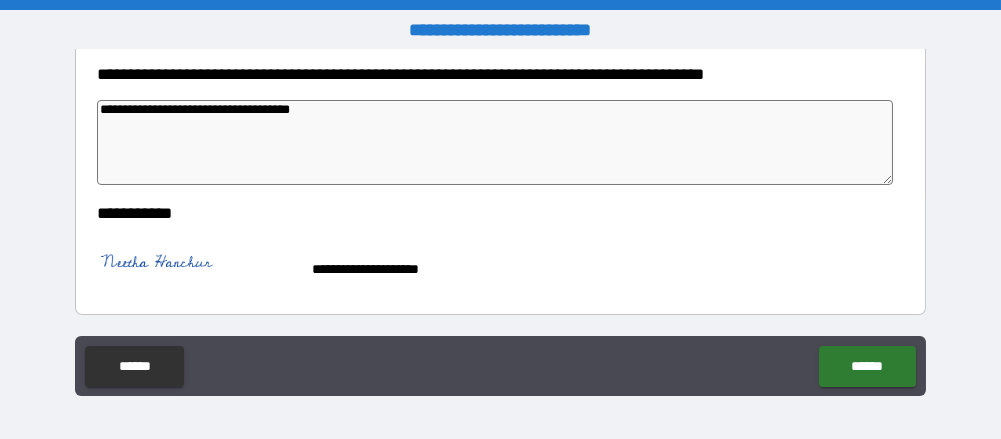 type on "*" 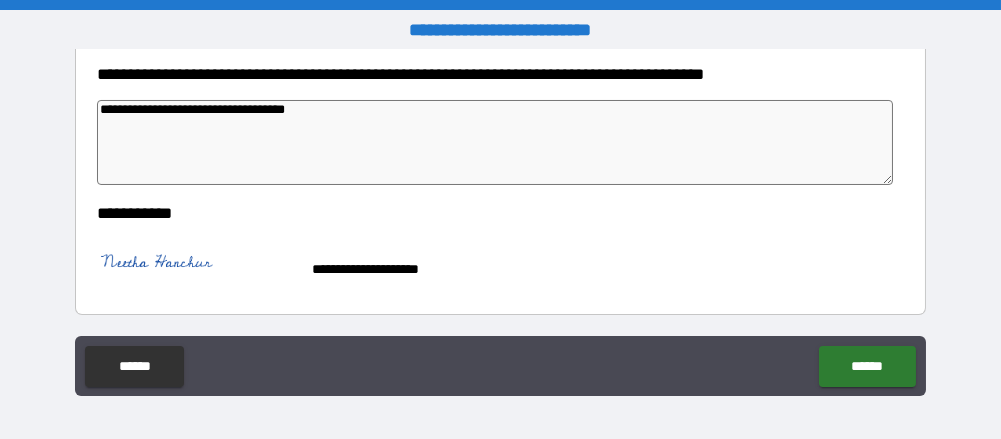 type on "*" 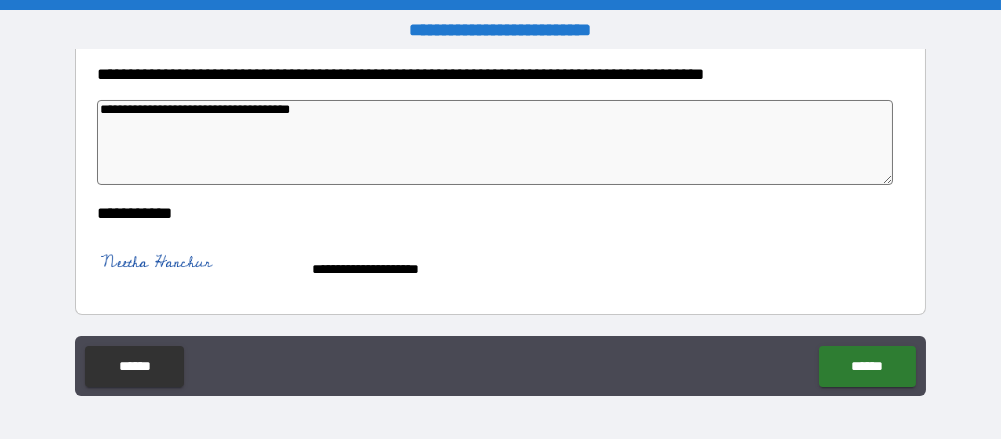 type on "*" 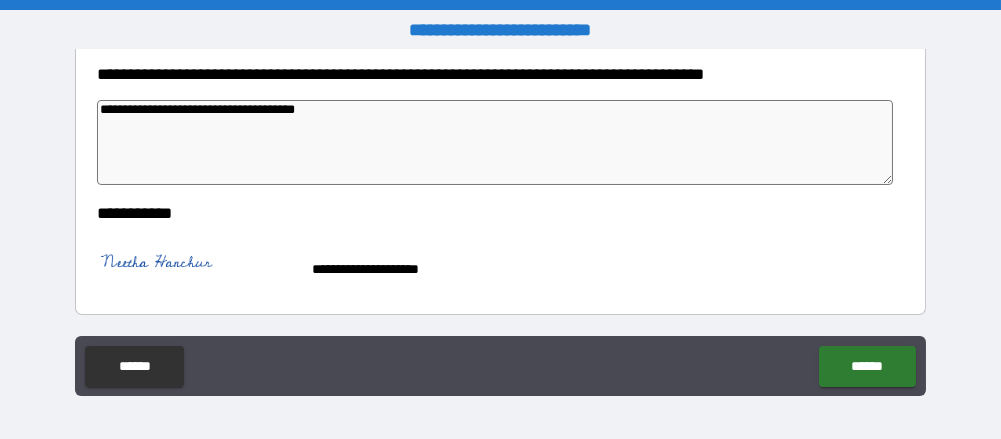 type on "*" 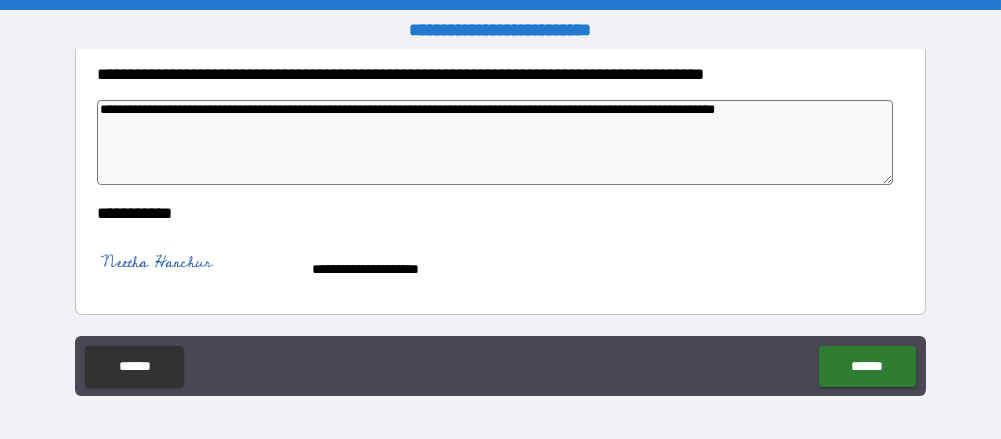 type on "*" 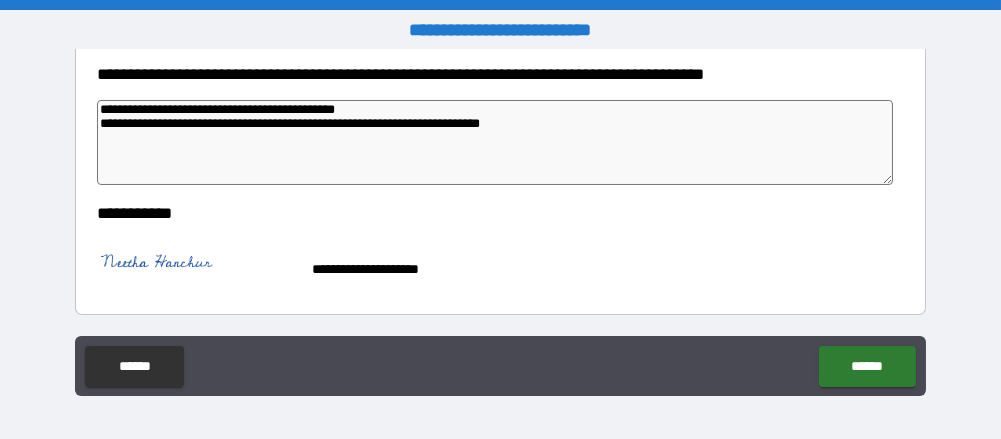 type on "*" 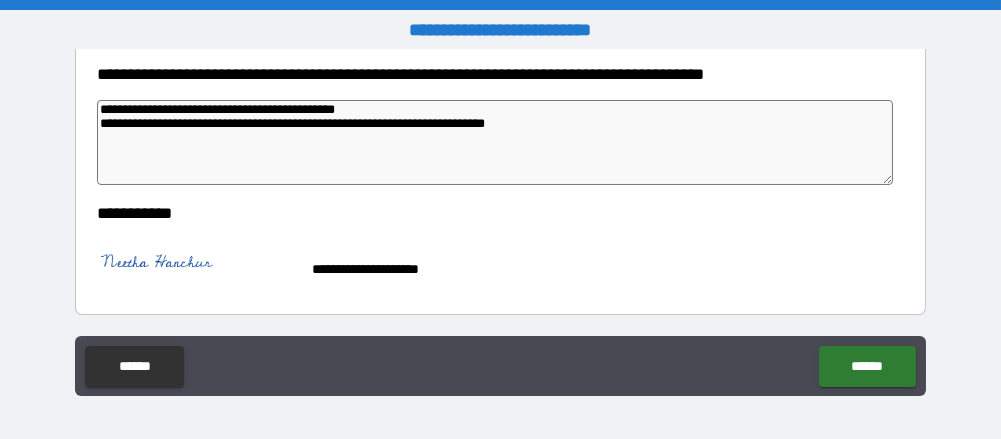 type on "*" 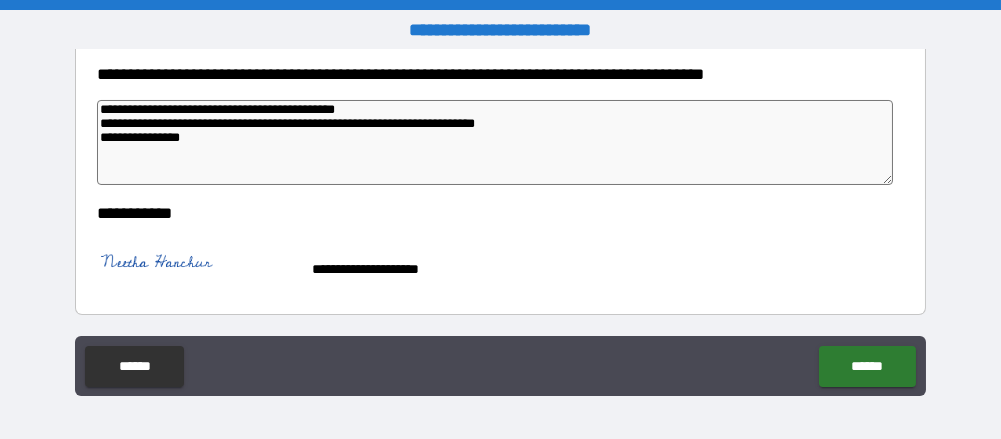type on "*" 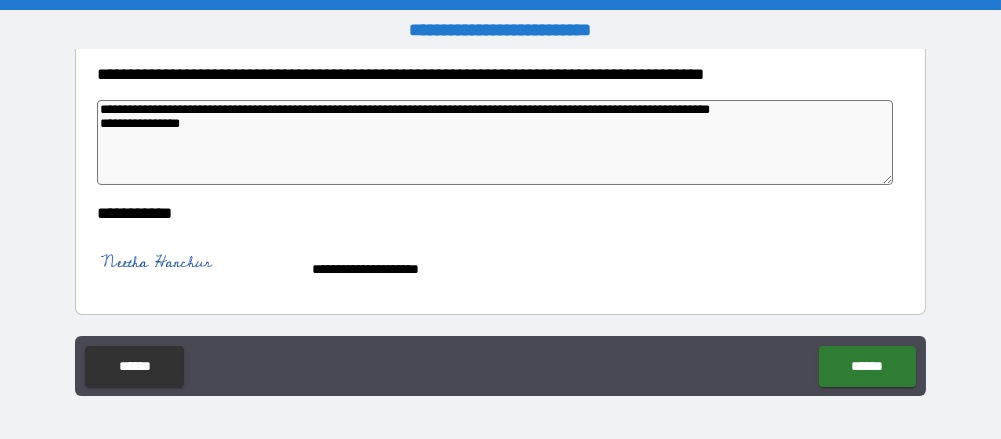type on "*" 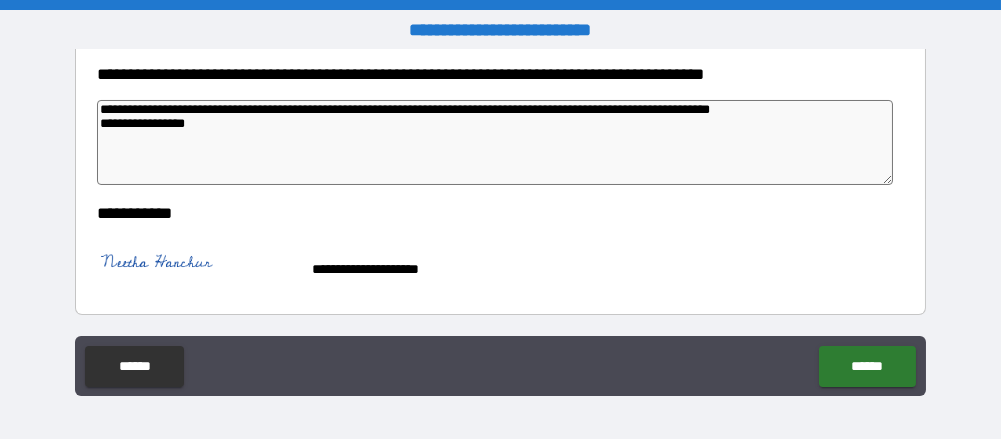 type on "*" 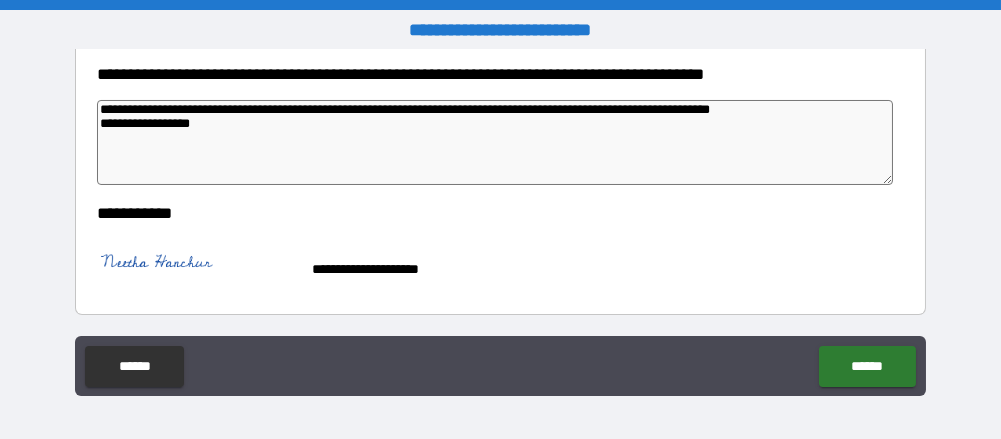 type on "*" 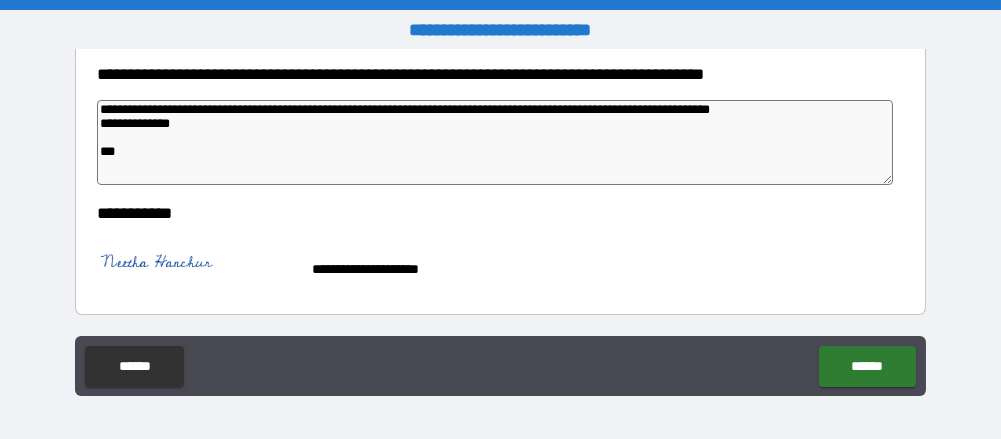 type on "*" 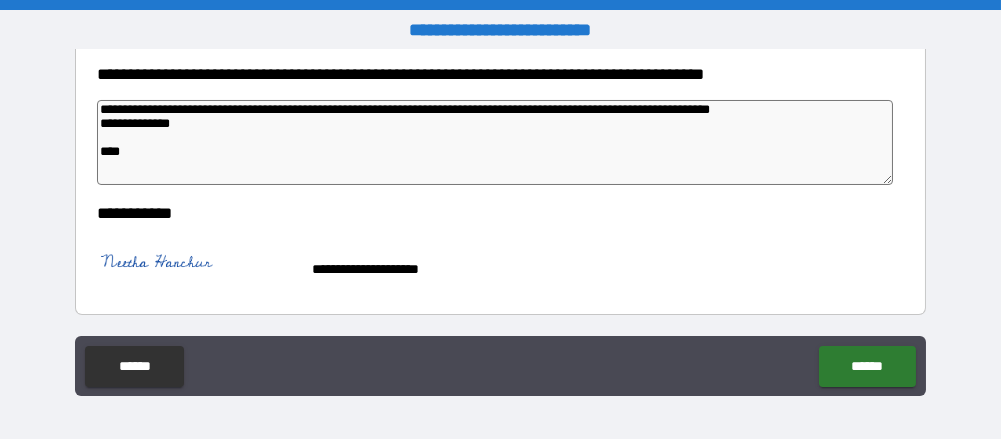 type on "*" 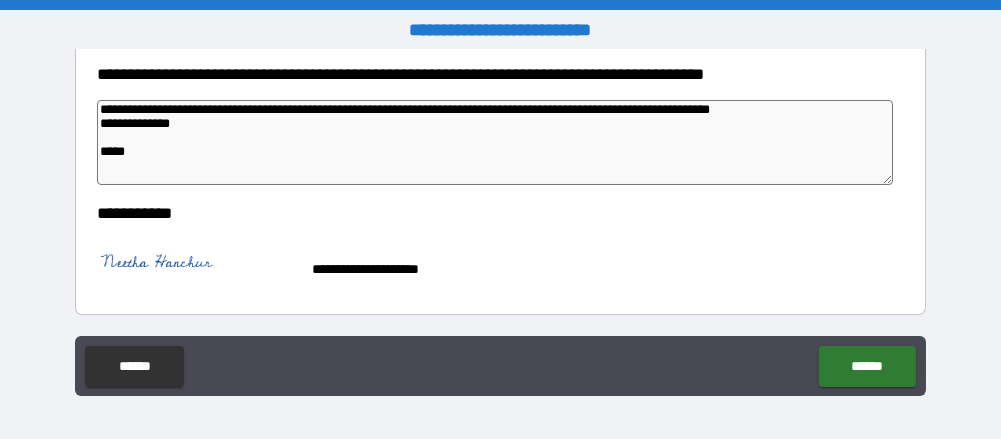 type on "*" 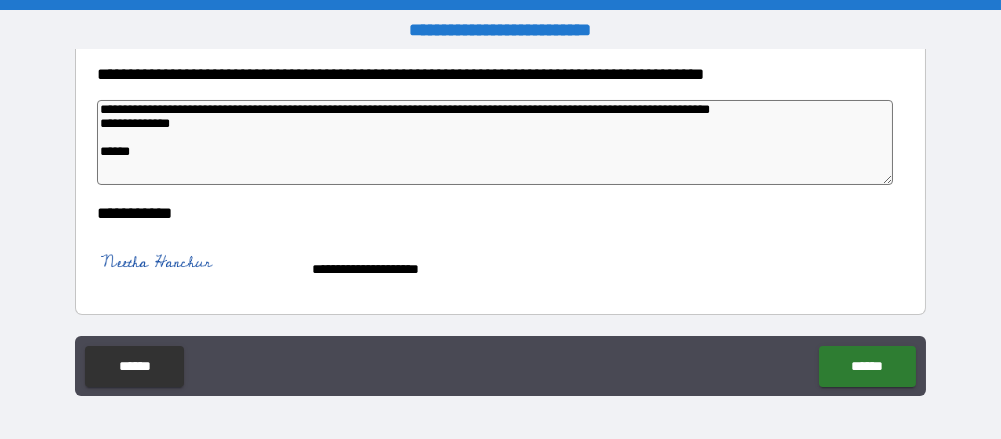 type on "*" 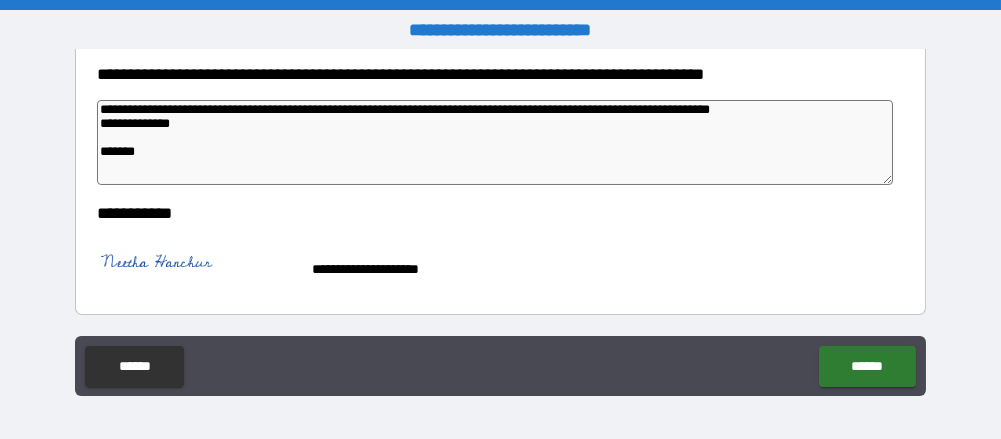 type on "**********" 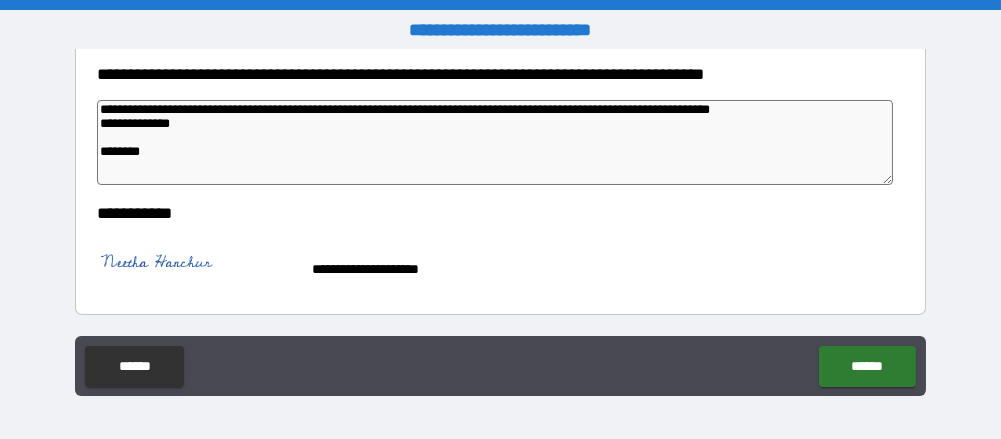type on "**********" 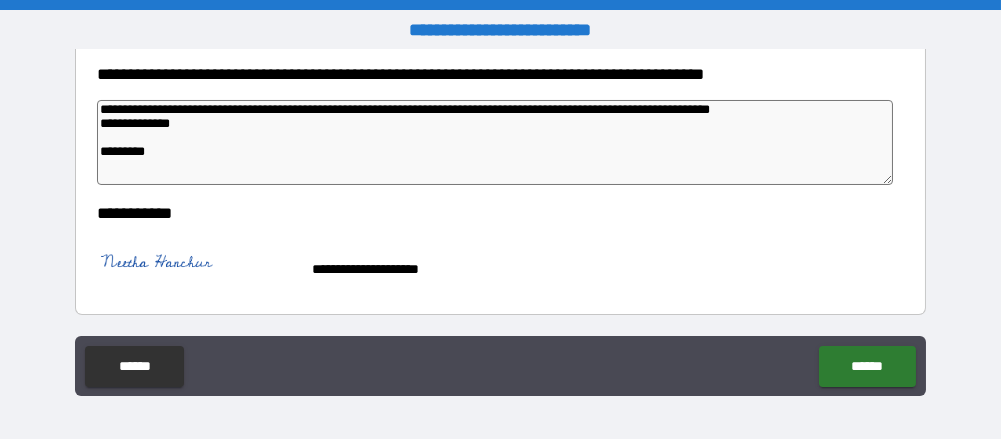 type on "*" 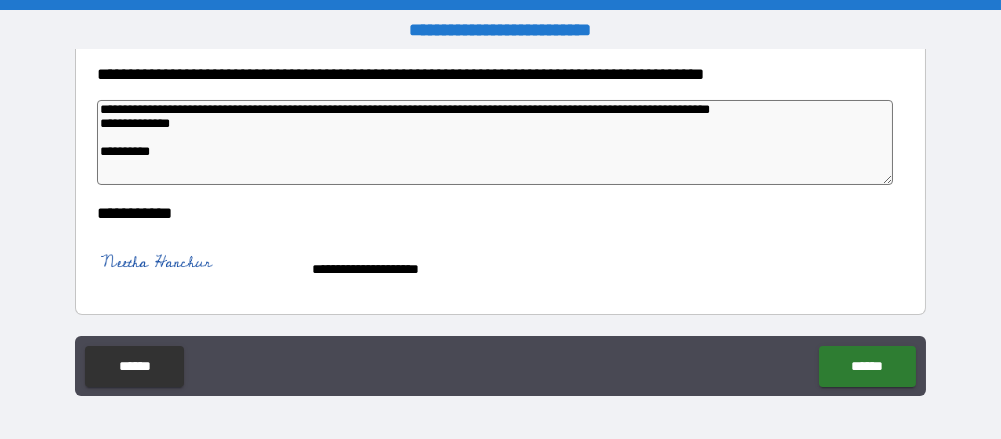 type on "*" 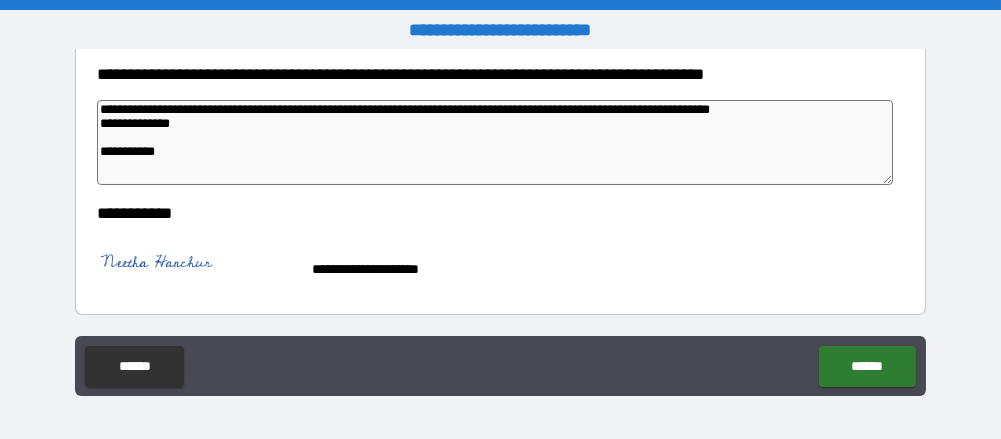 type on "*" 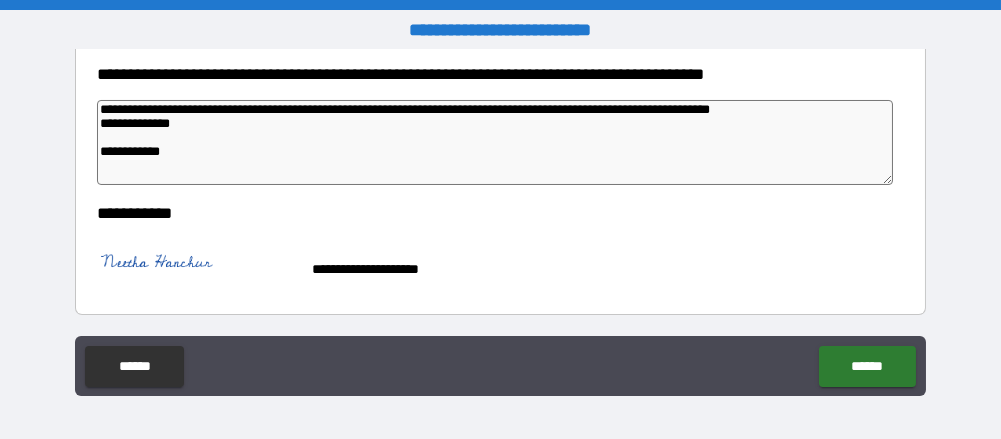 type on "*" 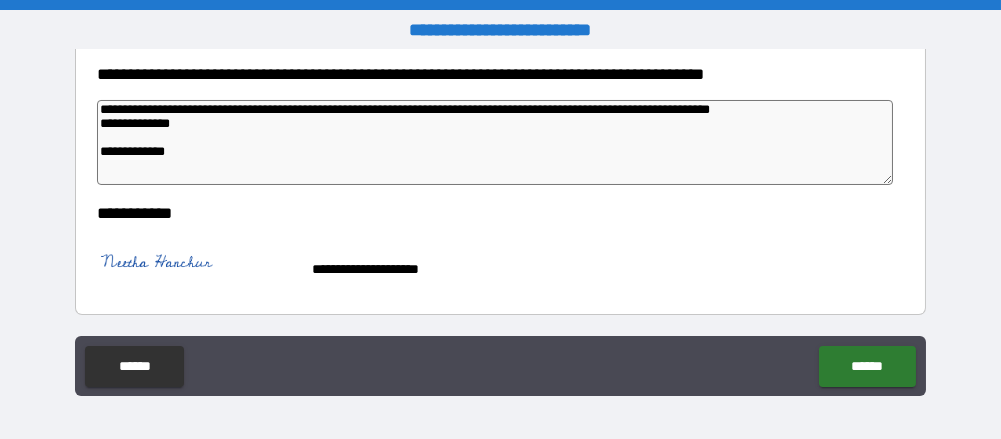 type on "**********" 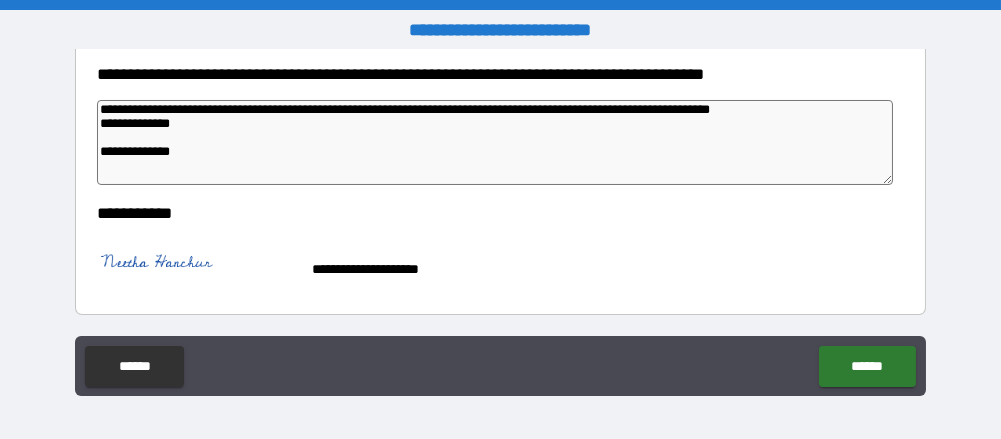 type on "*" 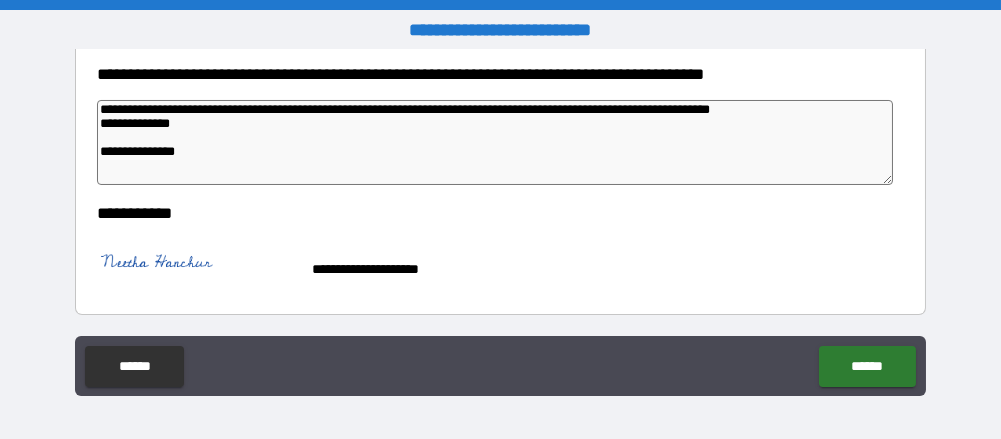 type on "**********" 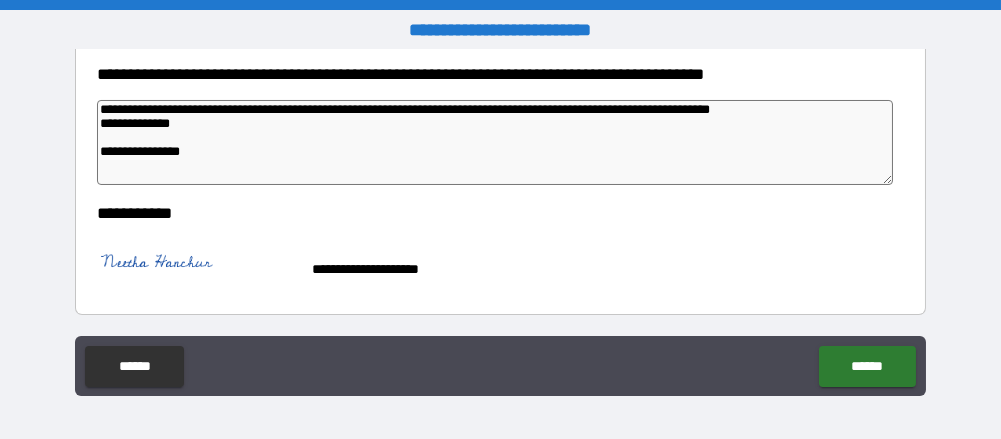 type on "**********" 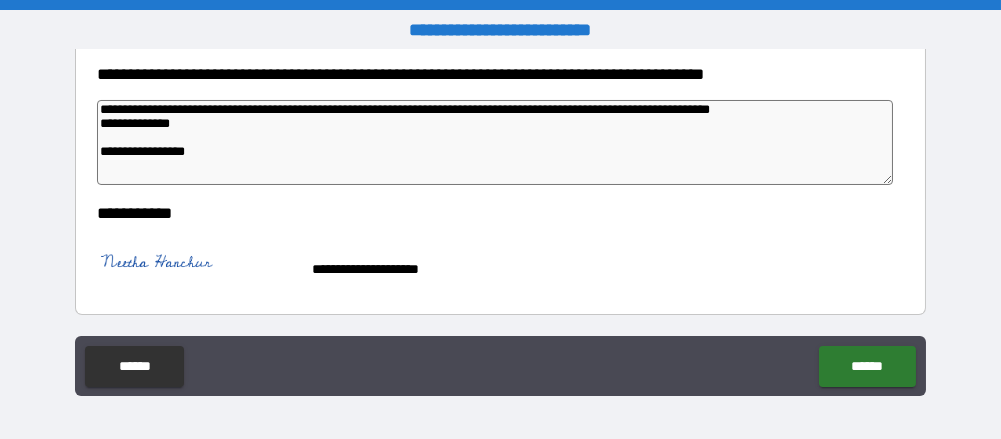 type on "**********" 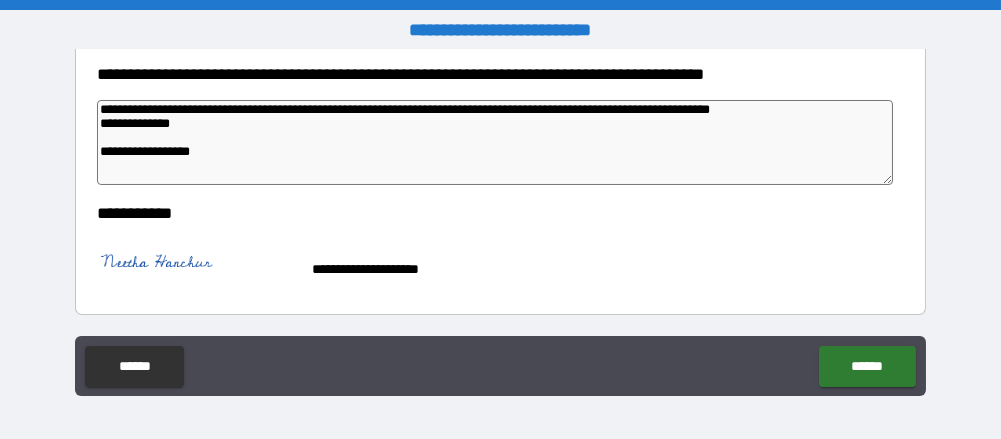type on "*" 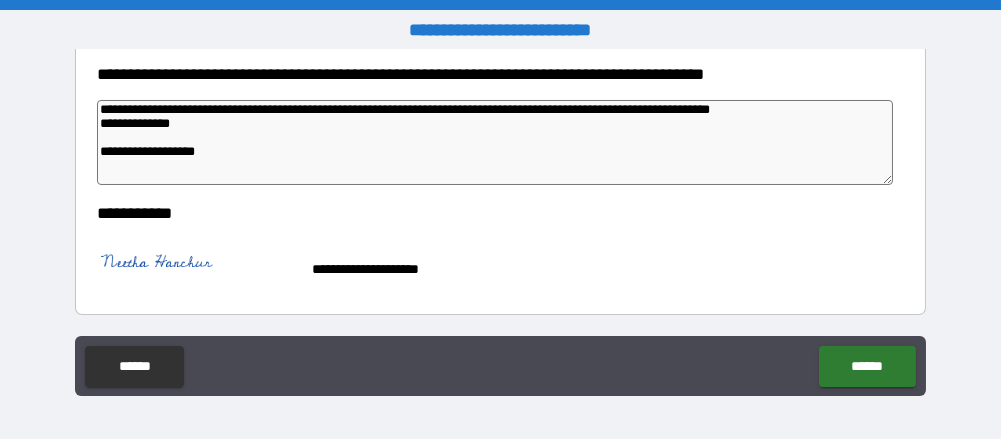 type on "*" 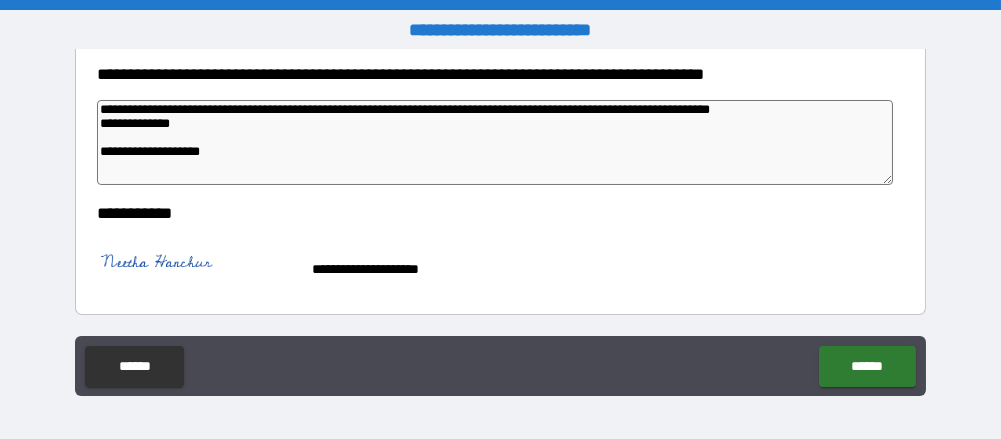 type on "*" 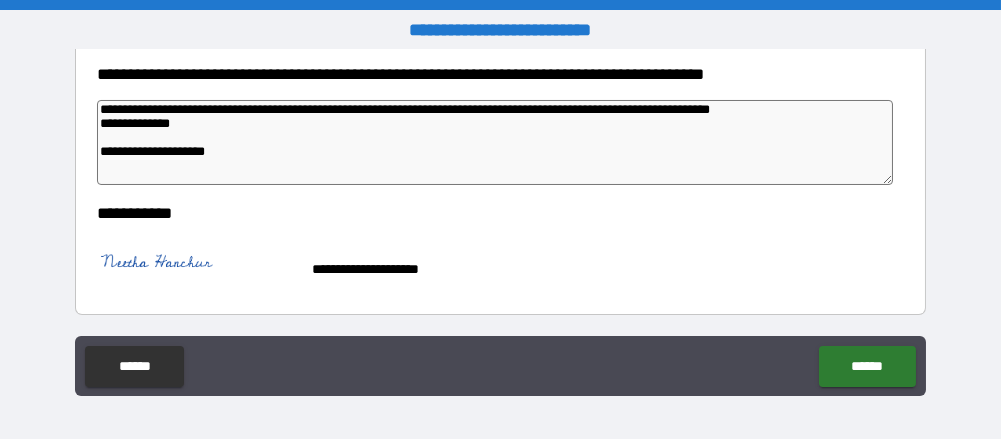 type on "*" 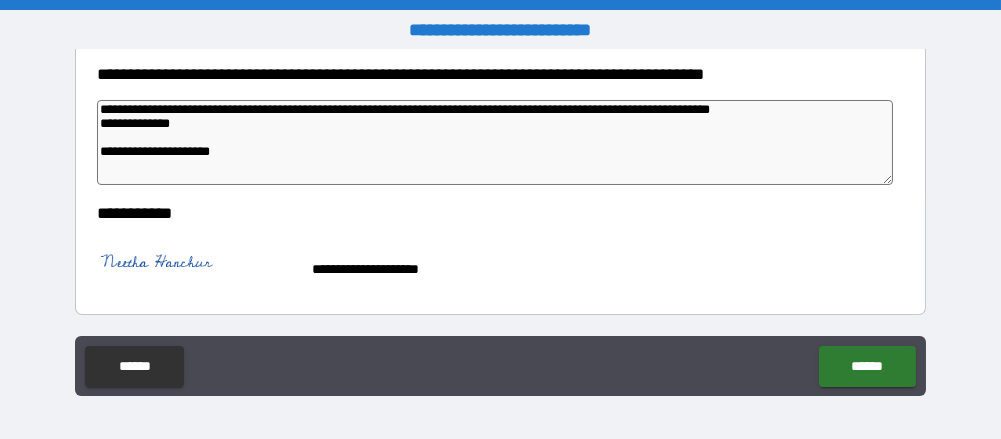 type on "*" 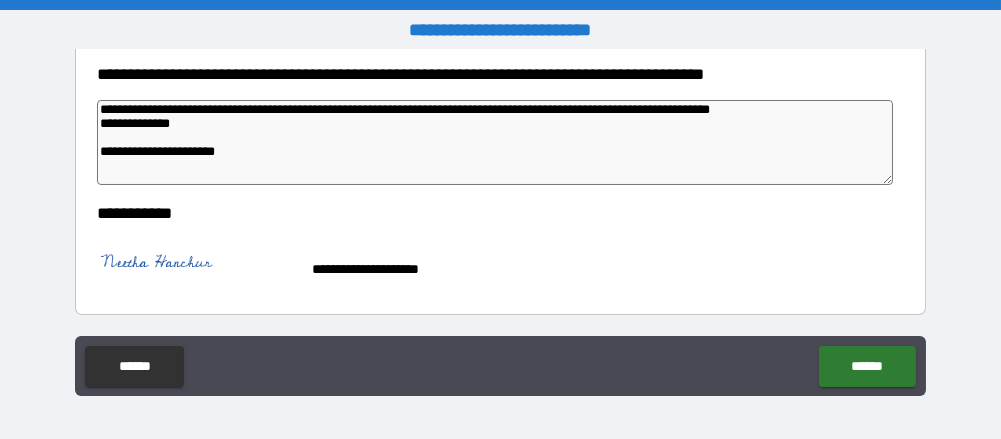 type on "*" 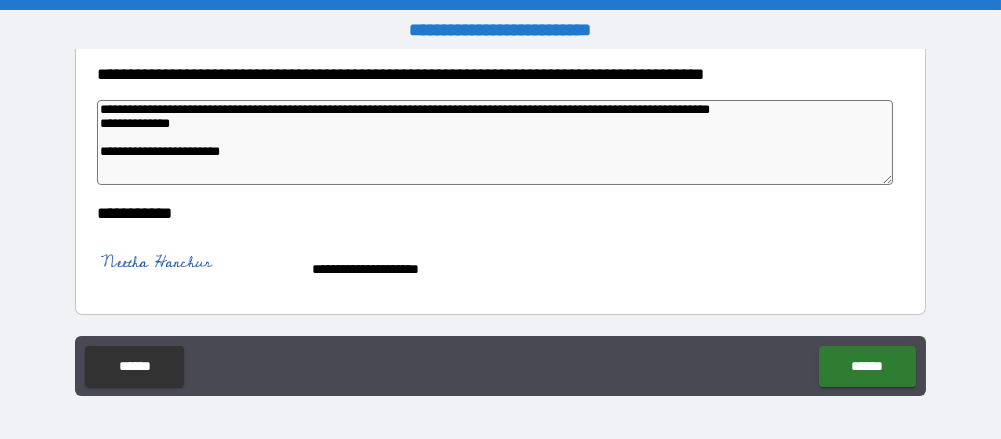 type on "*" 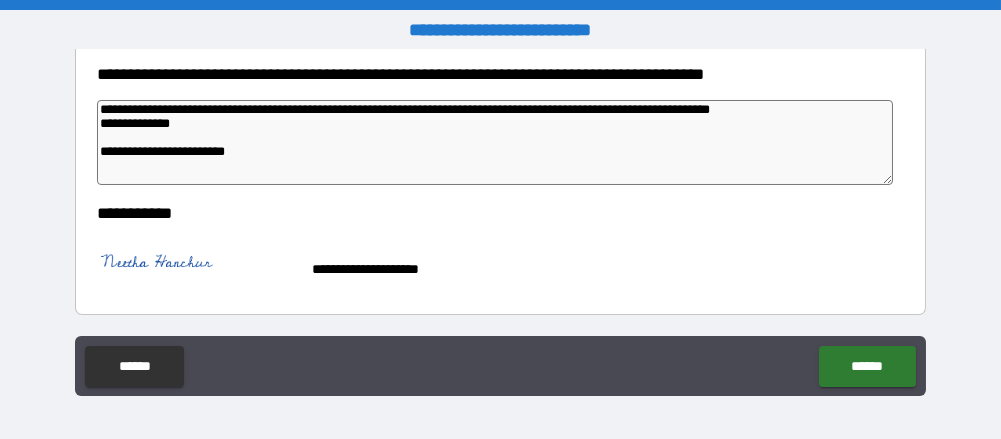 type on "*" 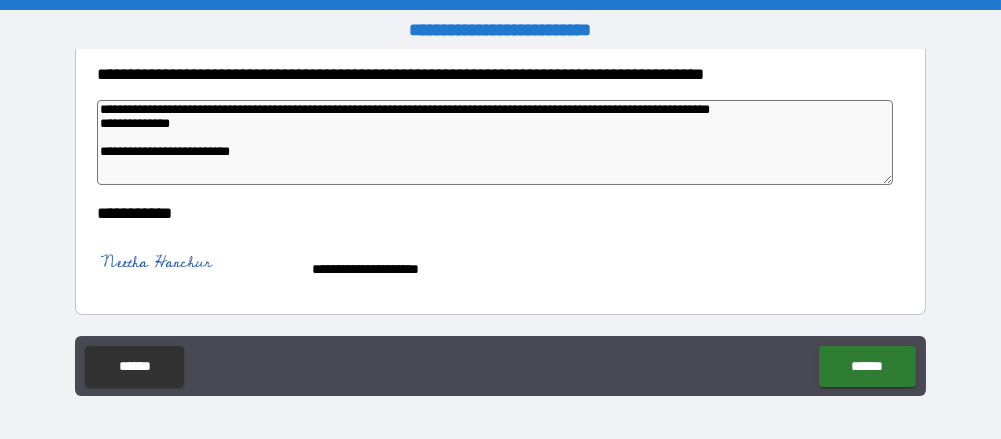 type on "*" 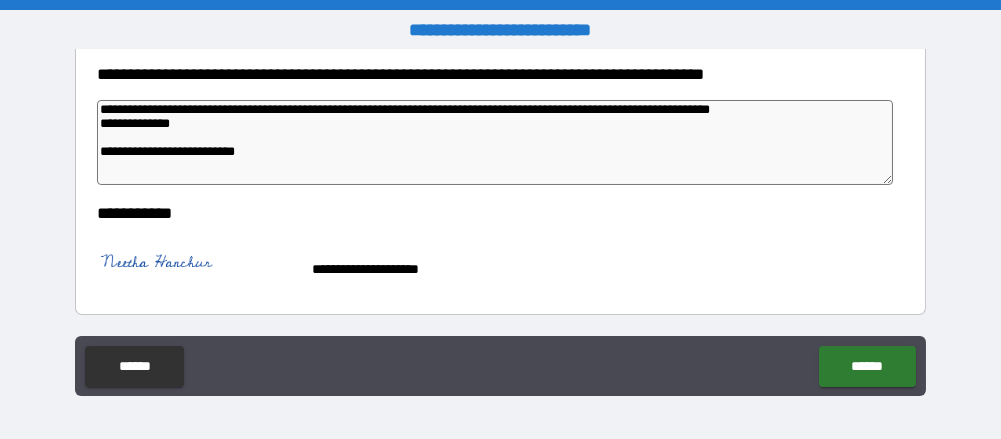 type on "**********" 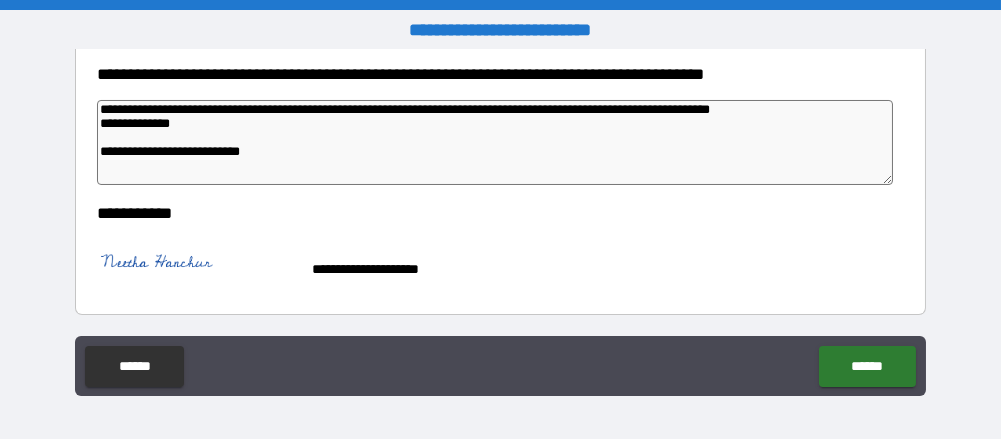 type on "*" 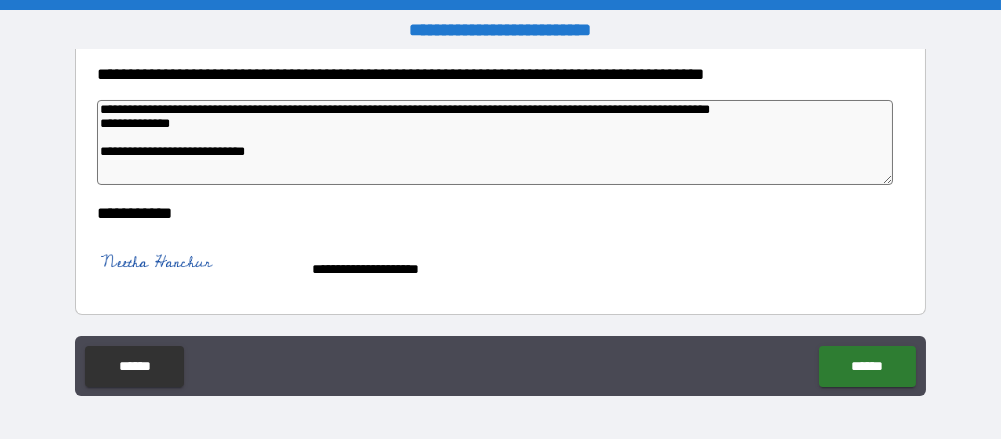 type on "*" 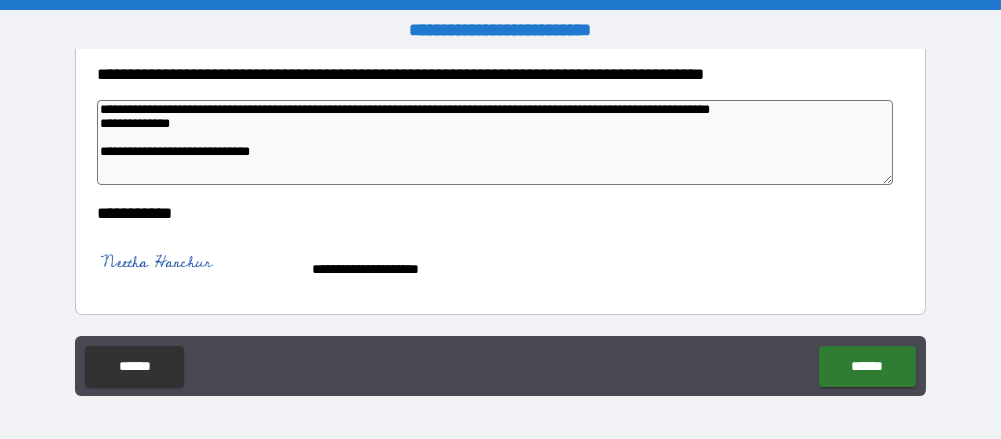 type on "**********" 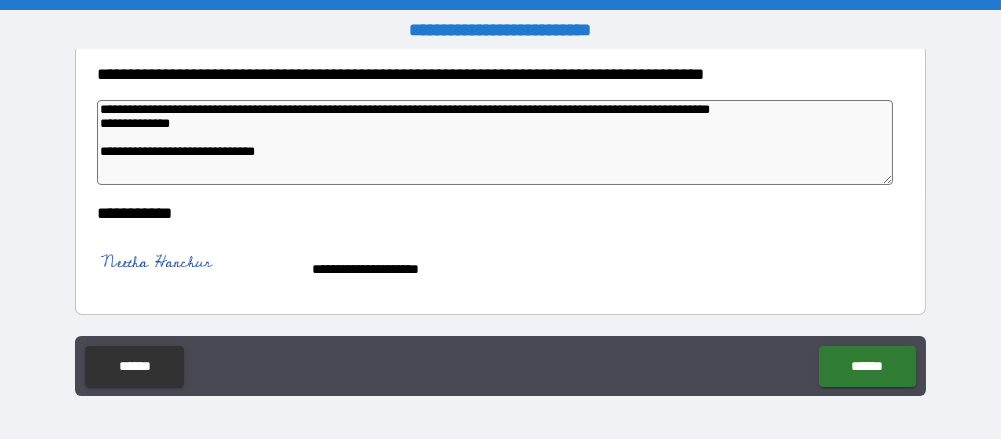 type on "**********" 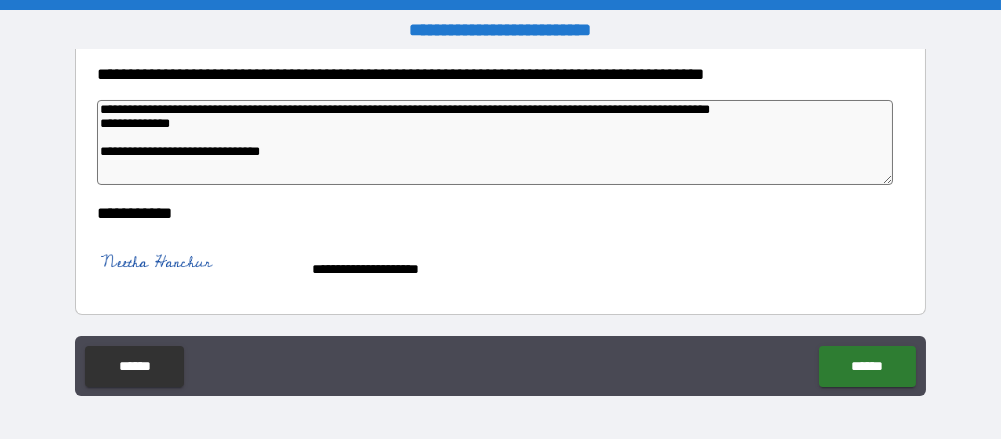 type on "*" 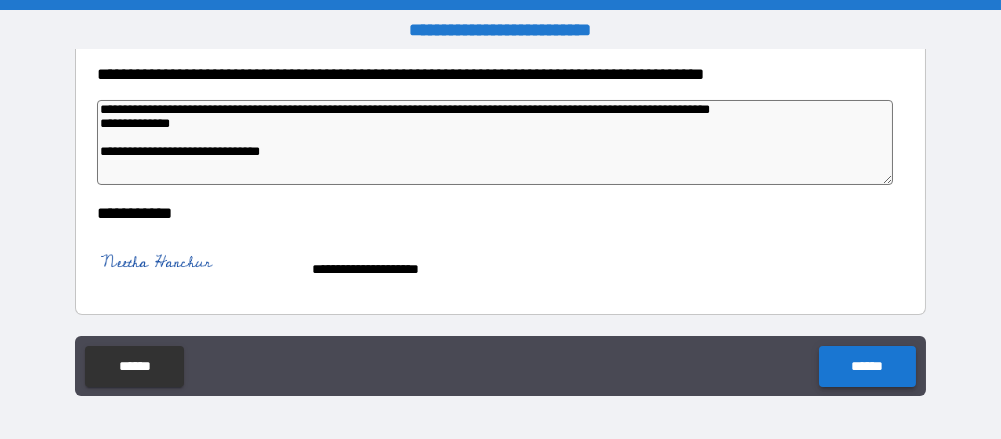 type on "**********" 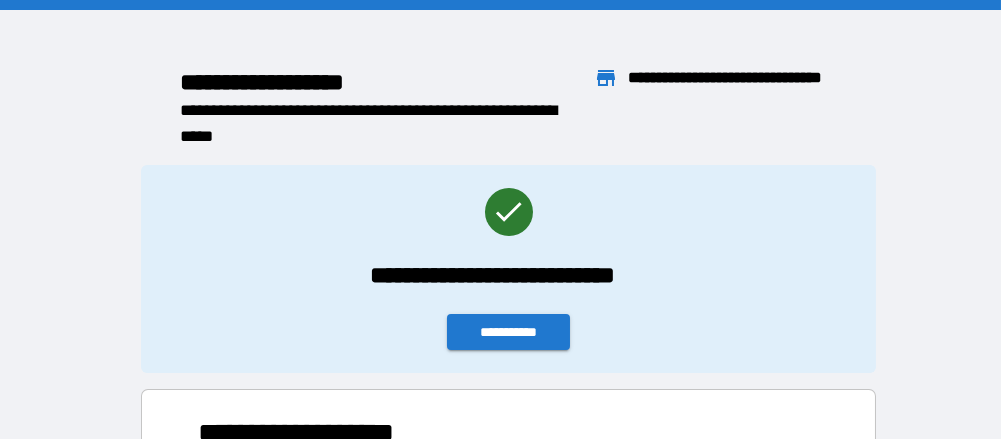 scroll, scrollTop: 15, scrollLeft: 15, axis: both 